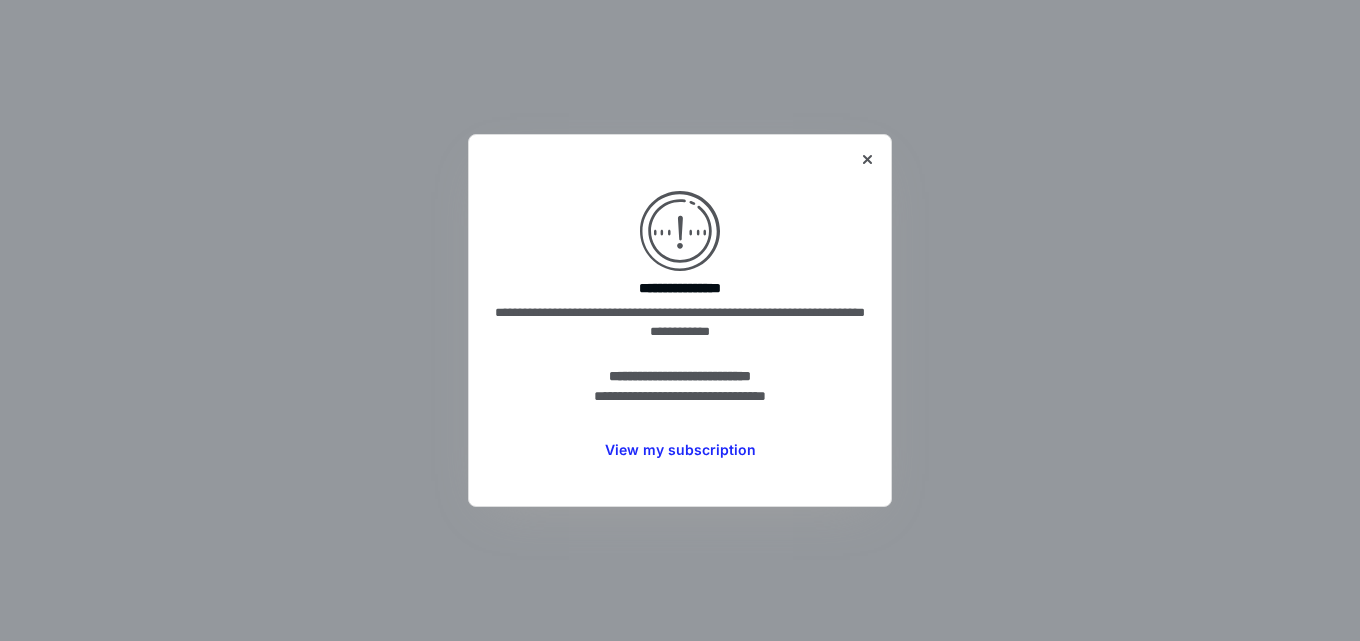 scroll, scrollTop: 0, scrollLeft: 0, axis: both 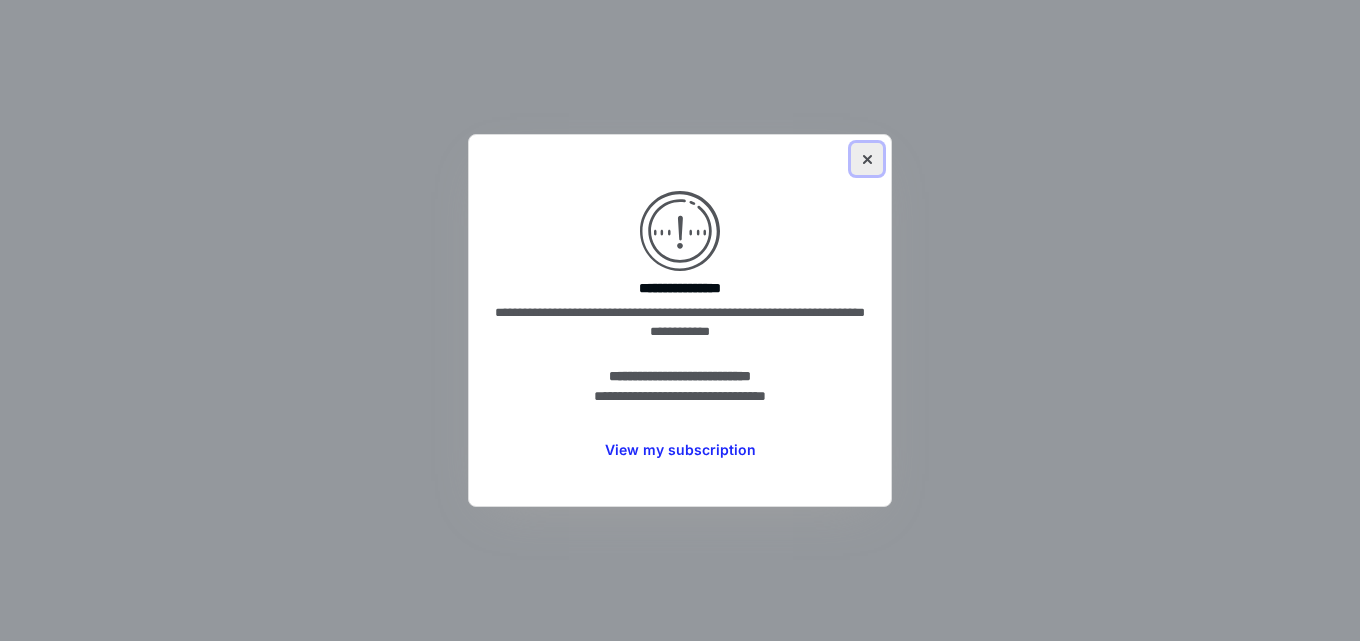 click at bounding box center (867, 159) 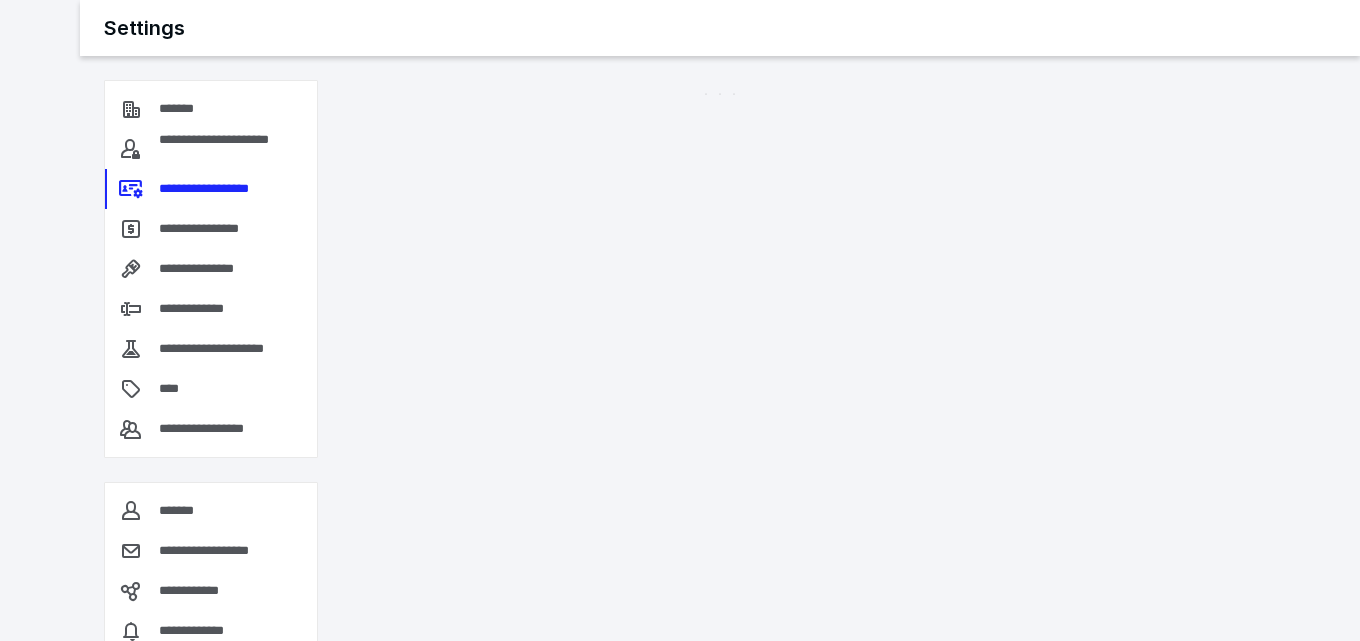 scroll, scrollTop: 0, scrollLeft: 0, axis: both 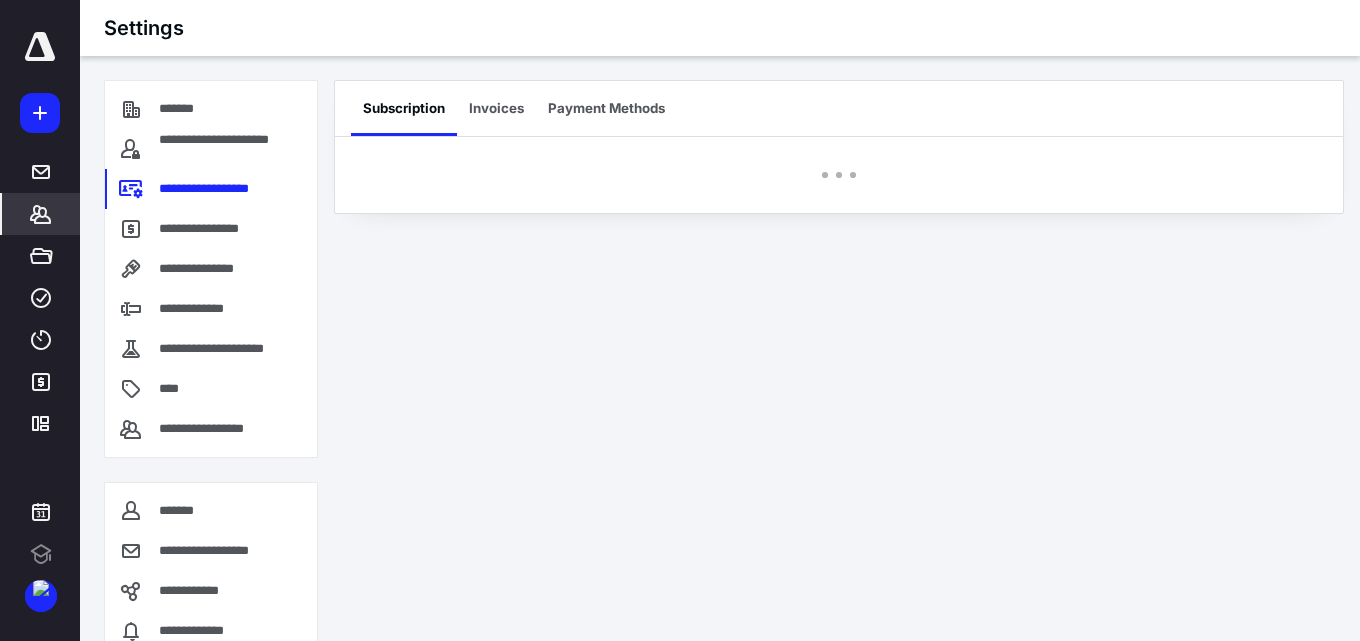 click on "*******" at bounding box center [41, 214] 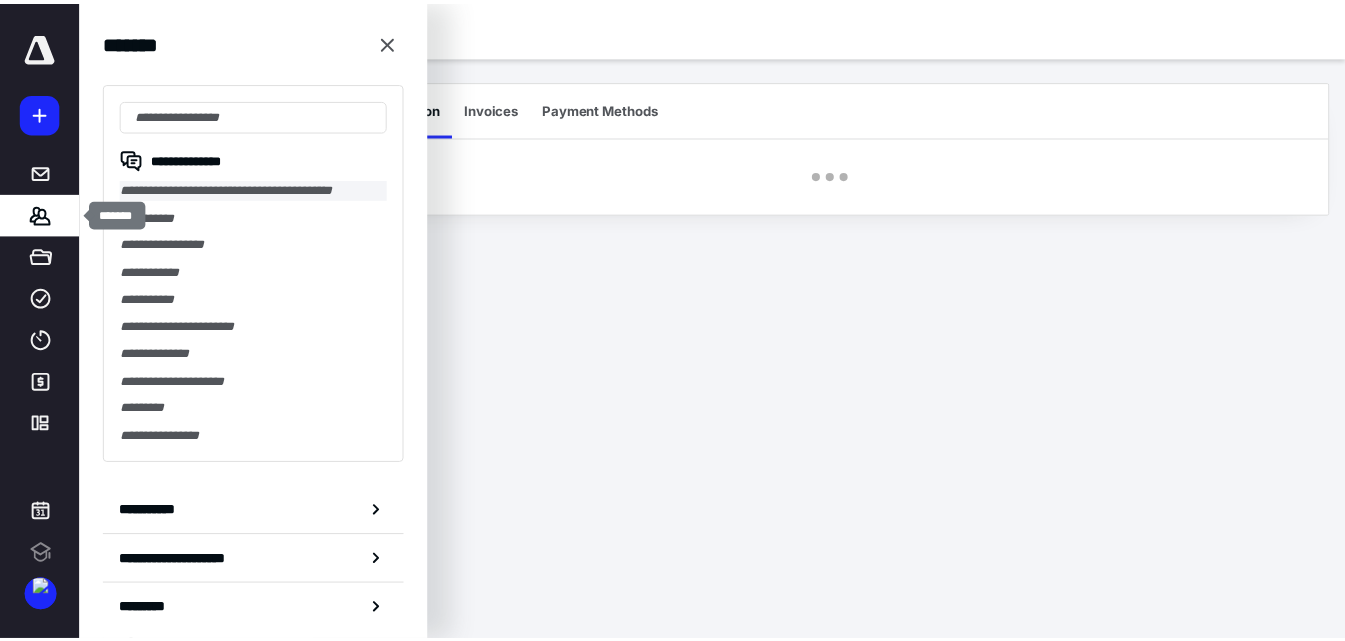 scroll, scrollTop: 0, scrollLeft: 0, axis: both 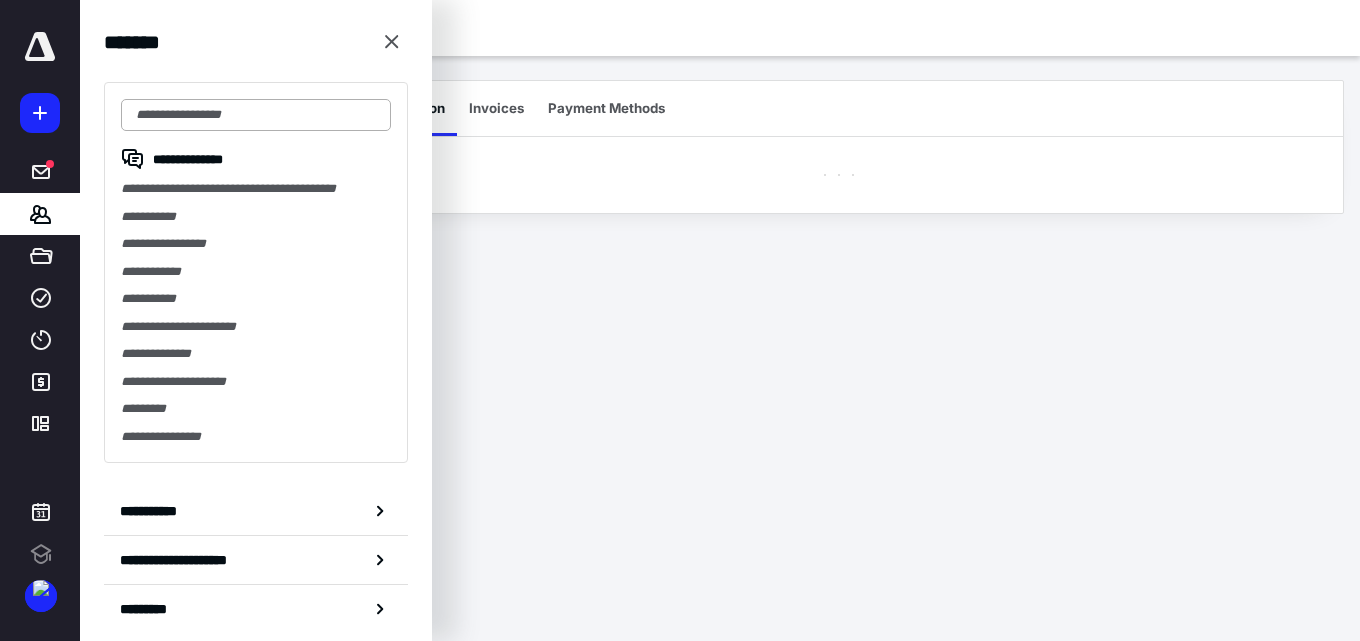 click at bounding box center (256, 115) 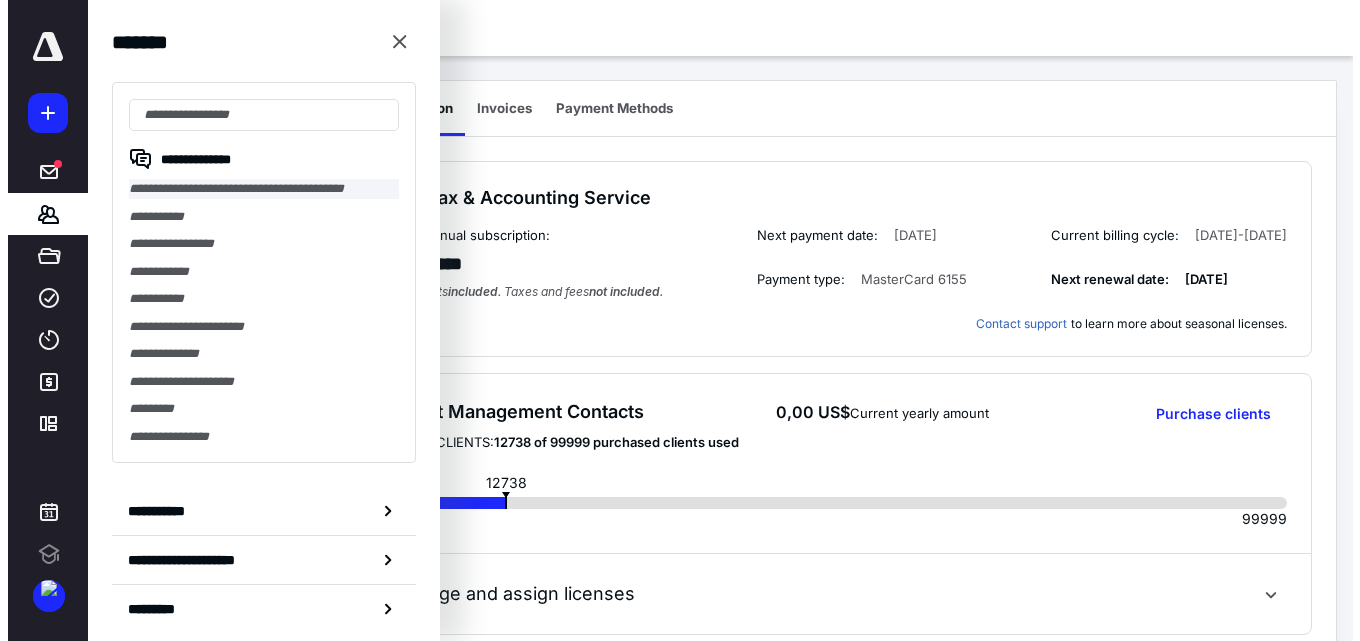 scroll, scrollTop: 0, scrollLeft: 0, axis: both 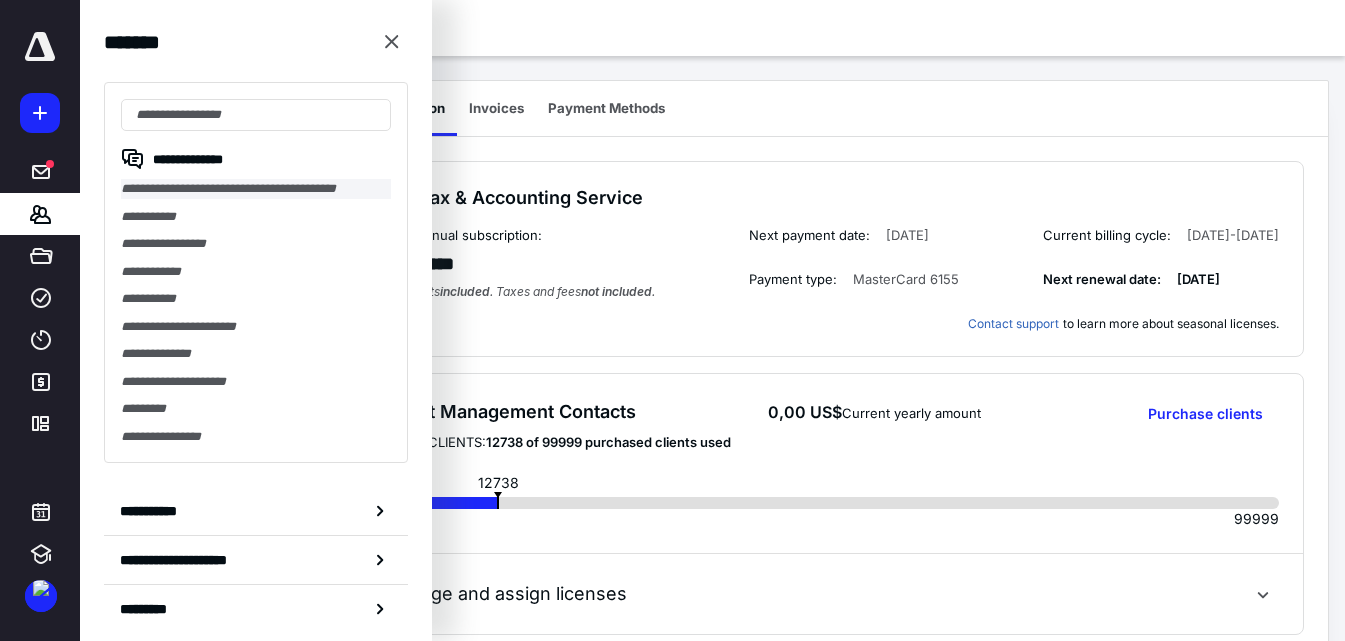 click on "**********" at bounding box center (256, 189) 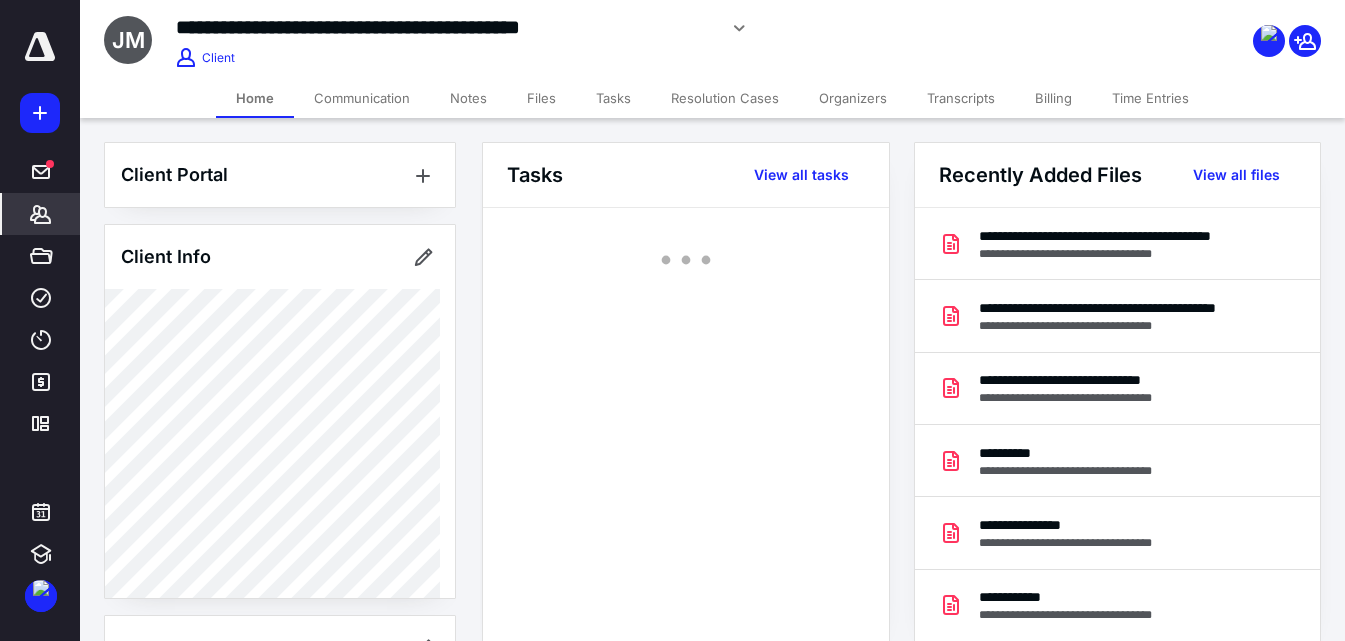 click on "Files" at bounding box center [541, 98] 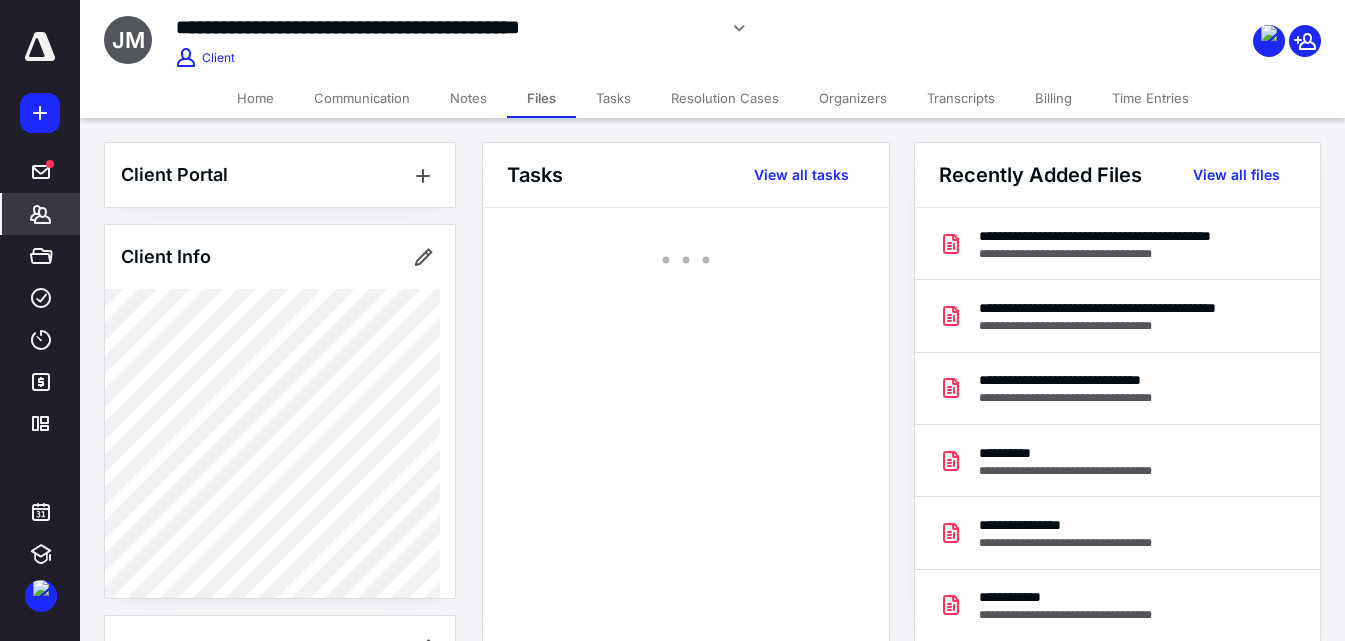 click on "Tasks" at bounding box center (613, 98) 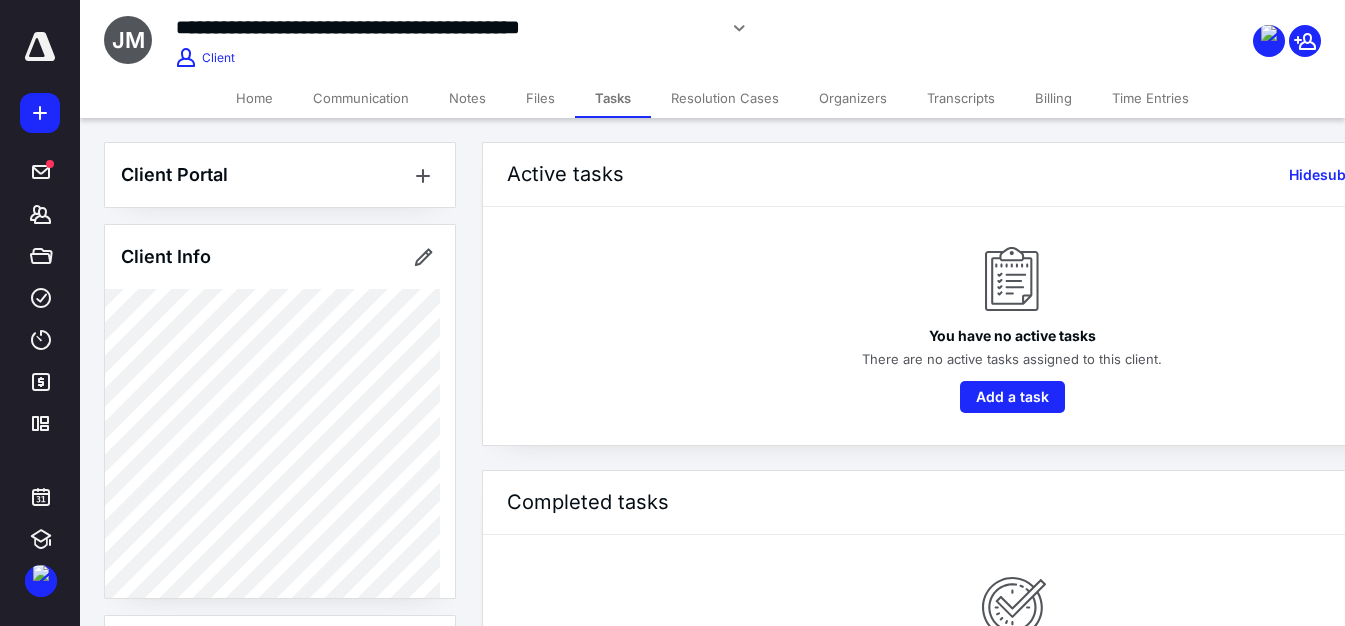 click on "Files" at bounding box center (540, 98) 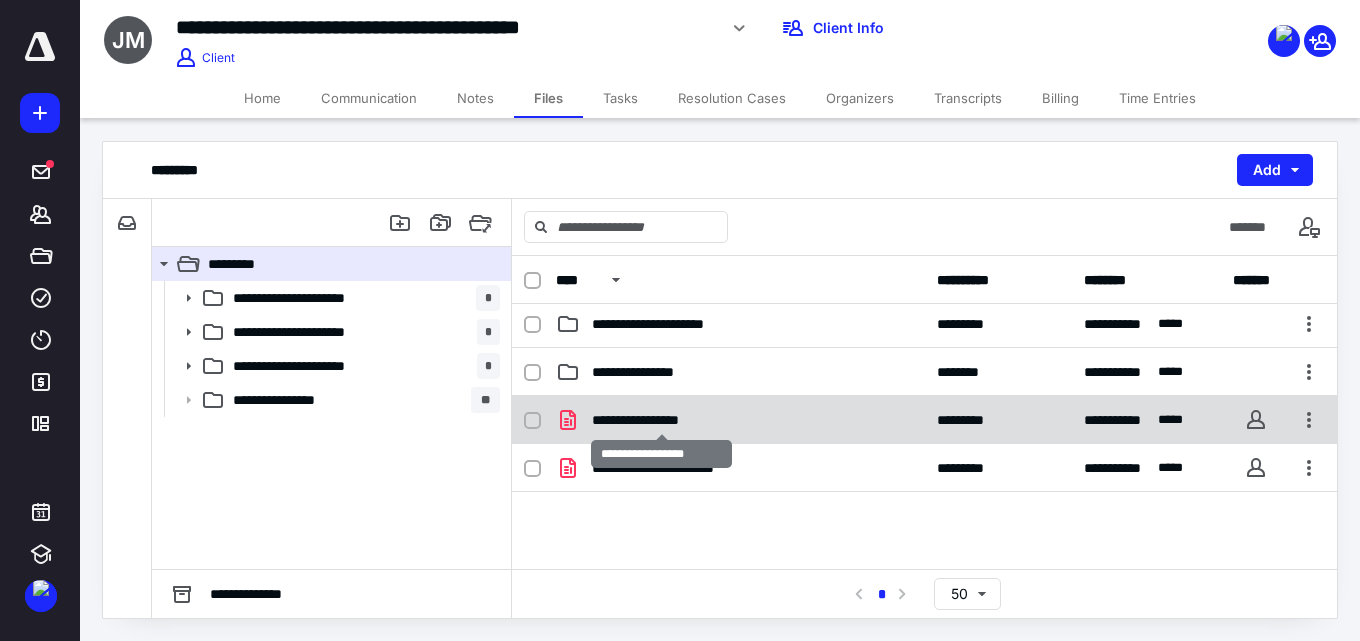 scroll, scrollTop: 0, scrollLeft: 0, axis: both 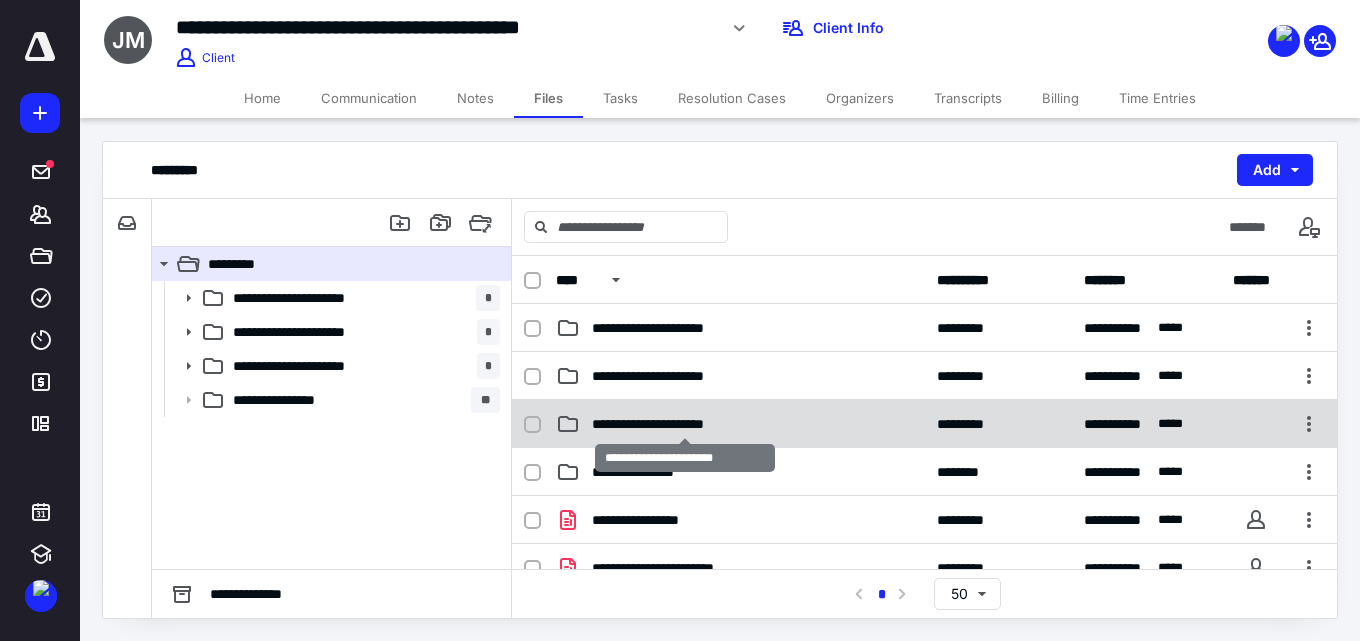 click on "**********" at bounding box center [685, 424] 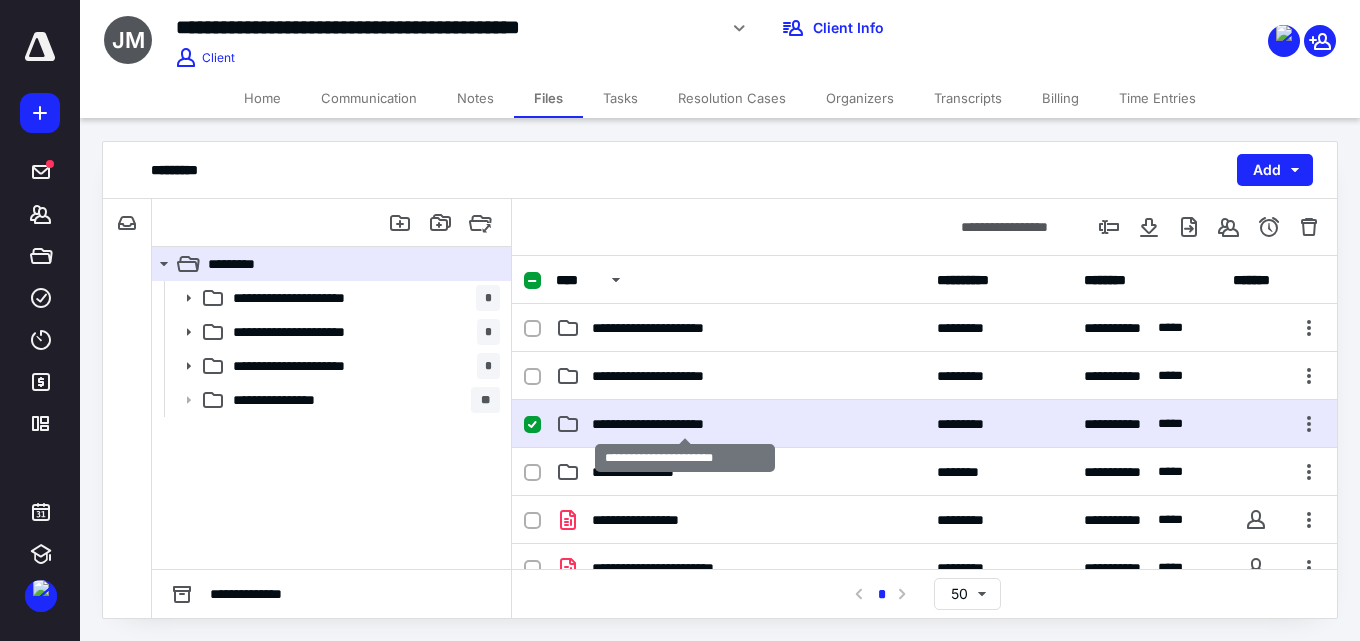click on "**********" at bounding box center [685, 424] 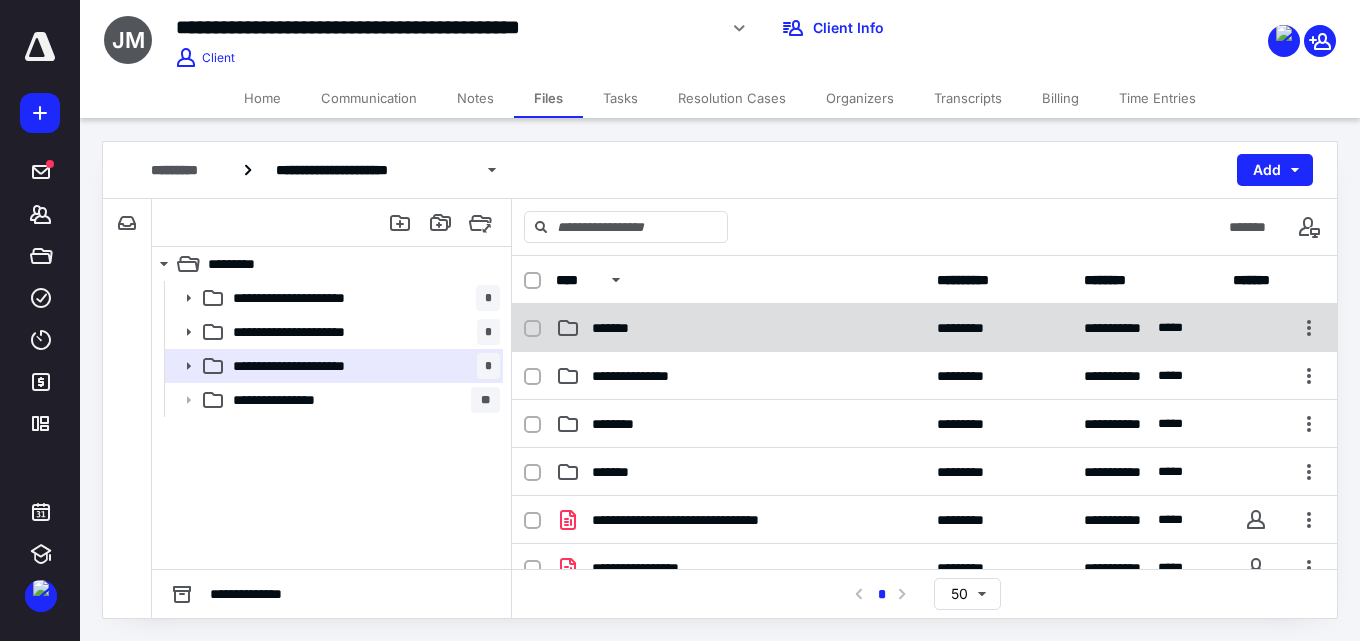 click on "*******" at bounding box center [740, 328] 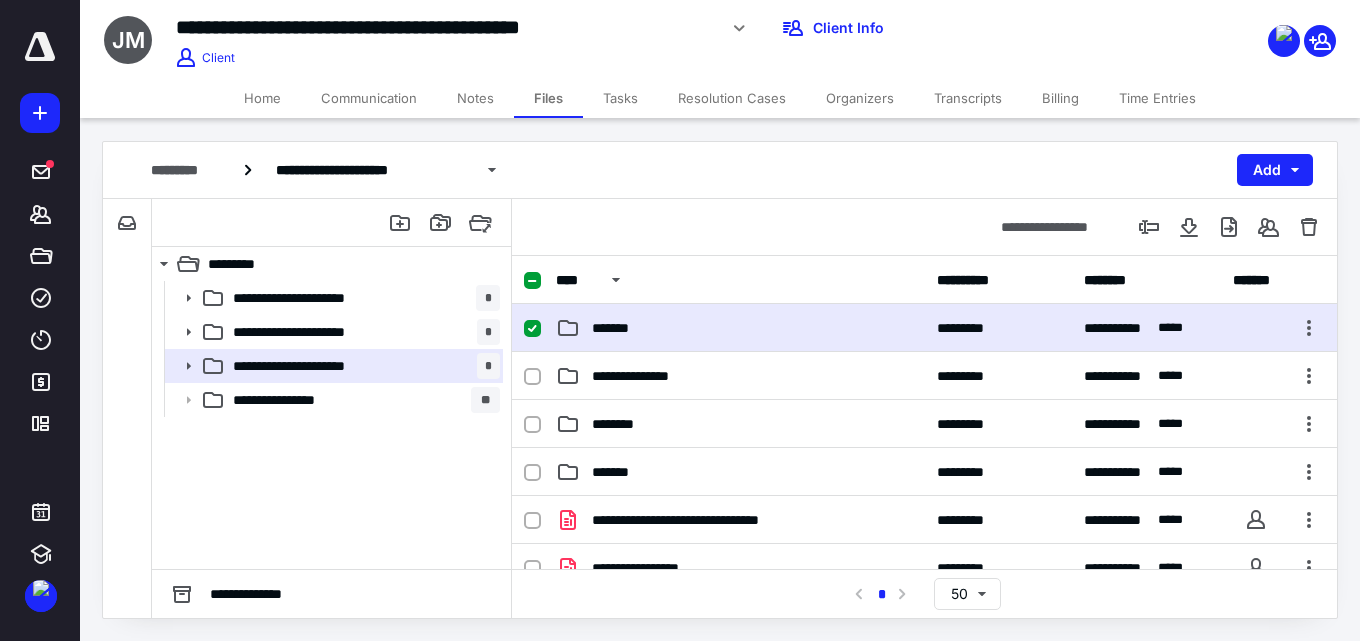 click on "*******" at bounding box center (740, 328) 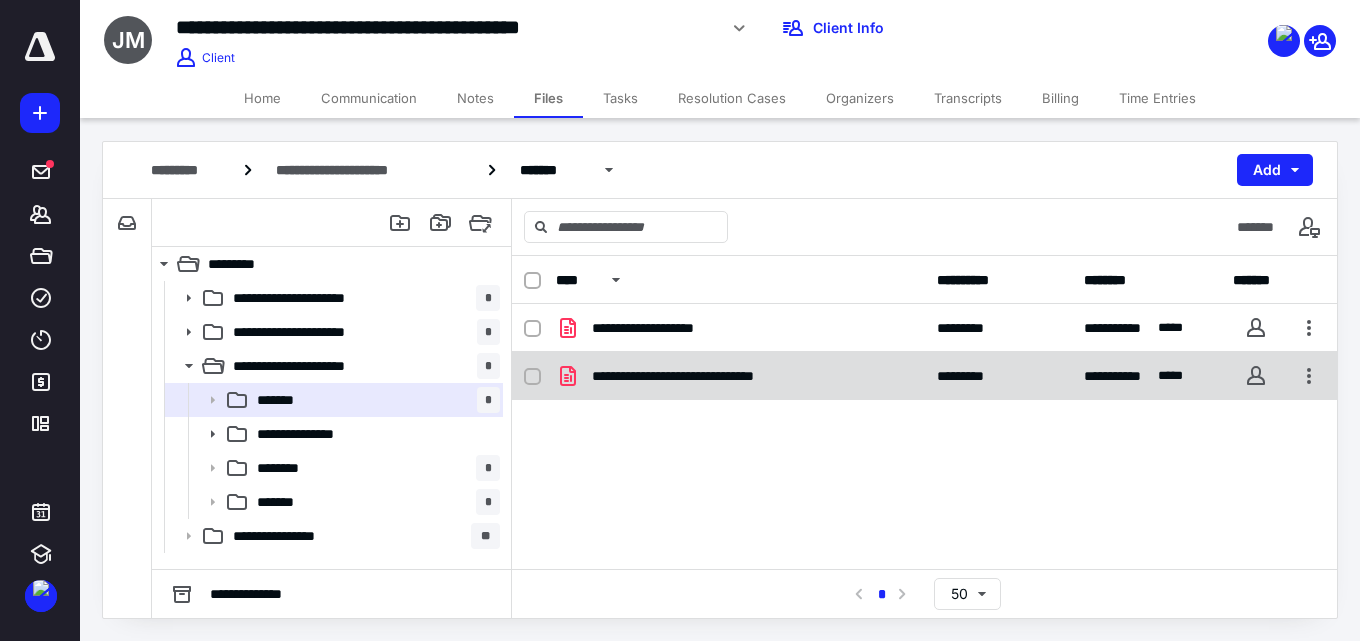 click on "**********" at bounding box center [924, 376] 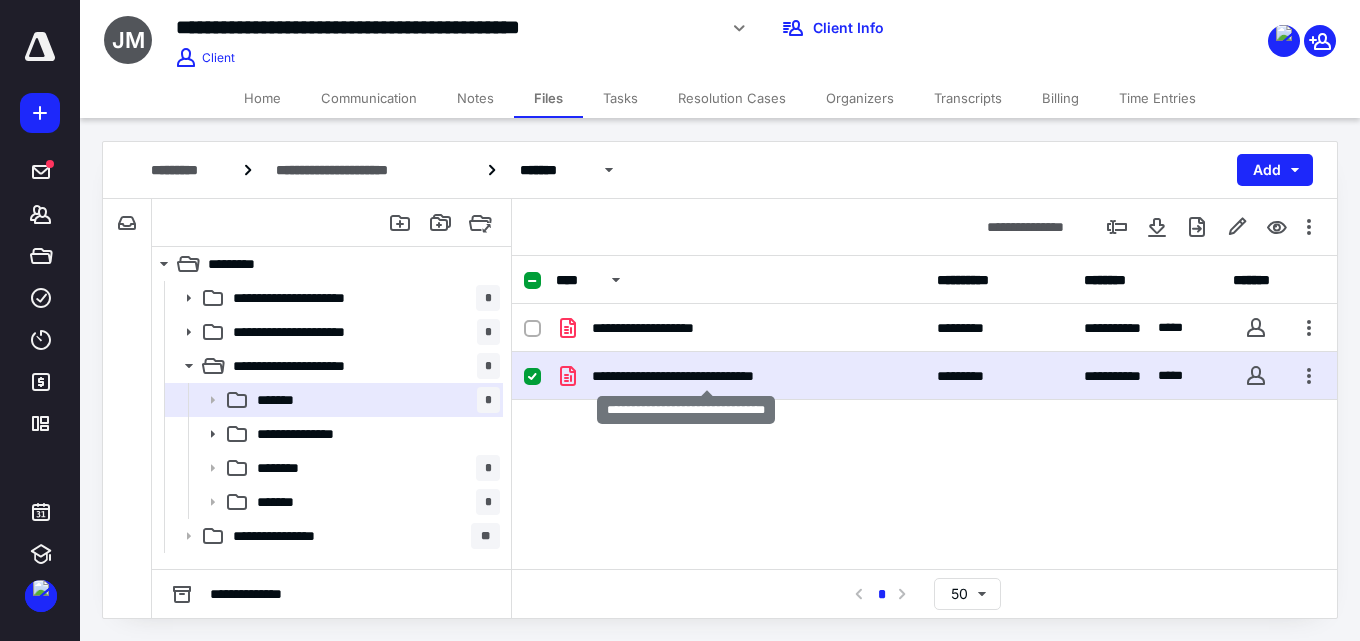 click on "**********" at bounding box center [707, 376] 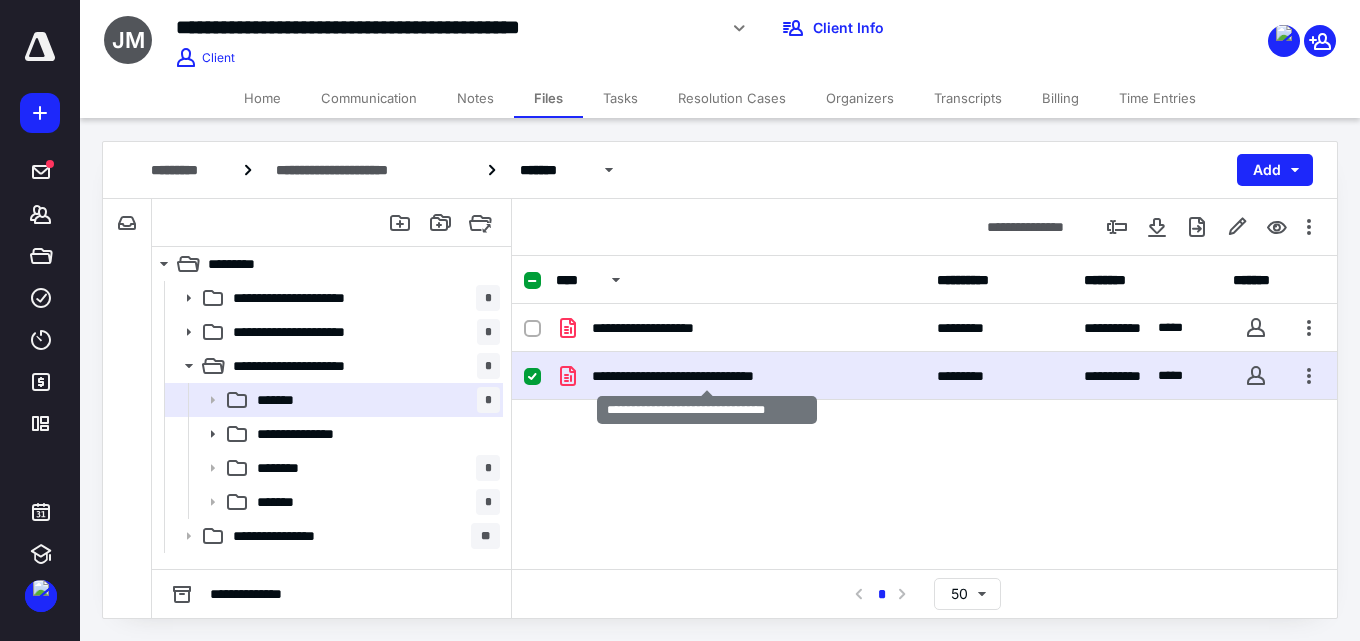 click on "**********" at bounding box center (707, 376) 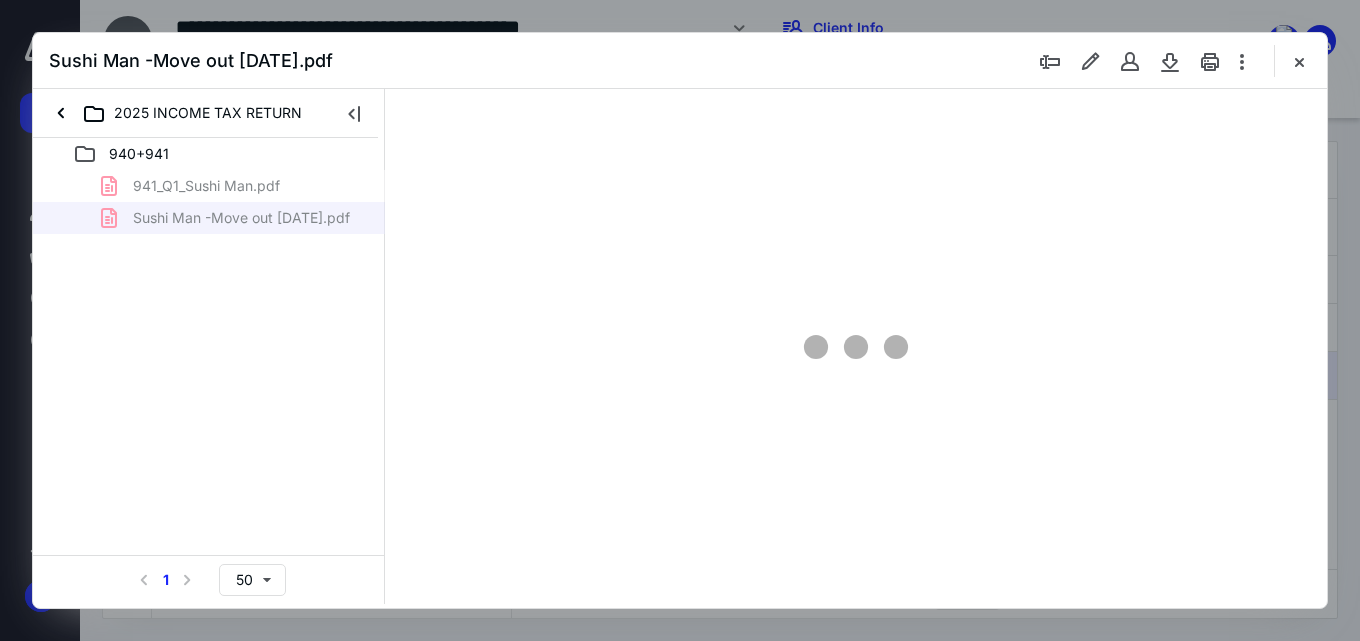scroll, scrollTop: 0, scrollLeft: 0, axis: both 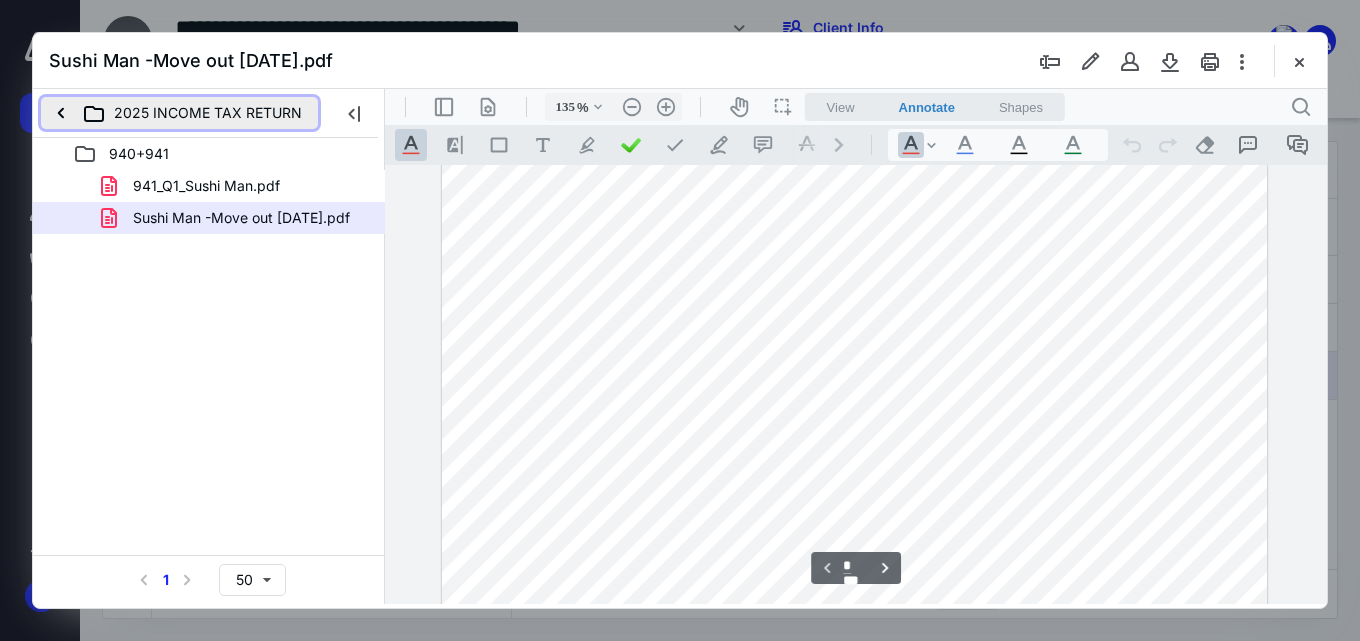 click on "2025 INCOME TAX RETURN" at bounding box center [179, 113] 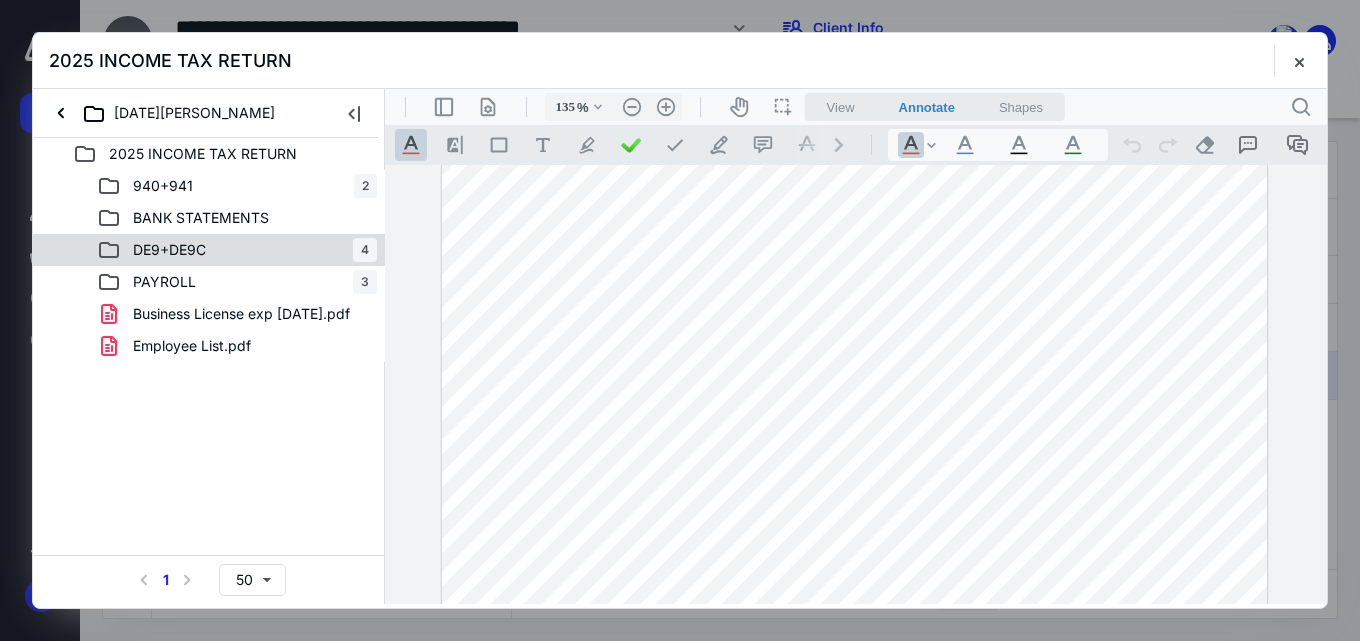 click on "DE9+DE9C" at bounding box center (169, 250) 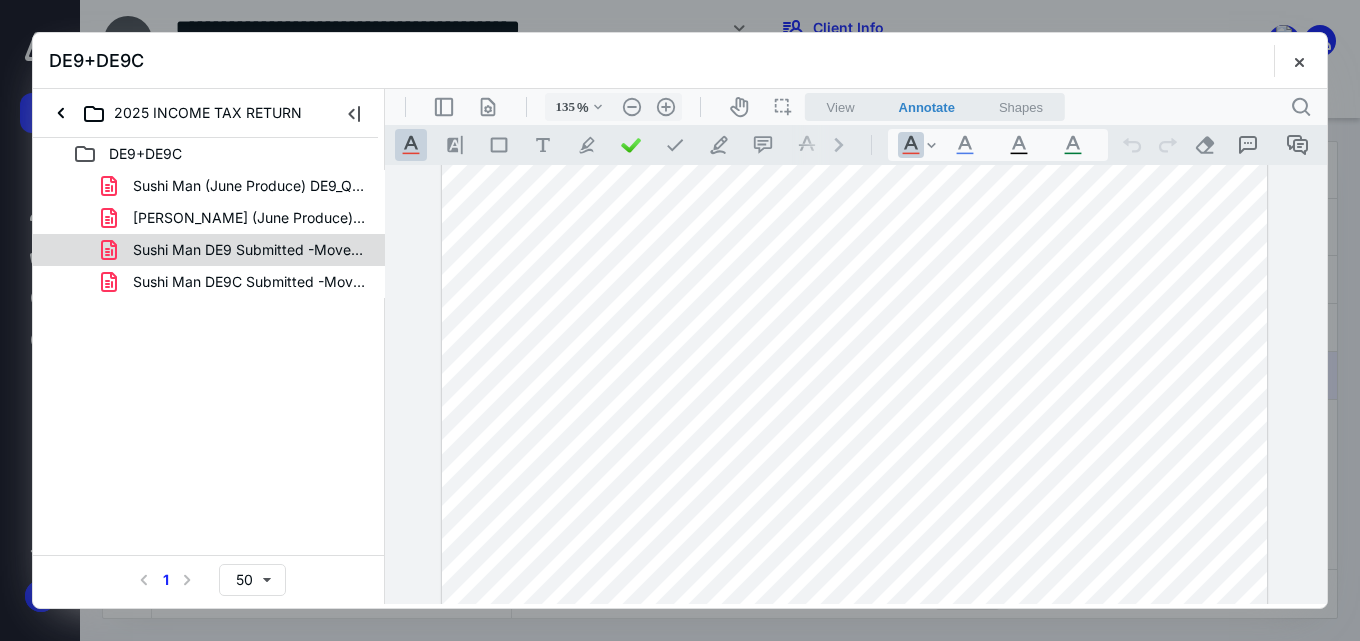 click on "Sushi Man DE9 Submitted -Move out [DATE].pdf" at bounding box center [249, 250] 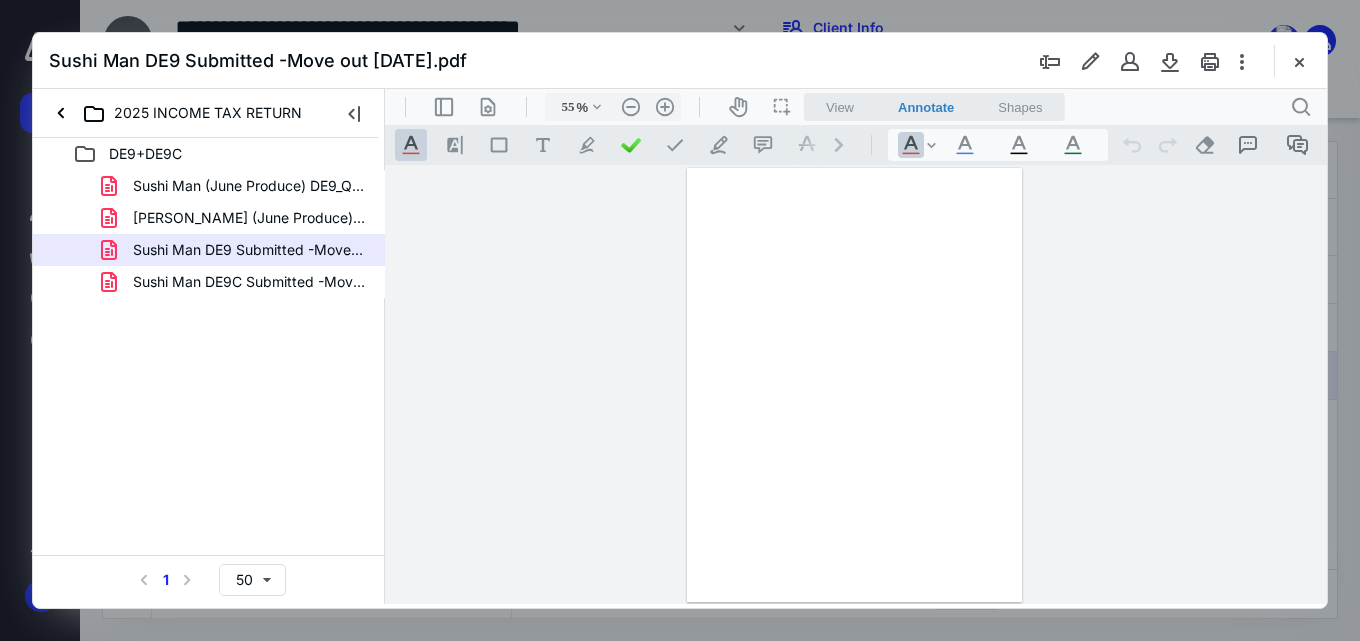 scroll, scrollTop: 0, scrollLeft: 0, axis: both 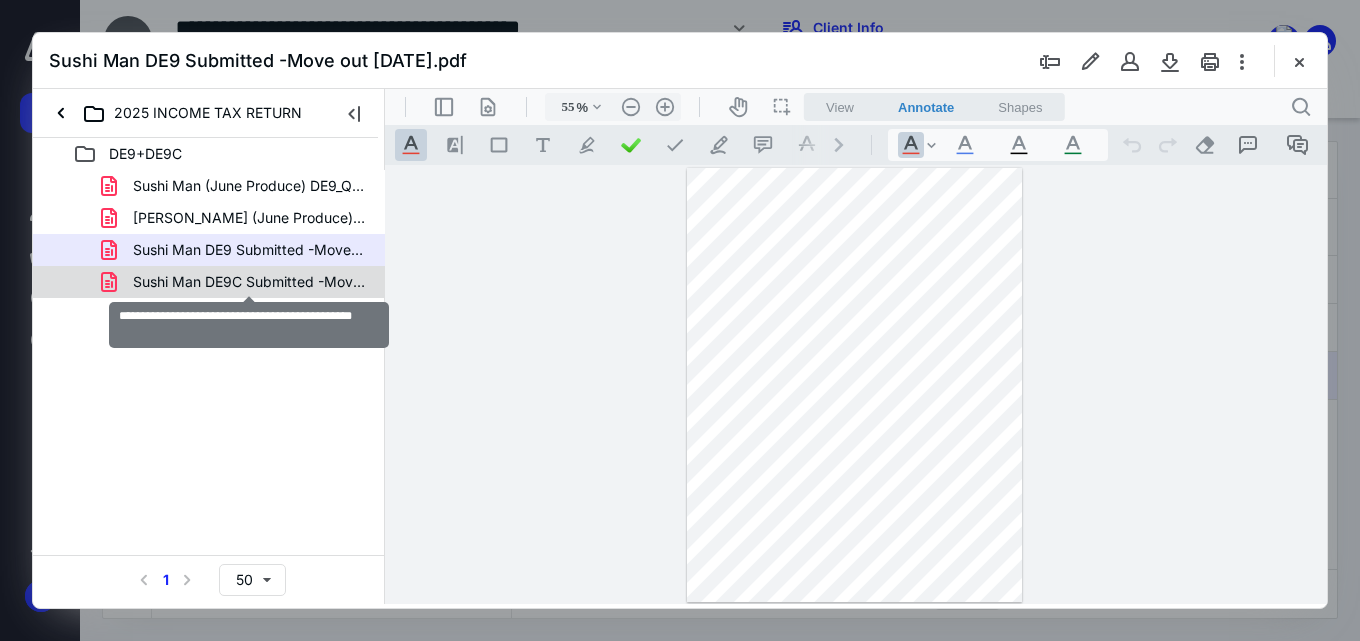 click on "Sushi Man DE9C Submitted -Move out [DATE].pdf" at bounding box center (249, 282) 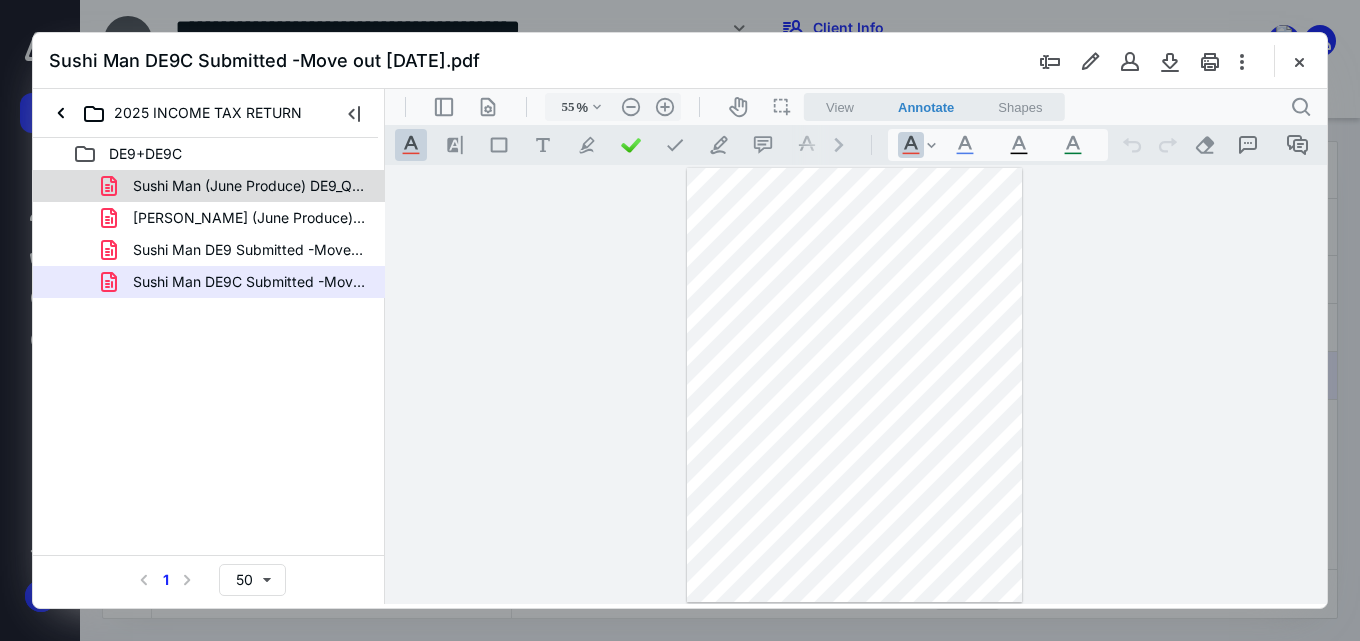 click on "Sushi Man (June Produce) DE9_Q1.pdf" at bounding box center (209, 186) 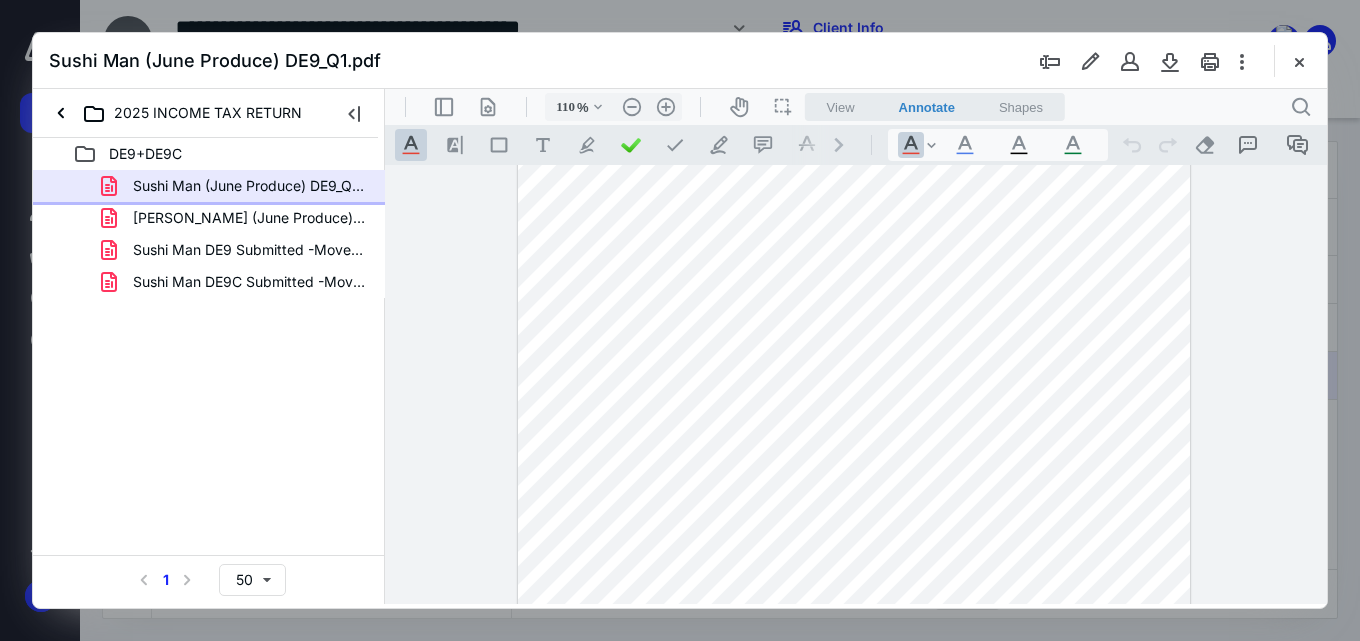 type on "135" 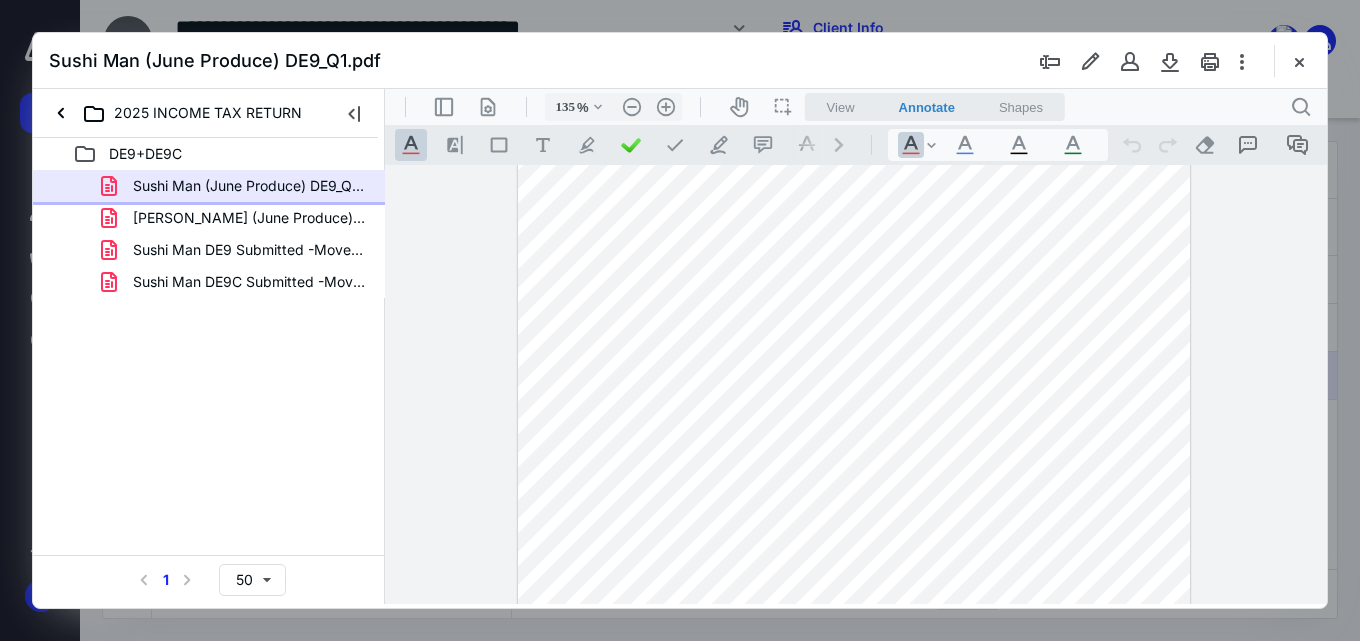 scroll, scrollTop: 147, scrollLeft: 0, axis: vertical 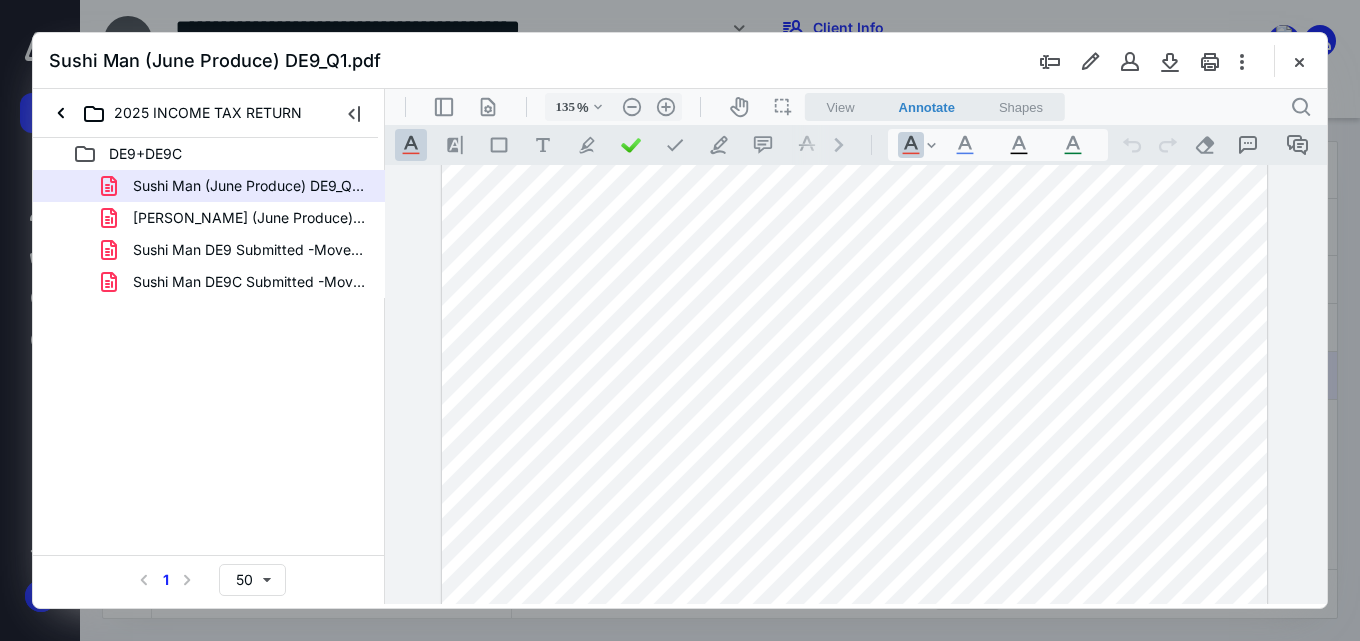 drag, startPoint x: 621, startPoint y: 397, endPoint x: 638, endPoint y: 400, distance: 17.262676 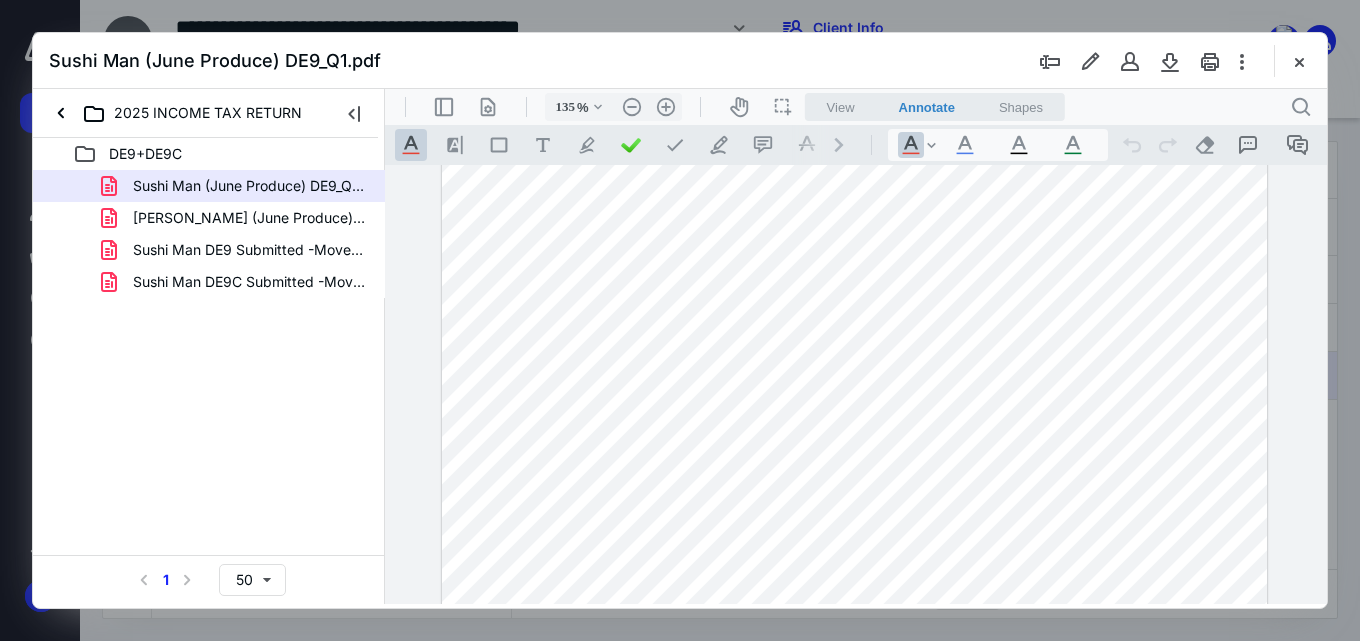 scroll, scrollTop: 347, scrollLeft: 0, axis: vertical 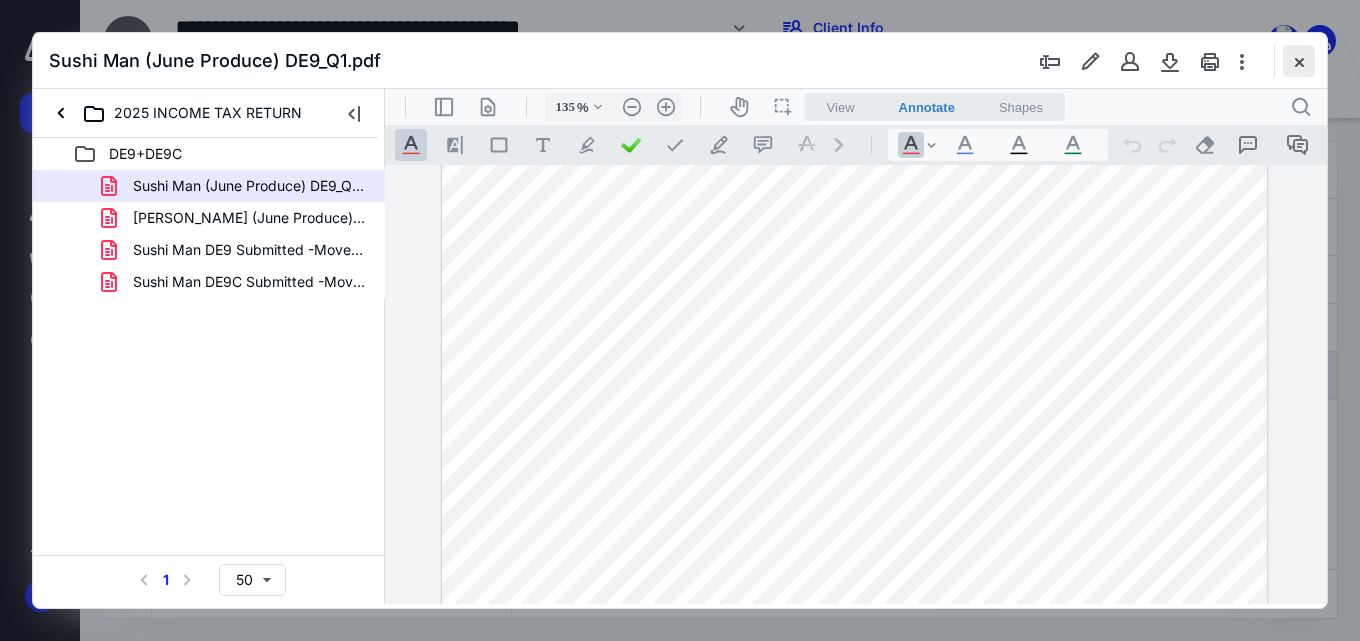 click at bounding box center (1299, 61) 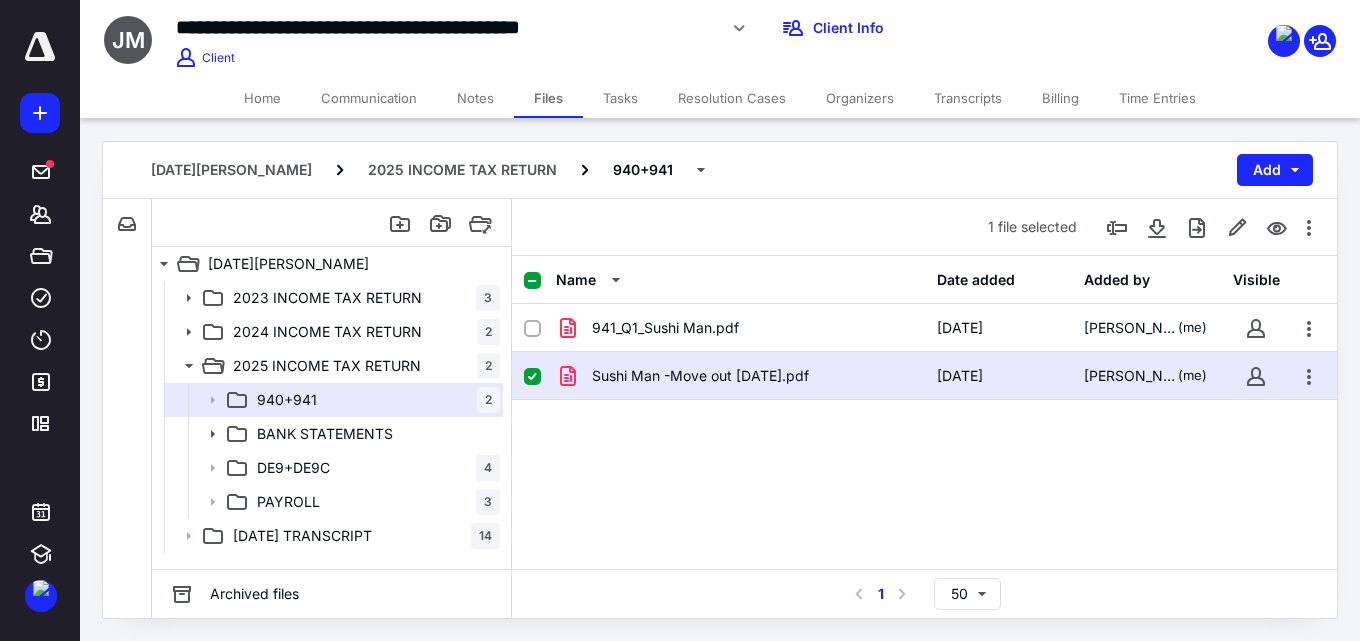 click on "Home" at bounding box center [262, 98] 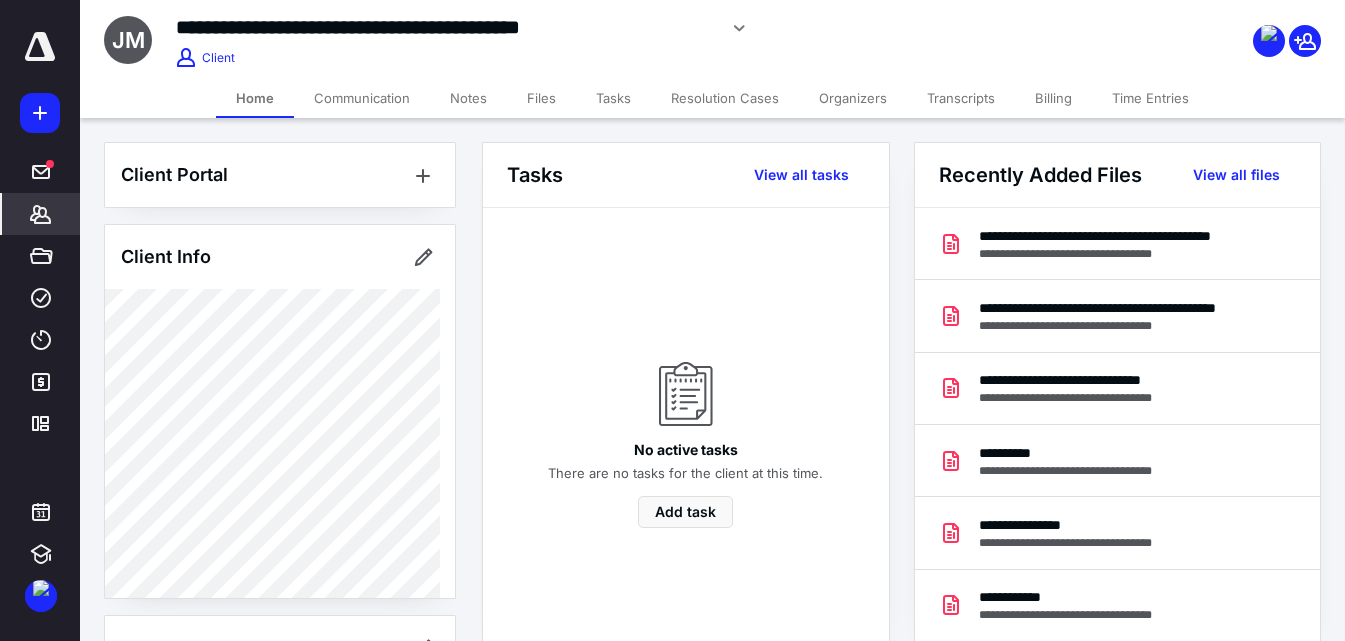 click on "Files" at bounding box center (541, 98) 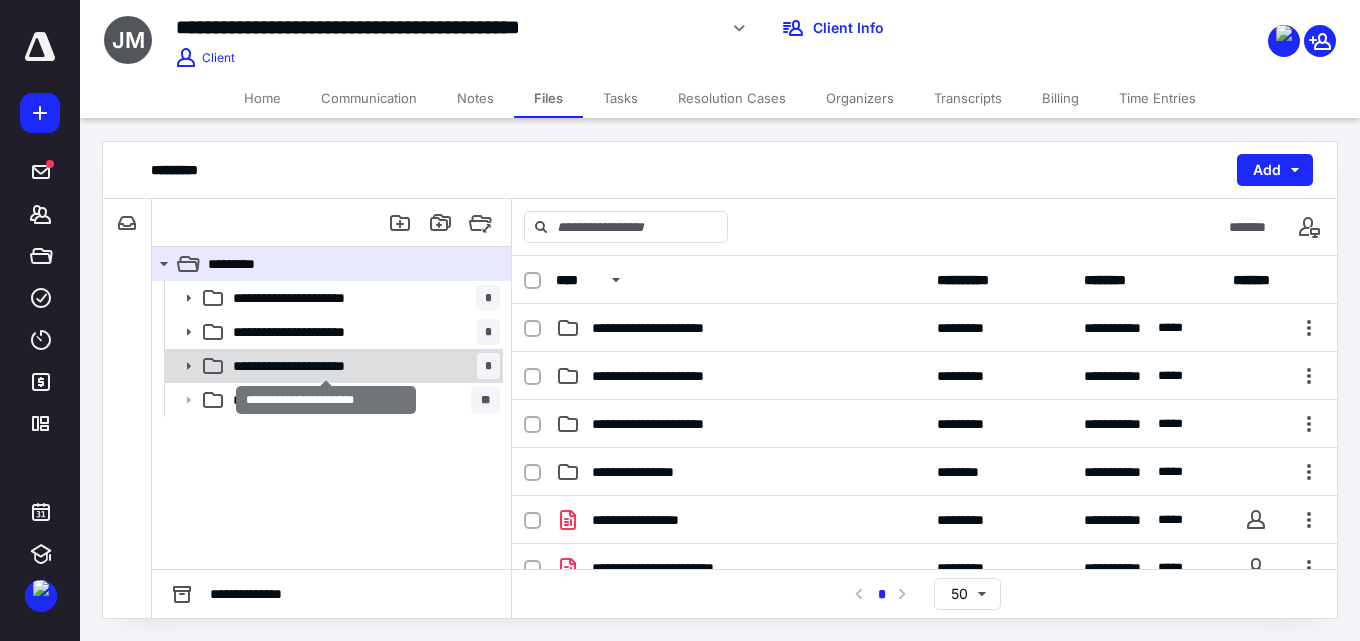 click on "**********" at bounding box center [326, 366] 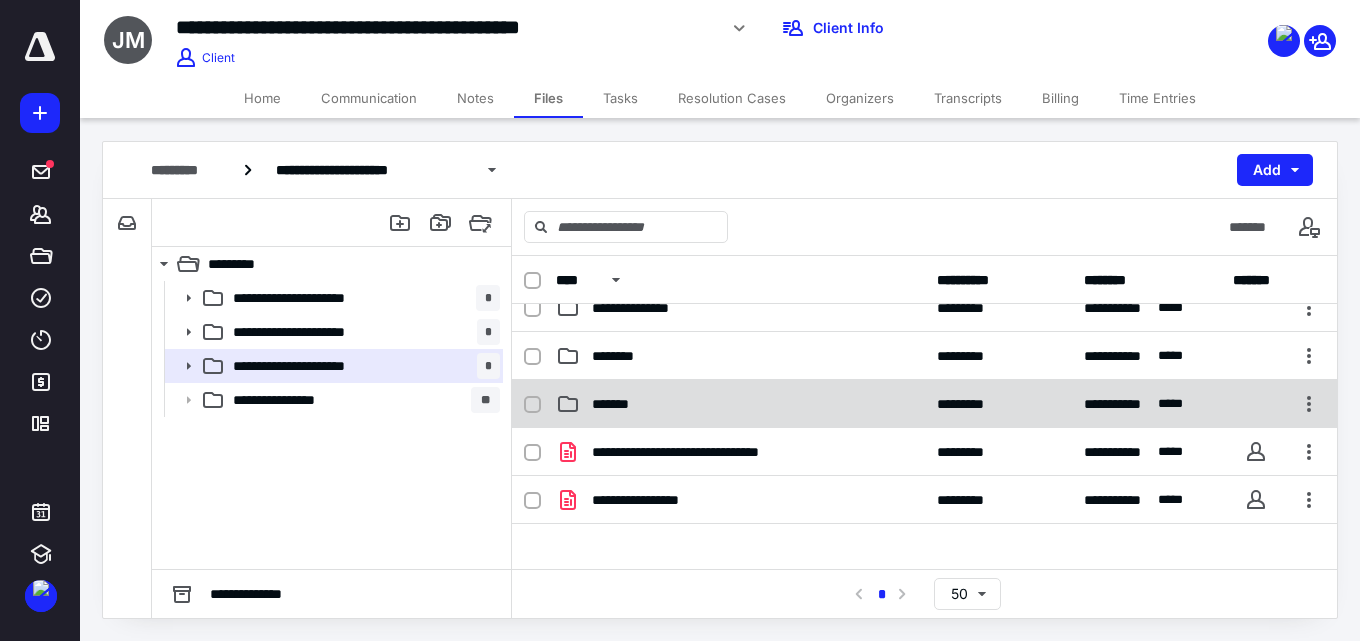 scroll, scrollTop: 100, scrollLeft: 0, axis: vertical 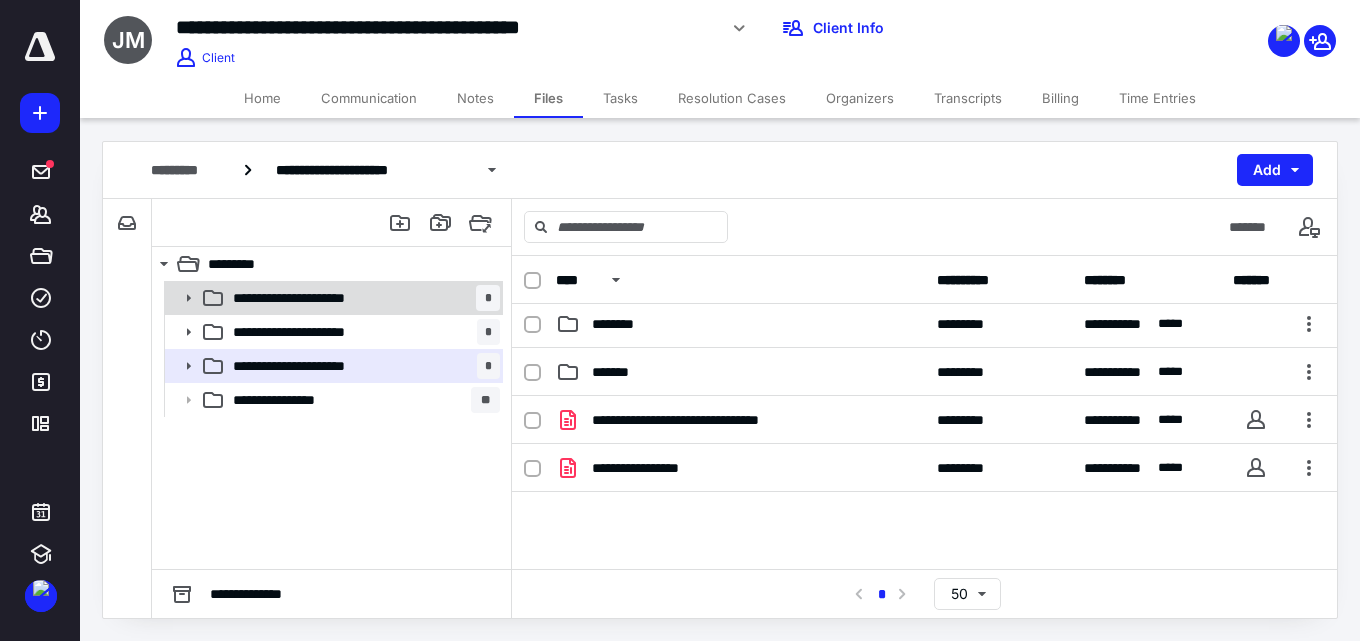 click on "**********" at bounding box center [326, 298] 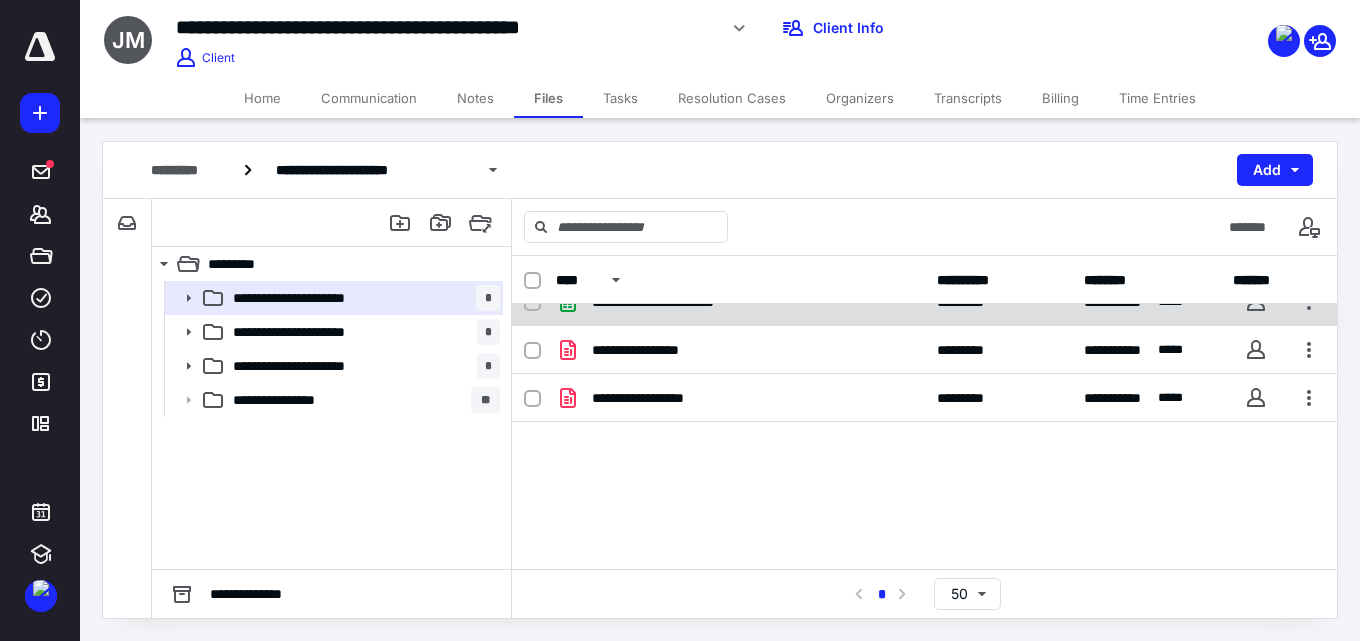 scroll, scrollTop: 179, scrollLeft: 0, axis: vertical 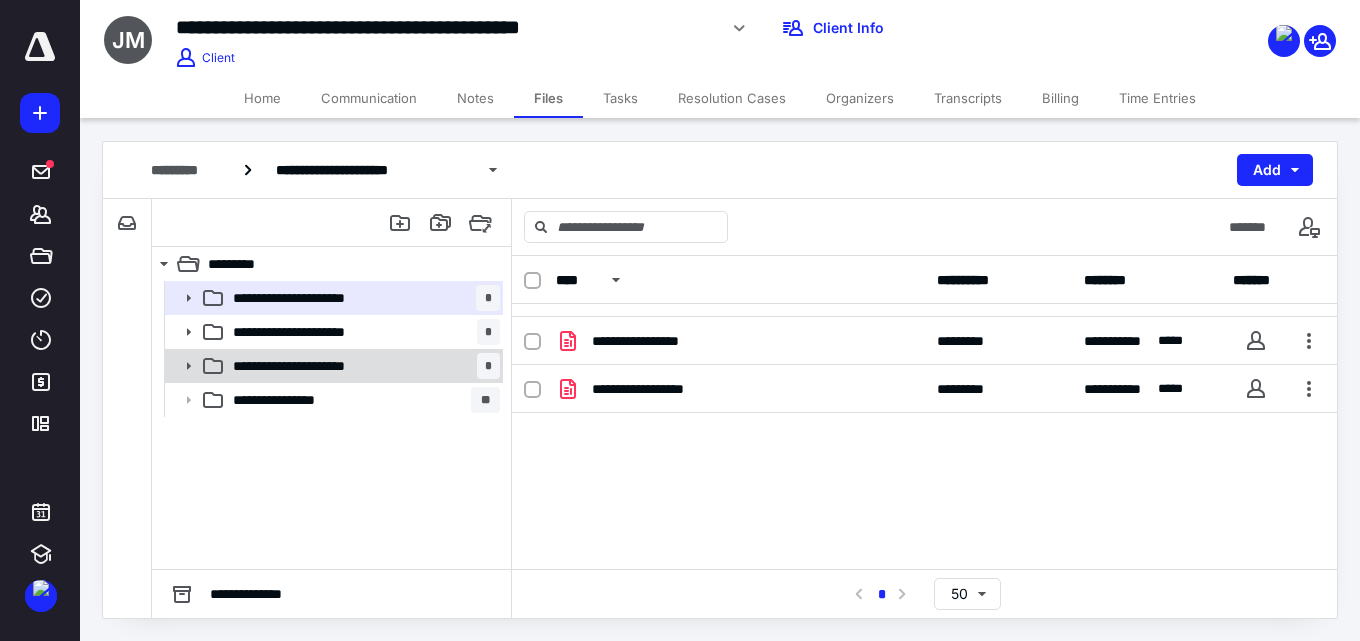 click on "**********" at bounding box center (332, 366) 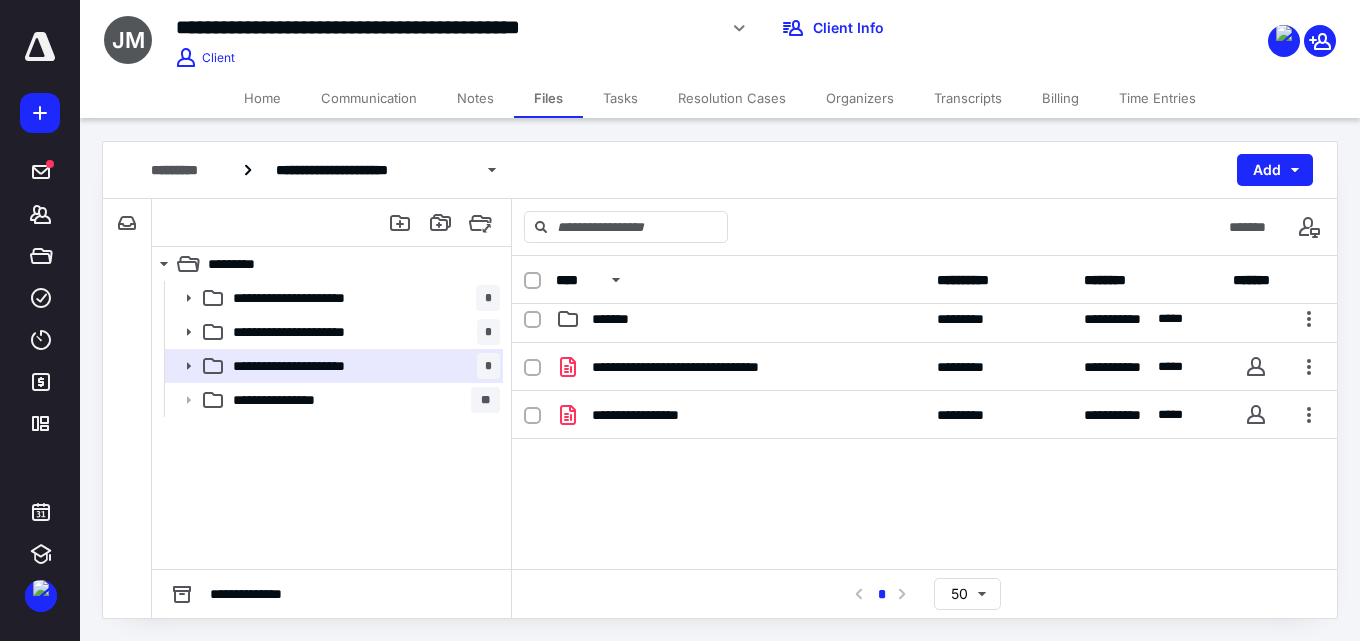 scroll, scrollTop: 200, scrollLeft: 0, axis: vertical 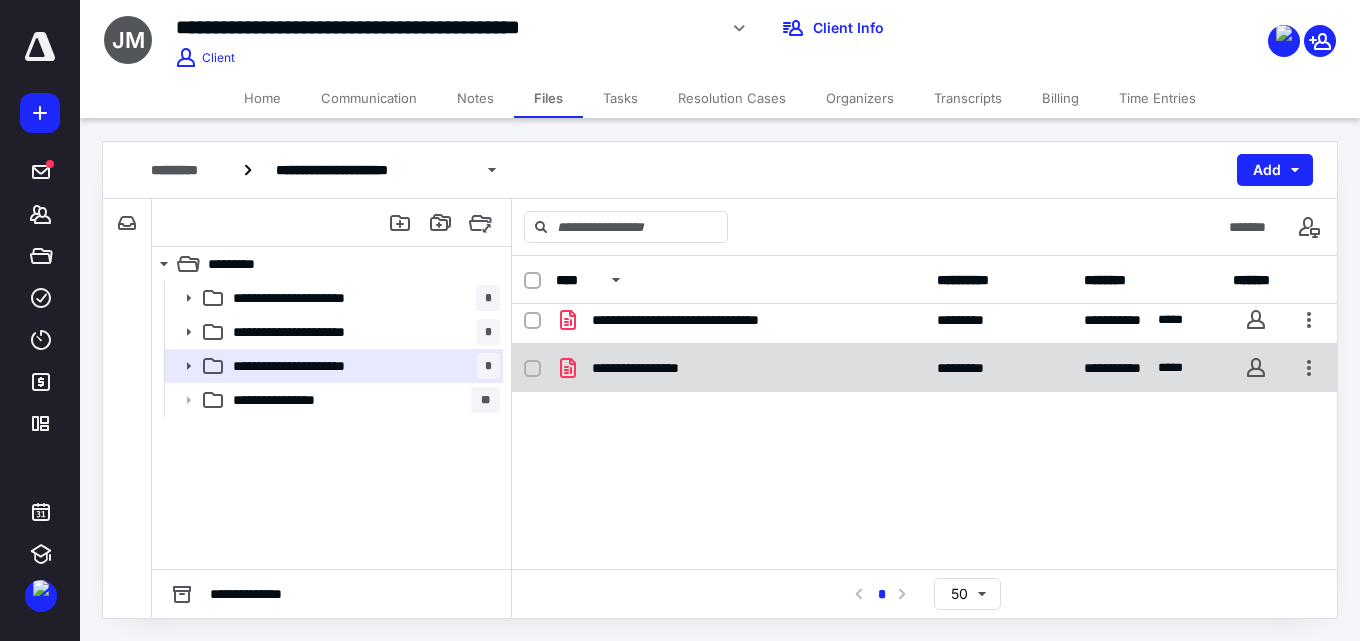 click on "**********" at bounding box center (740, 368) 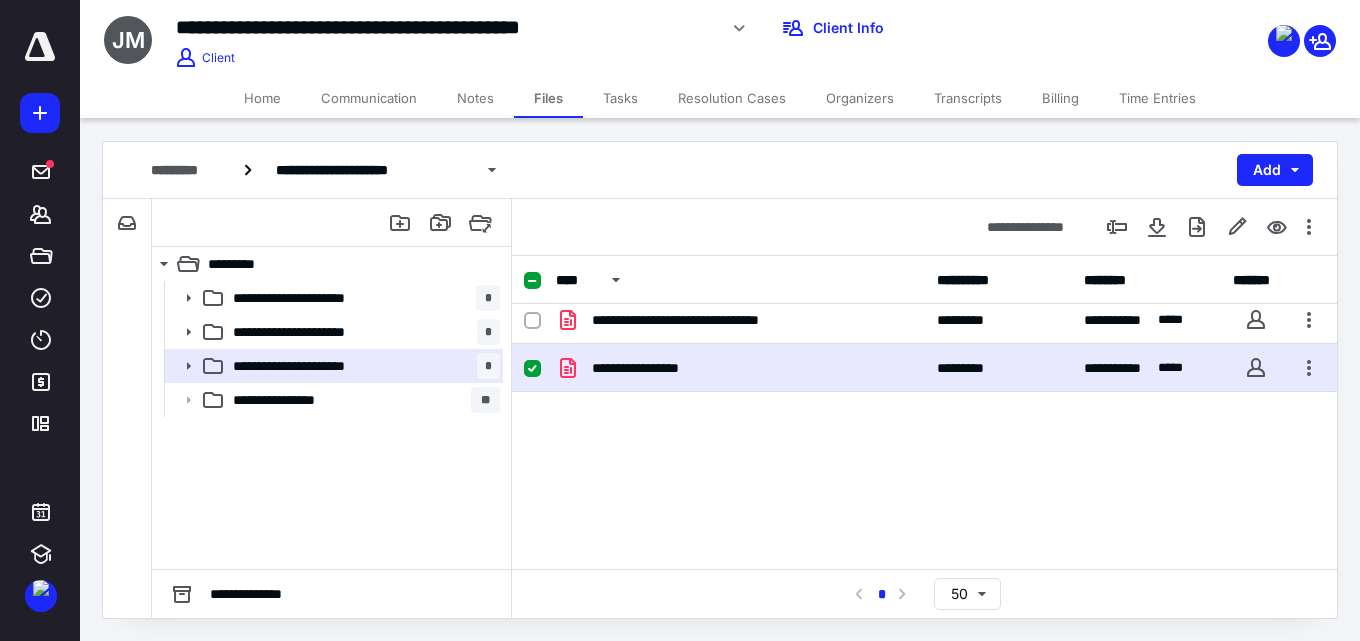 click on "**********" at bounding box center [740, 368] 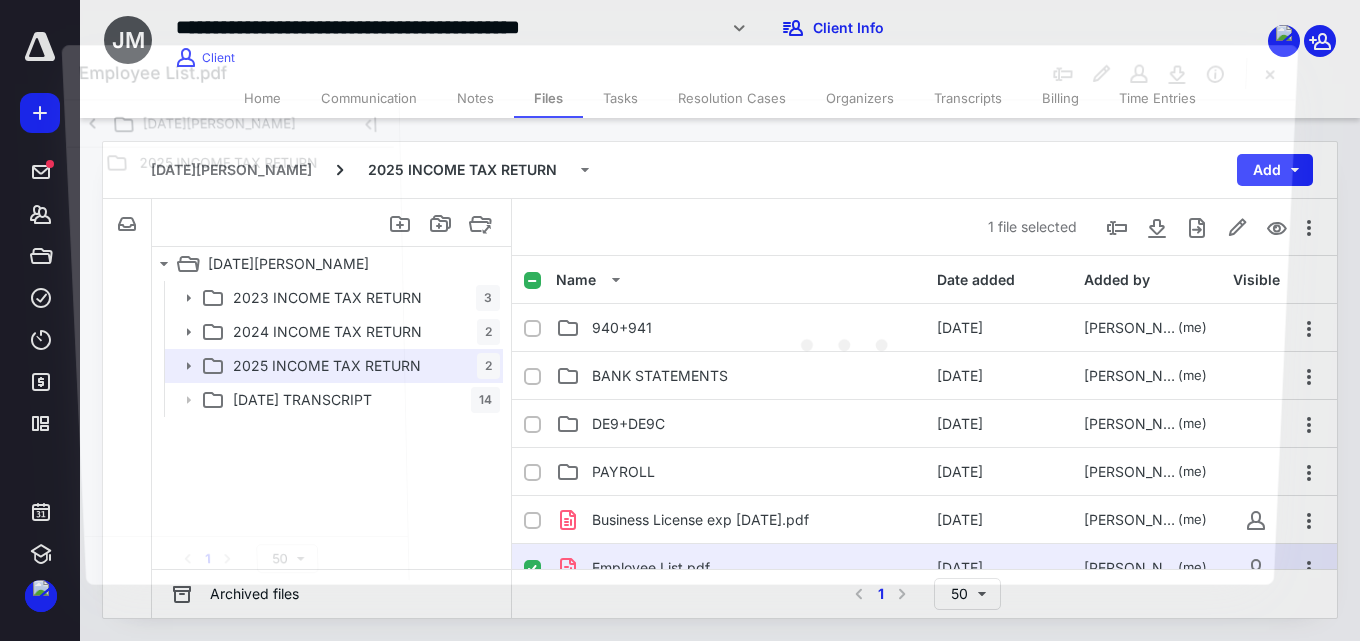 scroll, scrollTop: 200, scrollLeft: 0, axis: vertical 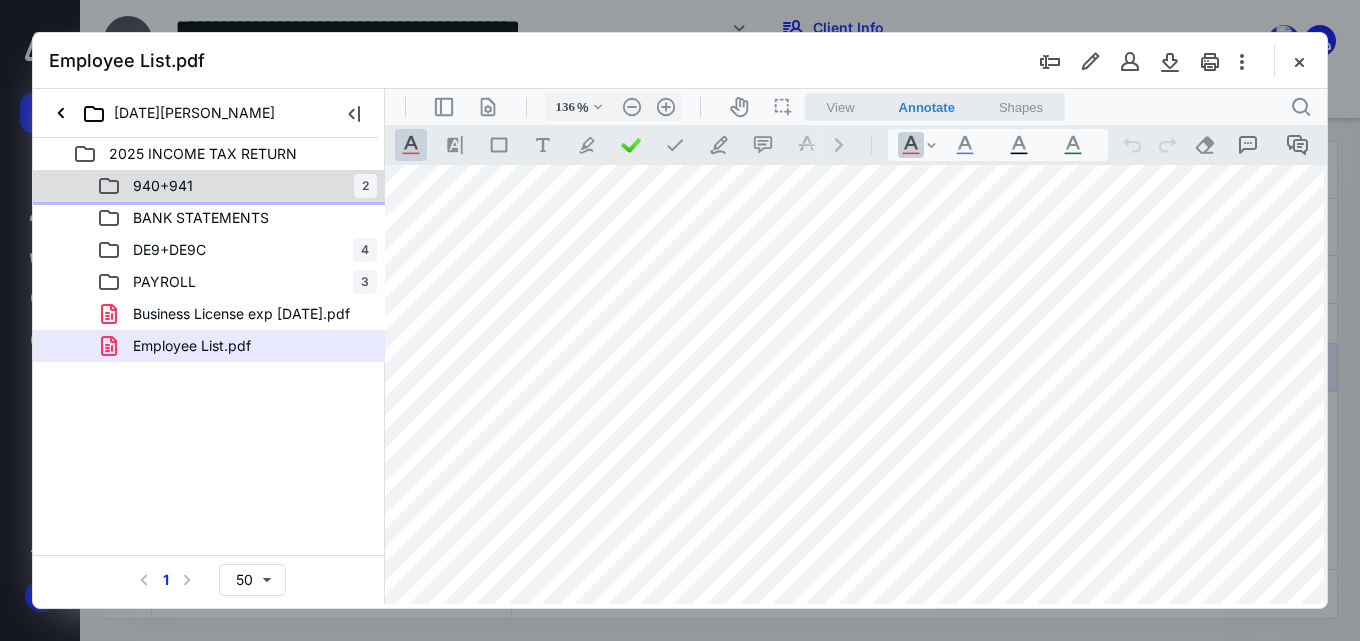 click on "940+941 2" at bounding box center (237, 186) 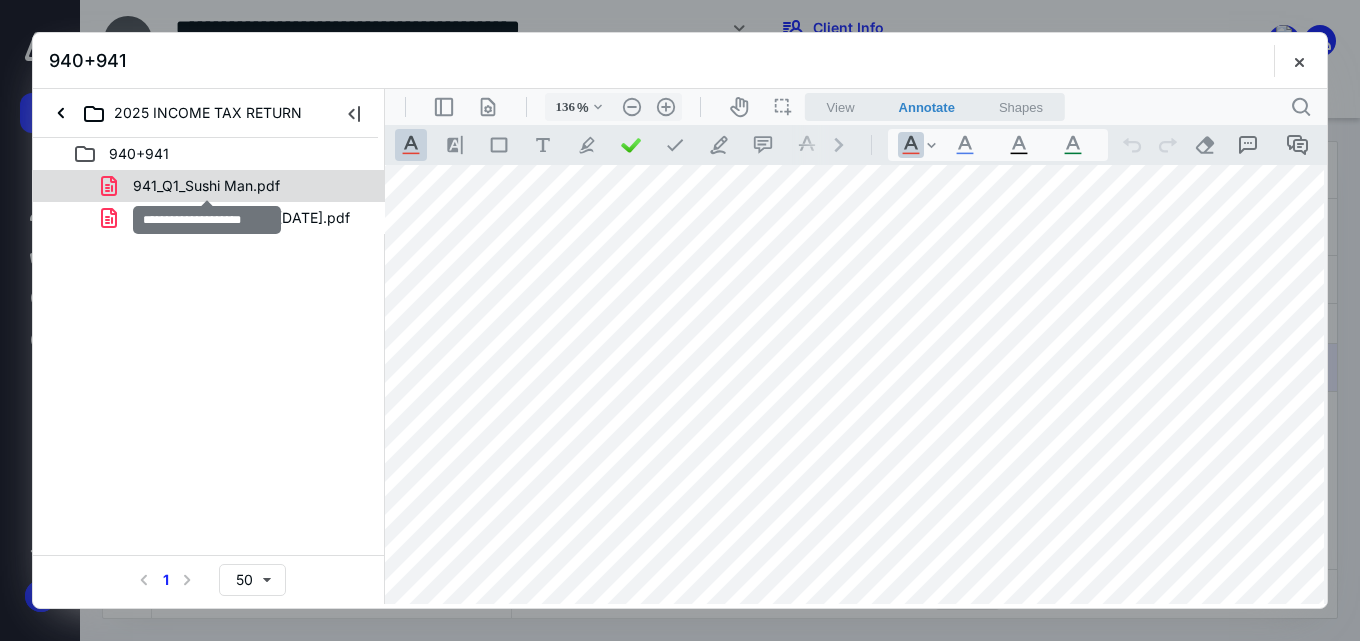 click on "941_Q1_Sushi Man.pdf" at bounding box center [206, 186] 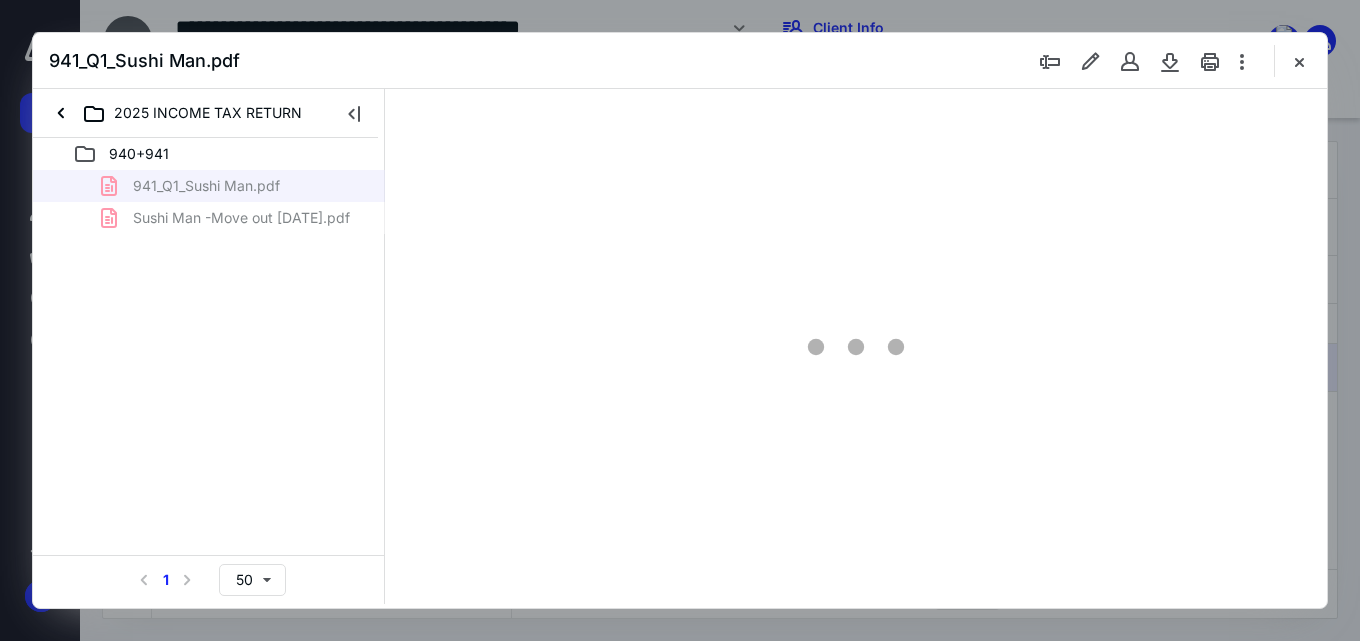 type on "55" 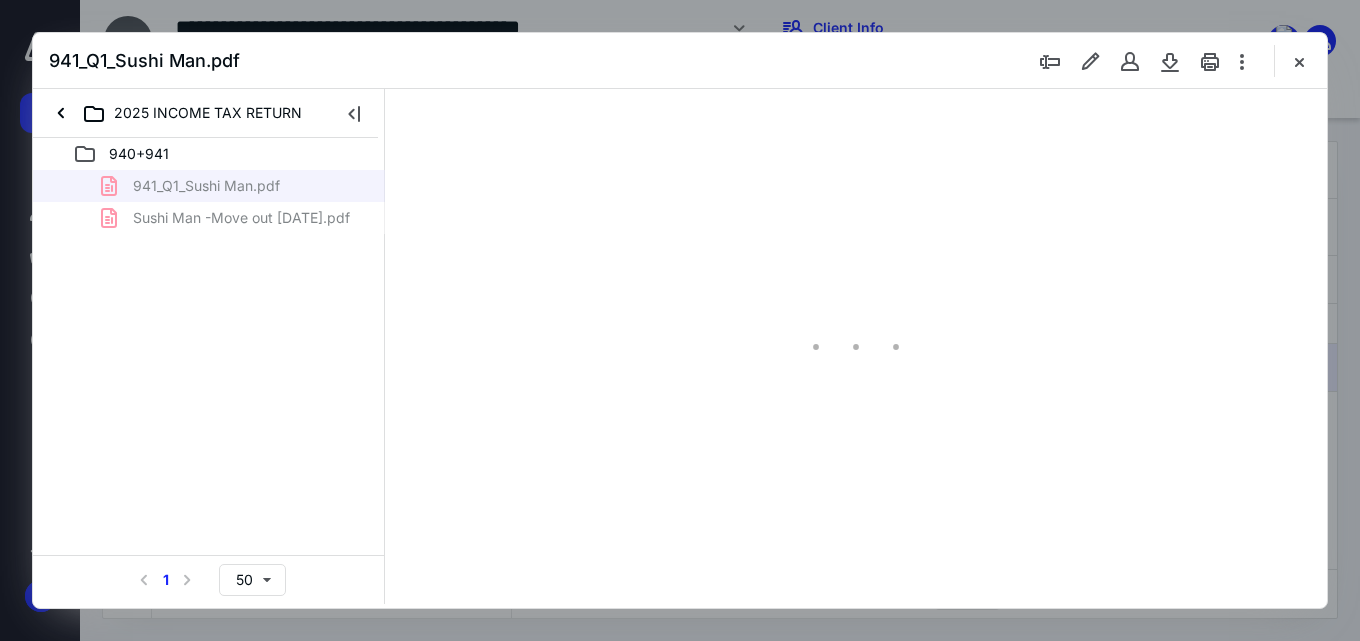 scroll, scrollTop: 78, scrollLeft: 0, axis: vertical 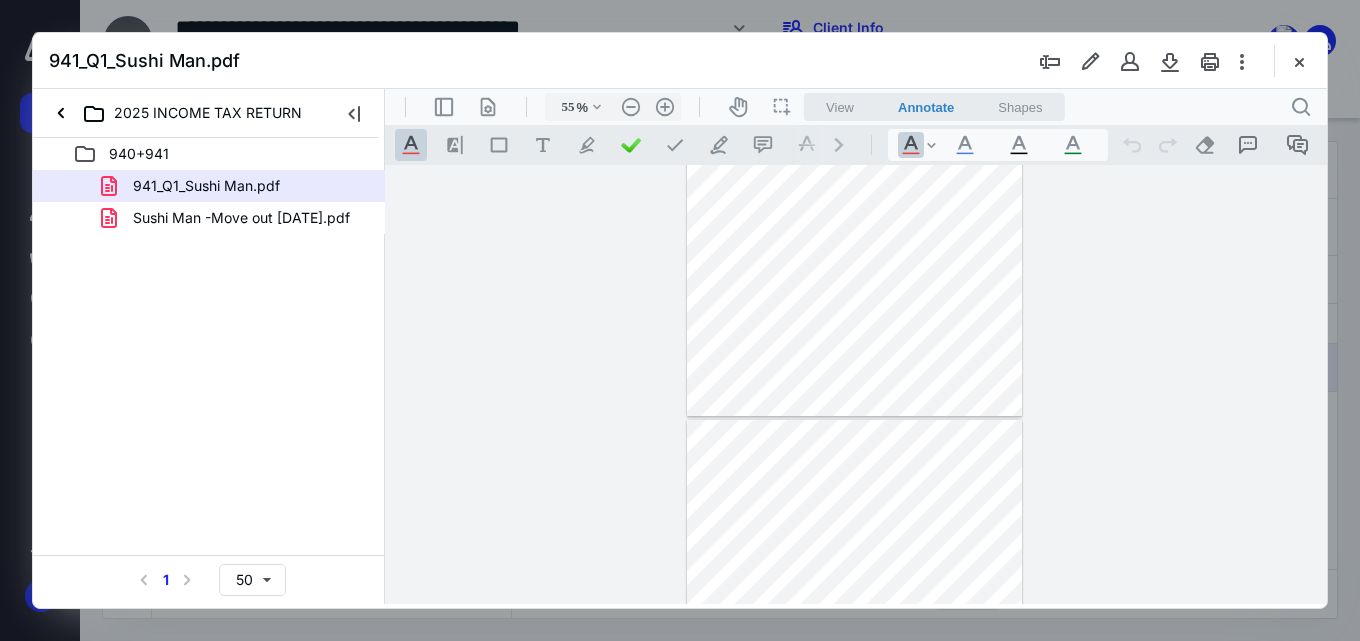 type on "*" 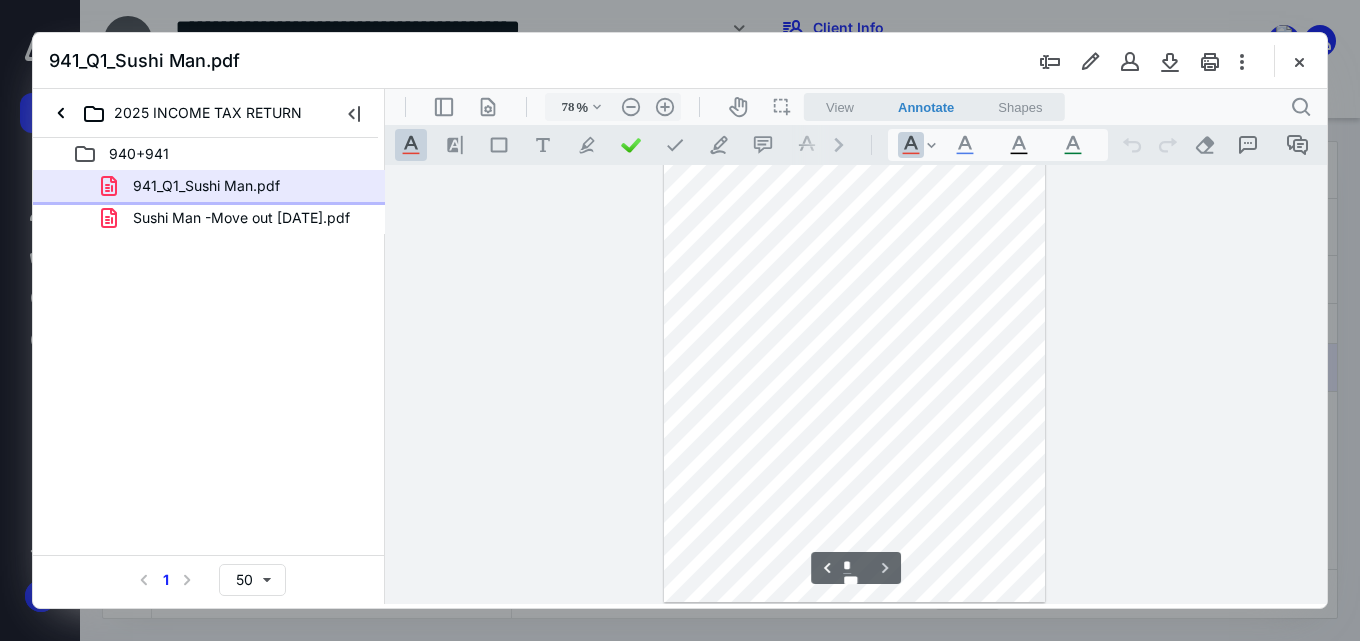 type on "85" 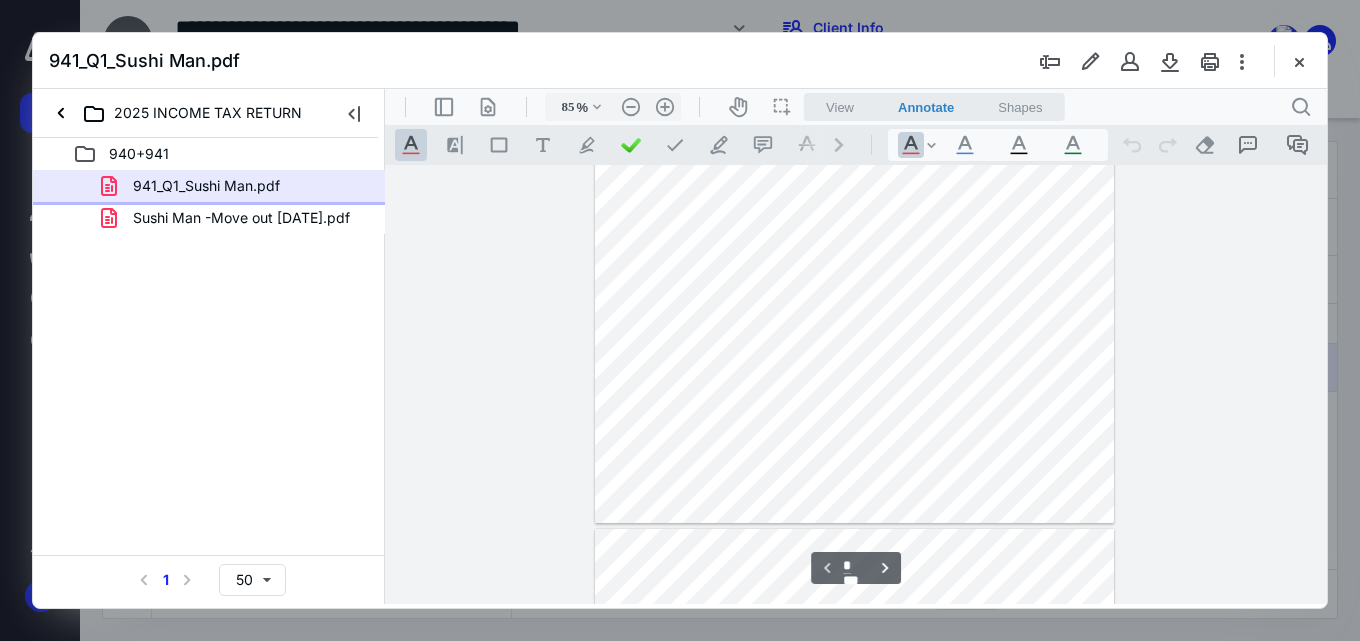 type on "*" 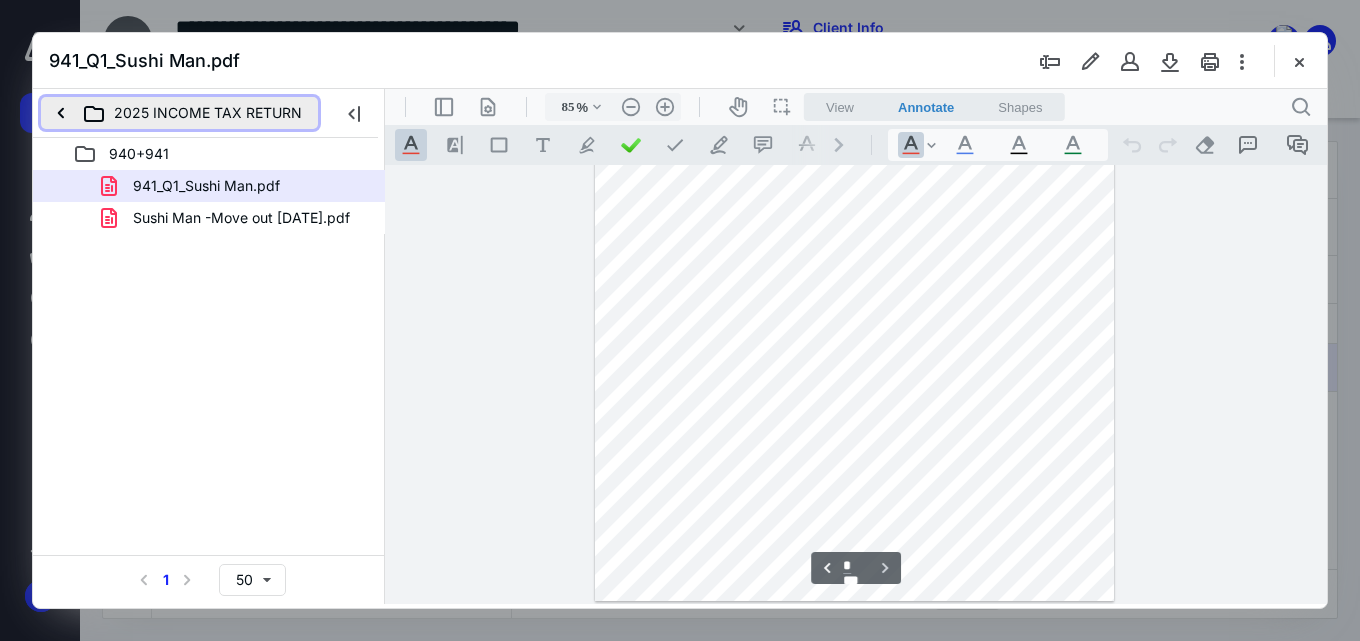 click on "2025 INCOME TAX RETURN" at bounding box center (179, 113) 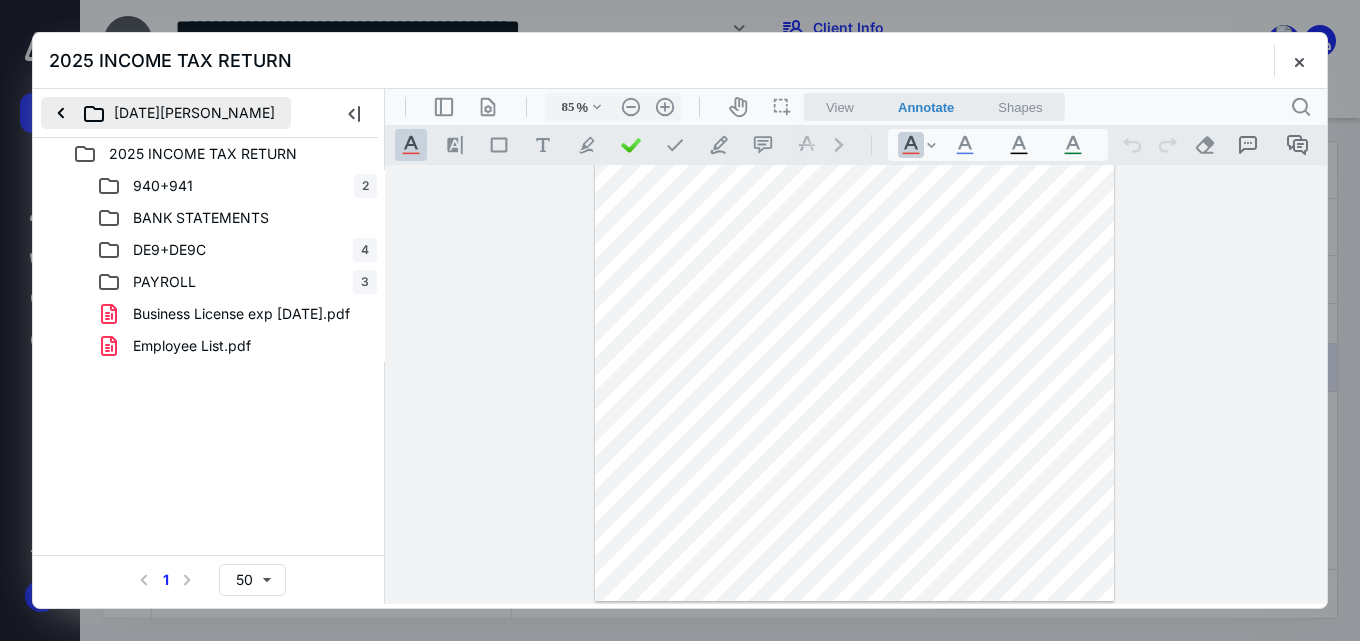 click on "[DATE][PERSON_NAME]" at bounding box center [166, 113] 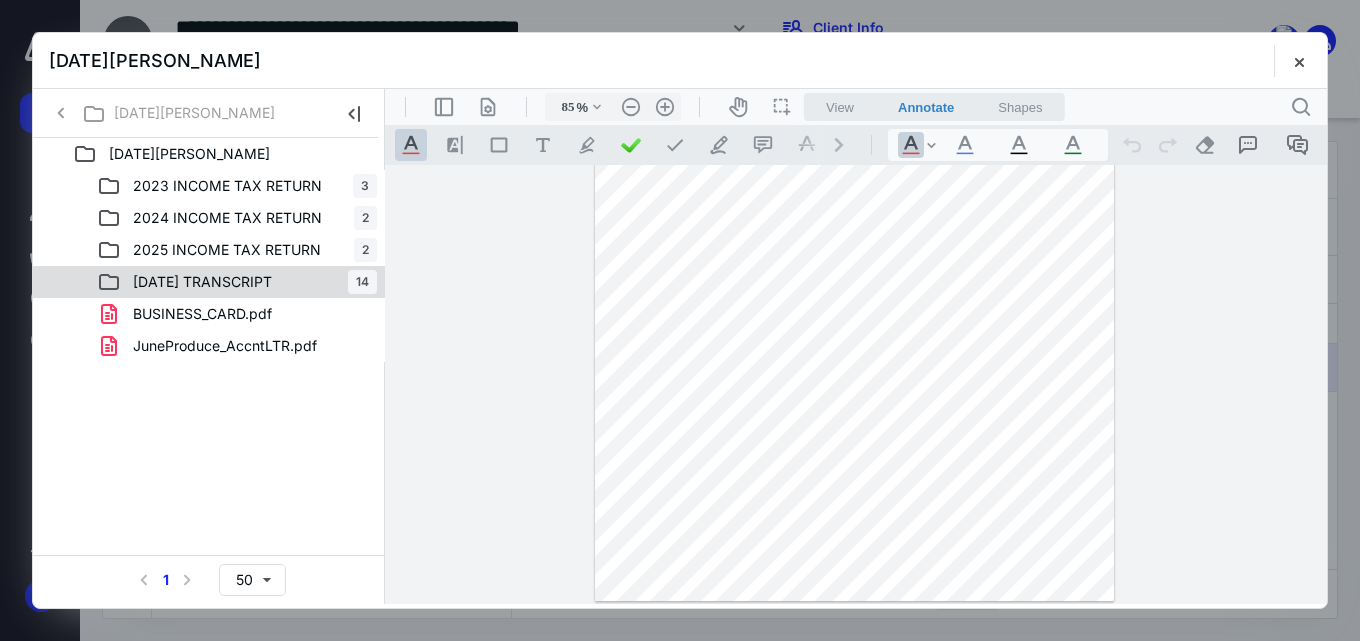 click on "[DATE] TRANSCRIPT 14" at bounding box center (237, 282) 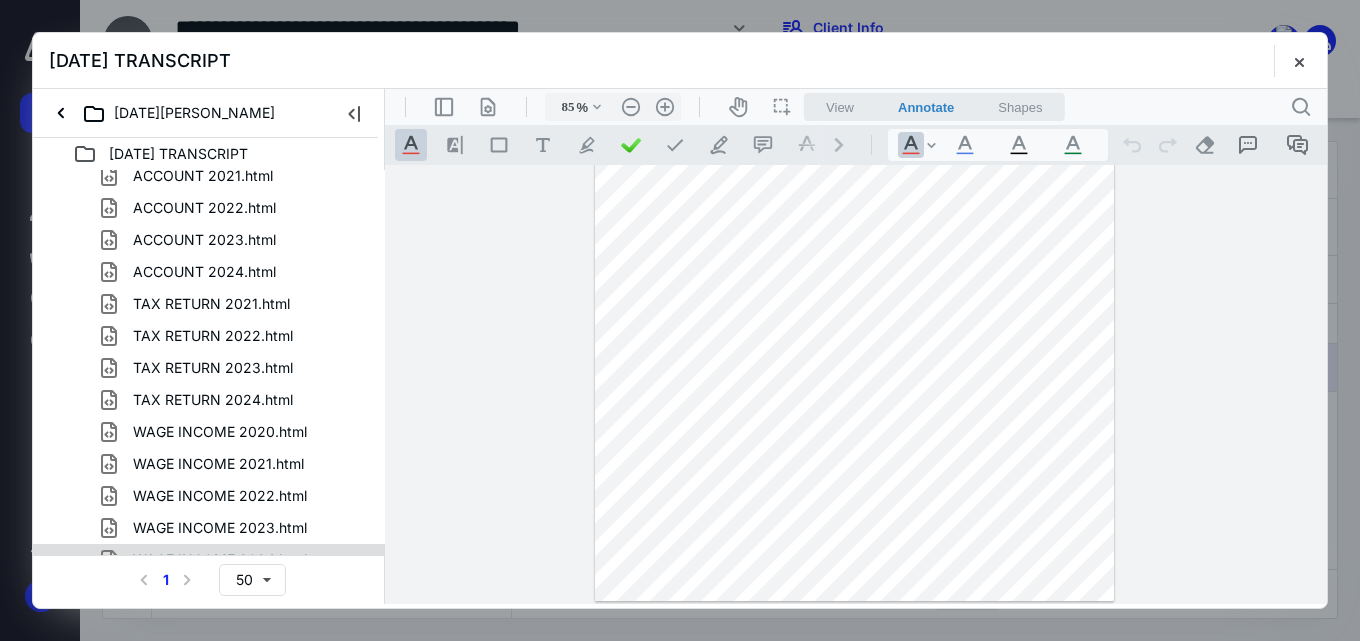 scroll, scrollTop: 63, scrollLeft: 0, axis: vertical 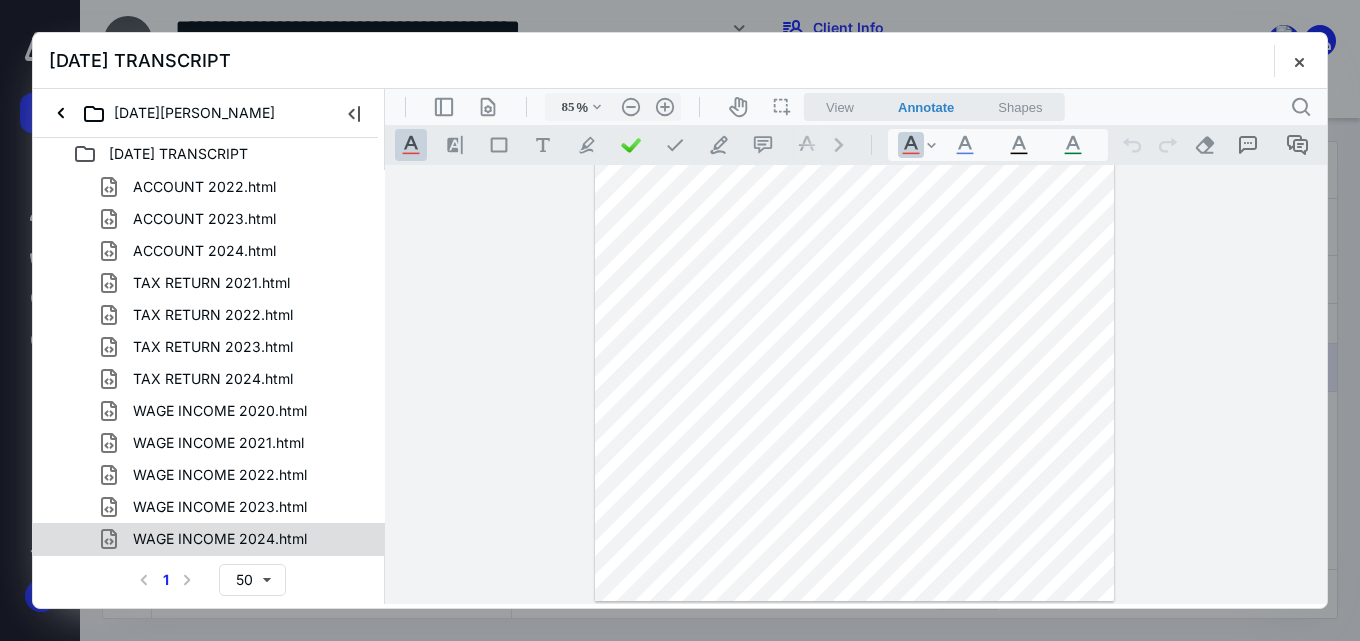 click on "WAGE INCOME 2024.html" at bounding box center [220, 539] 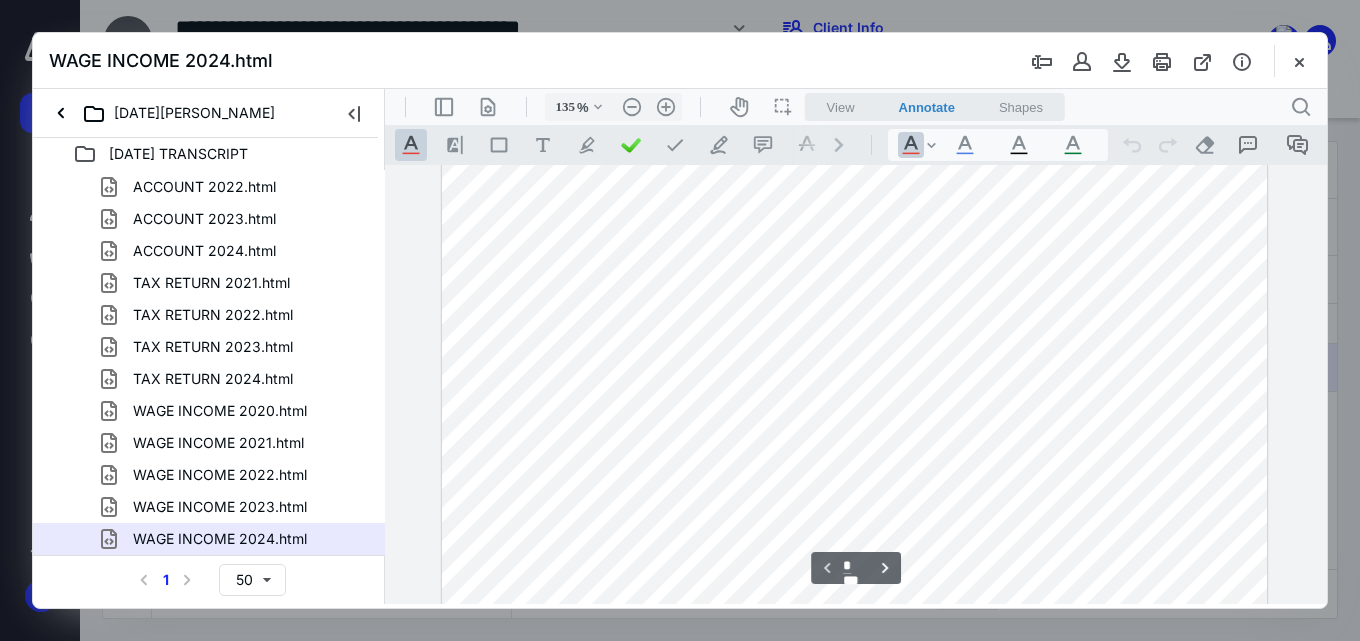 scroll, scrollTop: 228, scrollLeft: 0, axis: vertical 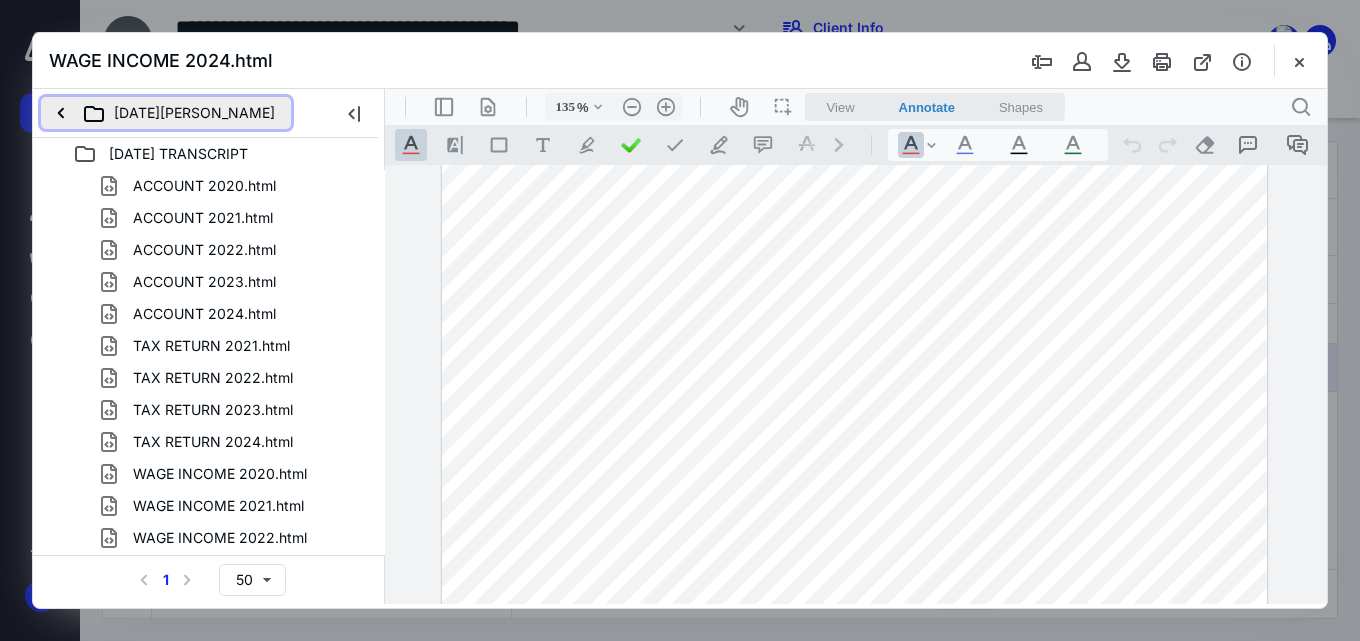 click on "[DATE][PERSON_NAME]" at bounding box center (166, 113) 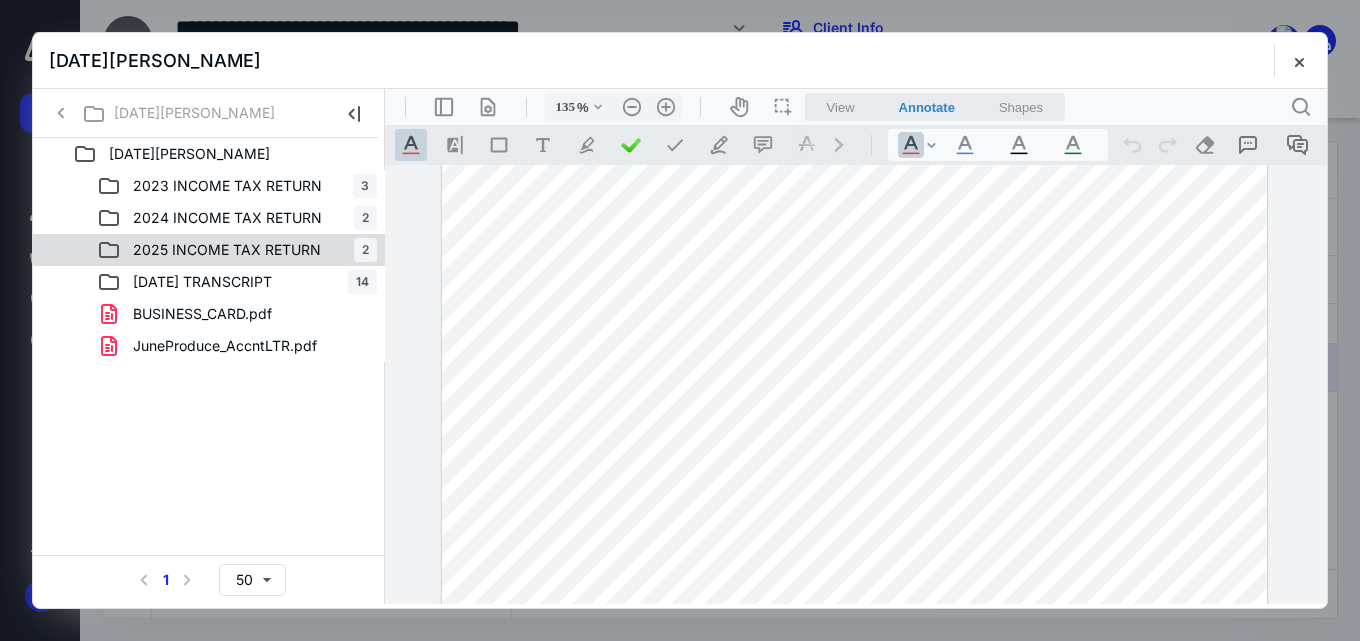 click on "2025 INCOME TAX RETURN" at bounding box center [227, 250] 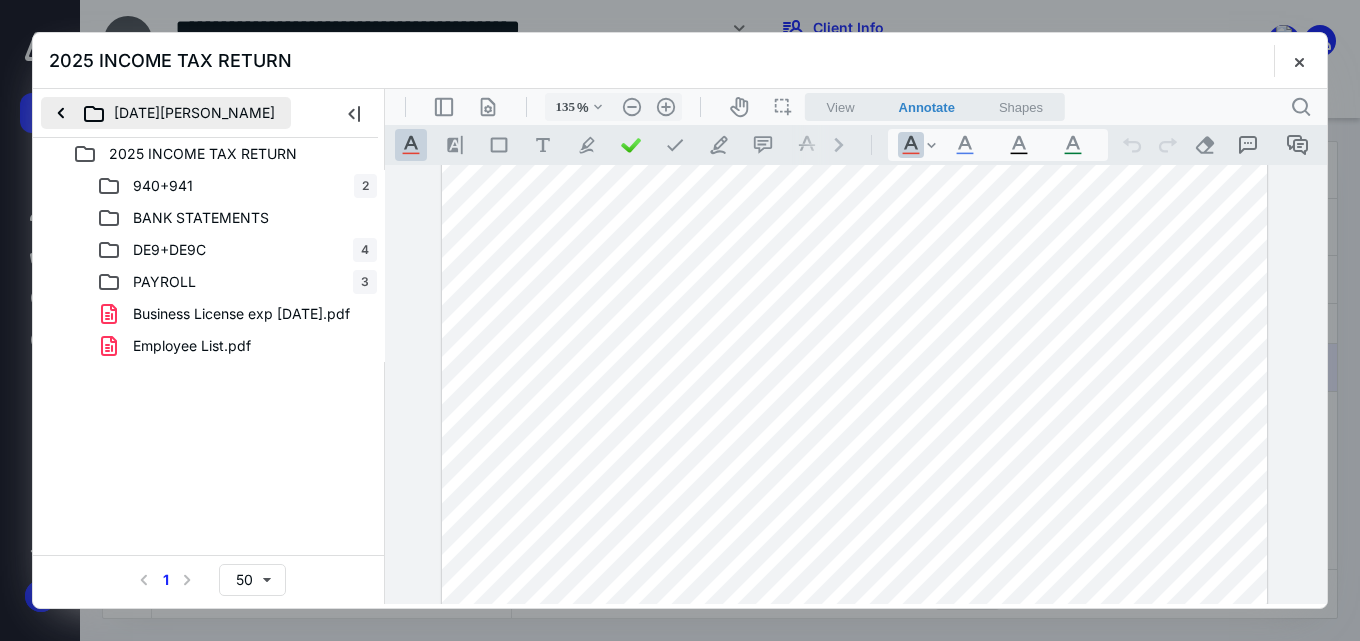 click on "[DATE][PERSON_NAME]" at bounding box center (166, 113) 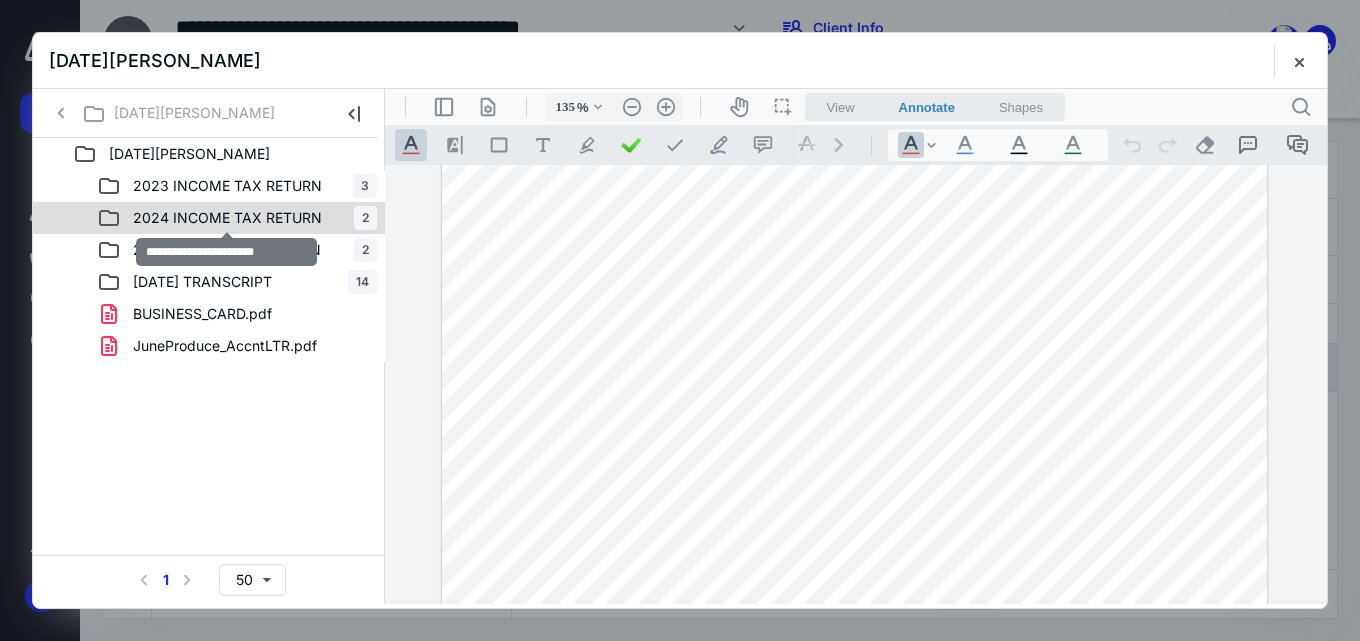 drag, startPoint x: 236, startPoint y: 206, endPoint x: 246, endPoint y: 217, distance: 14.866069 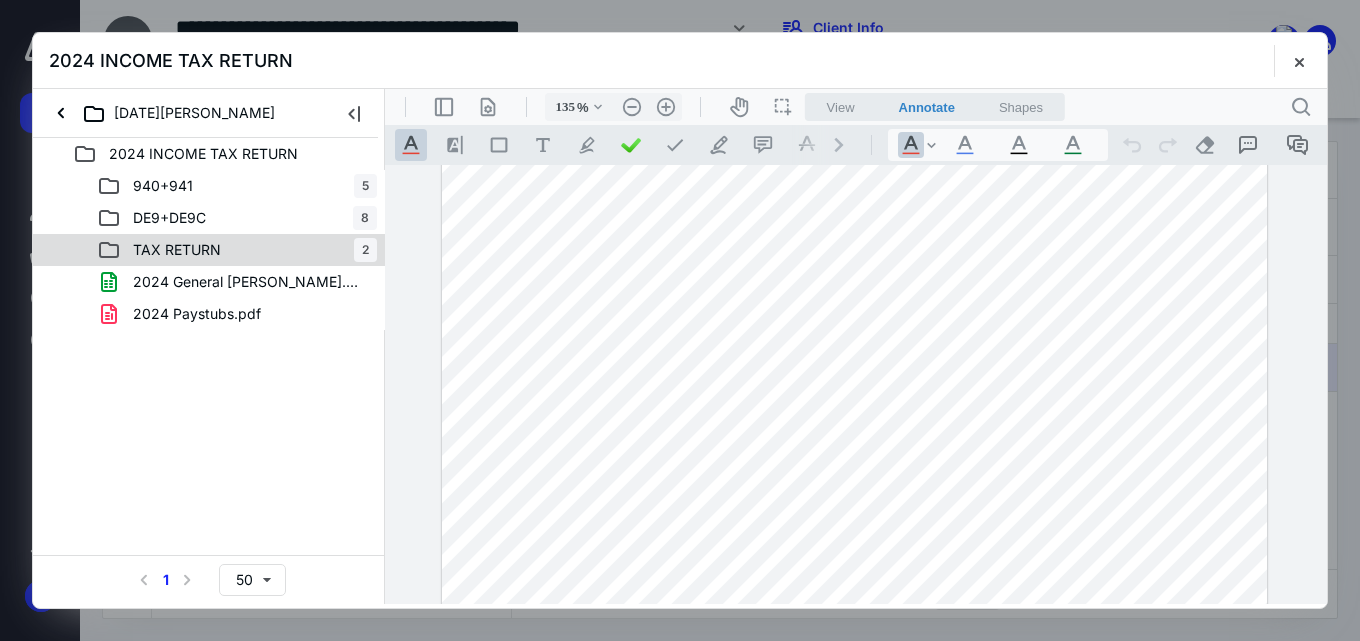 drag, startPoint x: 256, startPoint y: 254, endPoint x: 25, endPoint y: 167, distance: 246.84003 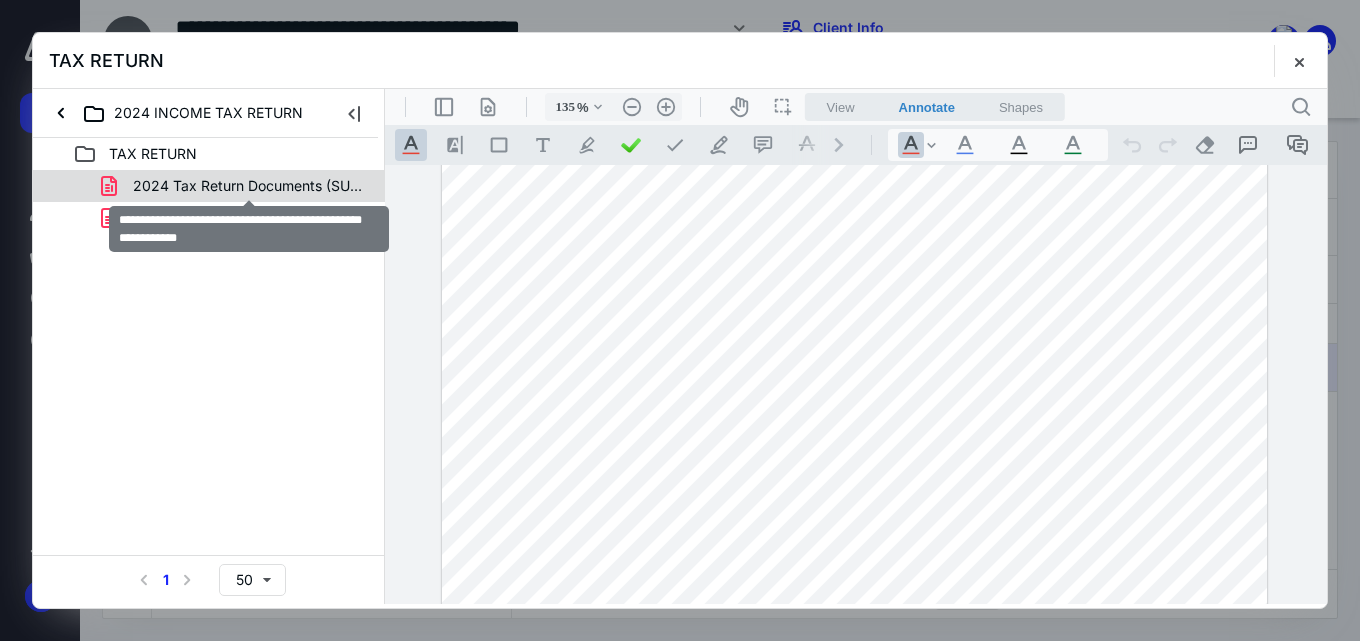 click on "2024 Tax Return Documents (SUSHI MAN RESTAURANT SERVICE IN.pdf" at bounding box center [249, 186] 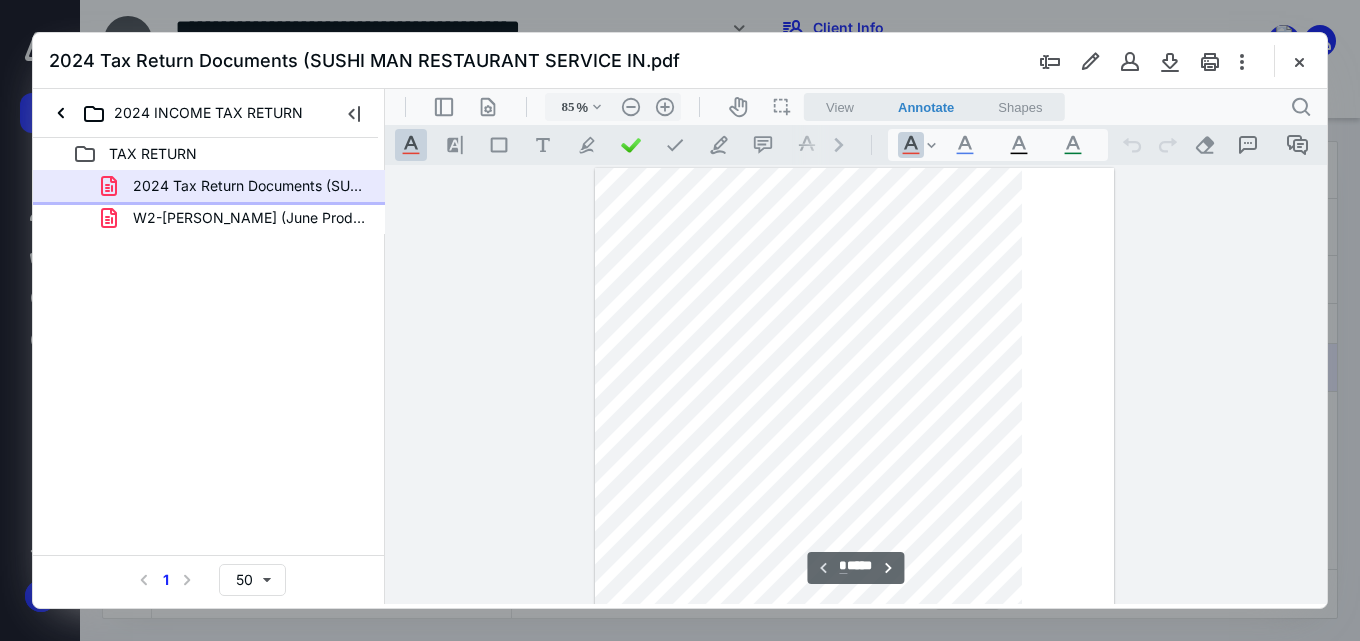 scroll, scrollTop: 22, scrollLeft: 0, axis: vertical 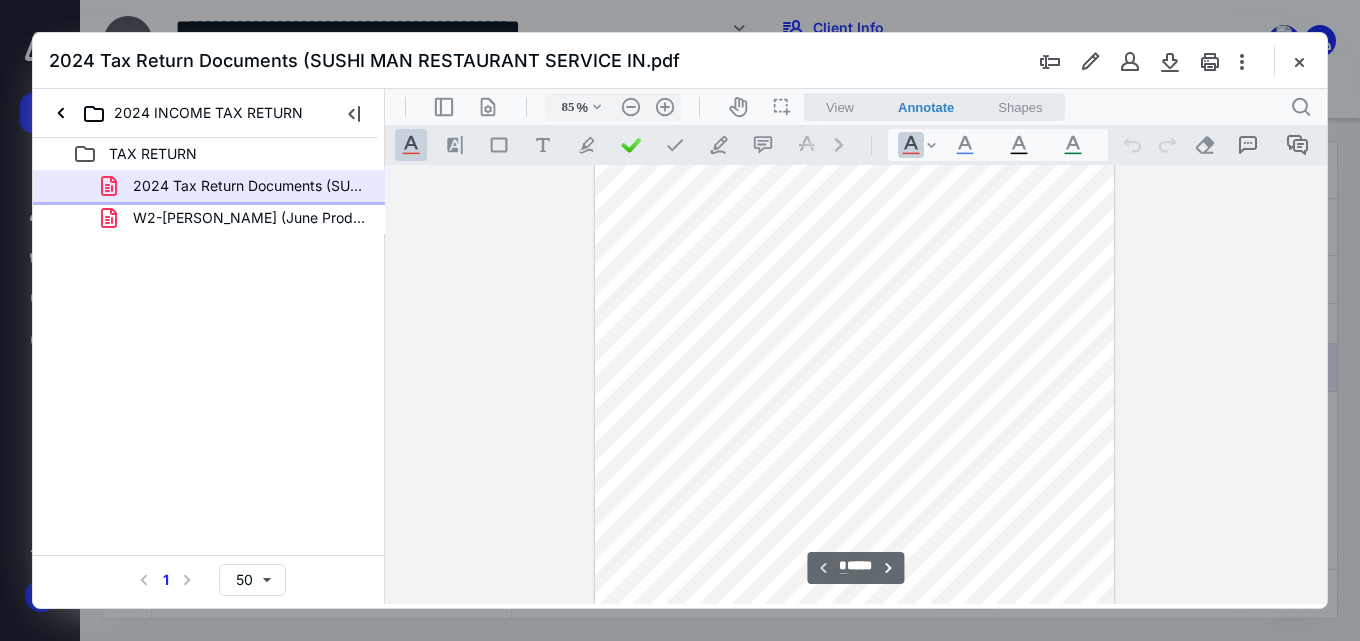 type on "160" 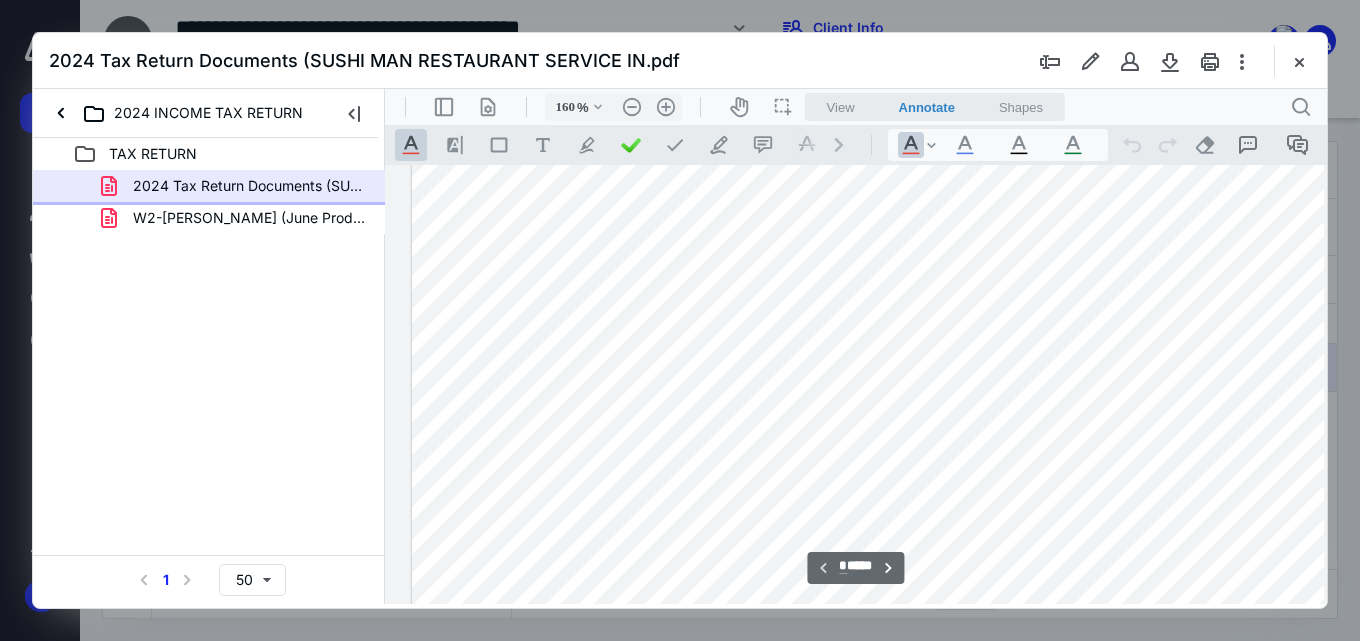 scroll, scrollTop: 0, scrollLeft: 123, axis: horizontal 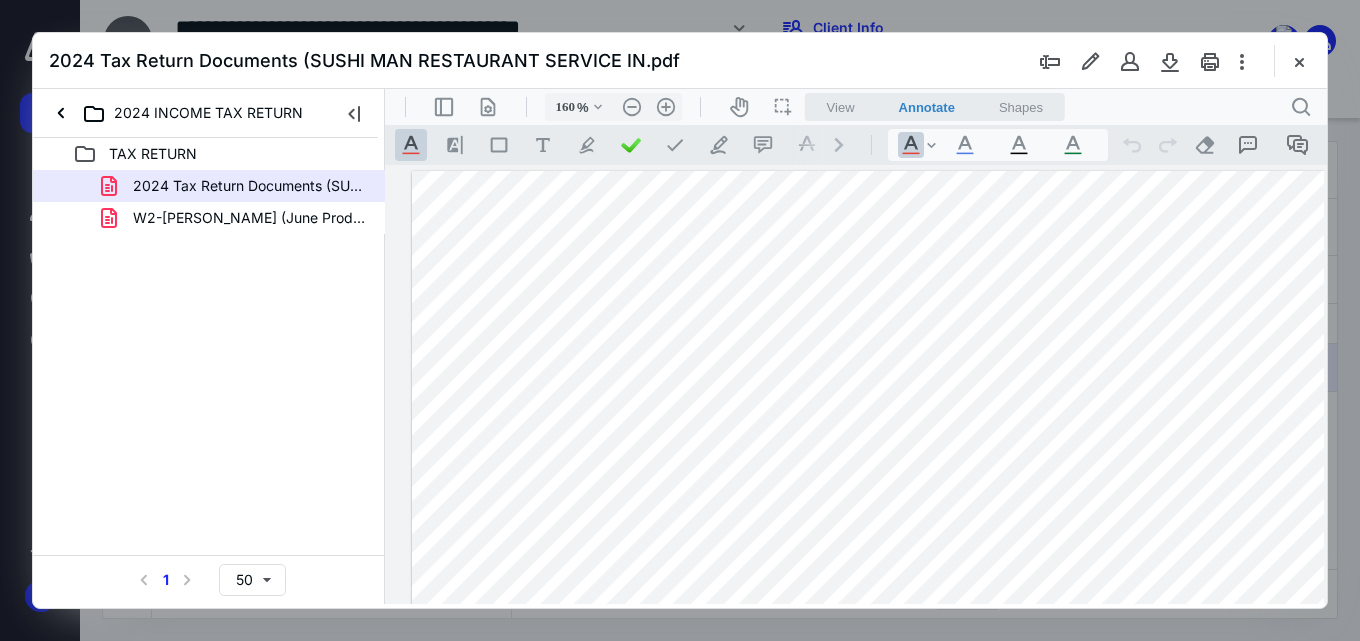 drag, startPoint x: 637, startPoint y: 604, endPoint x: 691, endPoint y: 607, distance: 54.08327 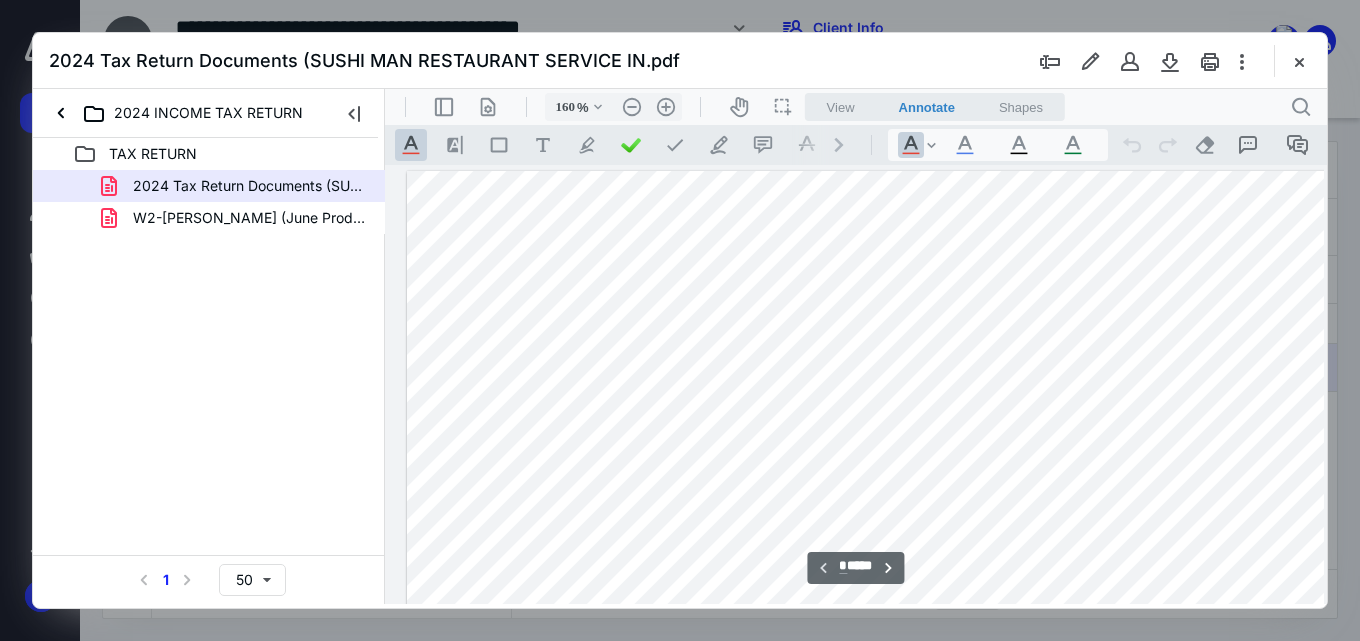 scroll, scrollTop: 0, scrollLeft: 126, axis: horizontal 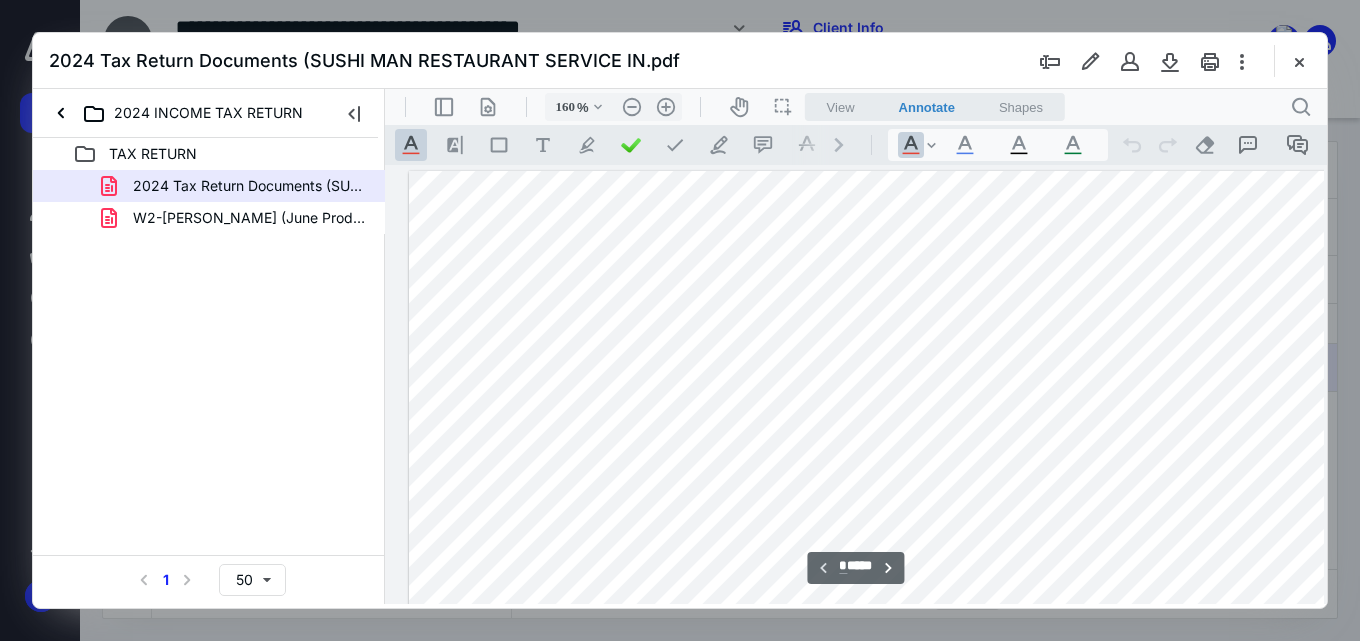 drag, startPoint x: 695, startPoint y: 601, endPoint x: 1083, endPoint y: 696, distance: 399.46088 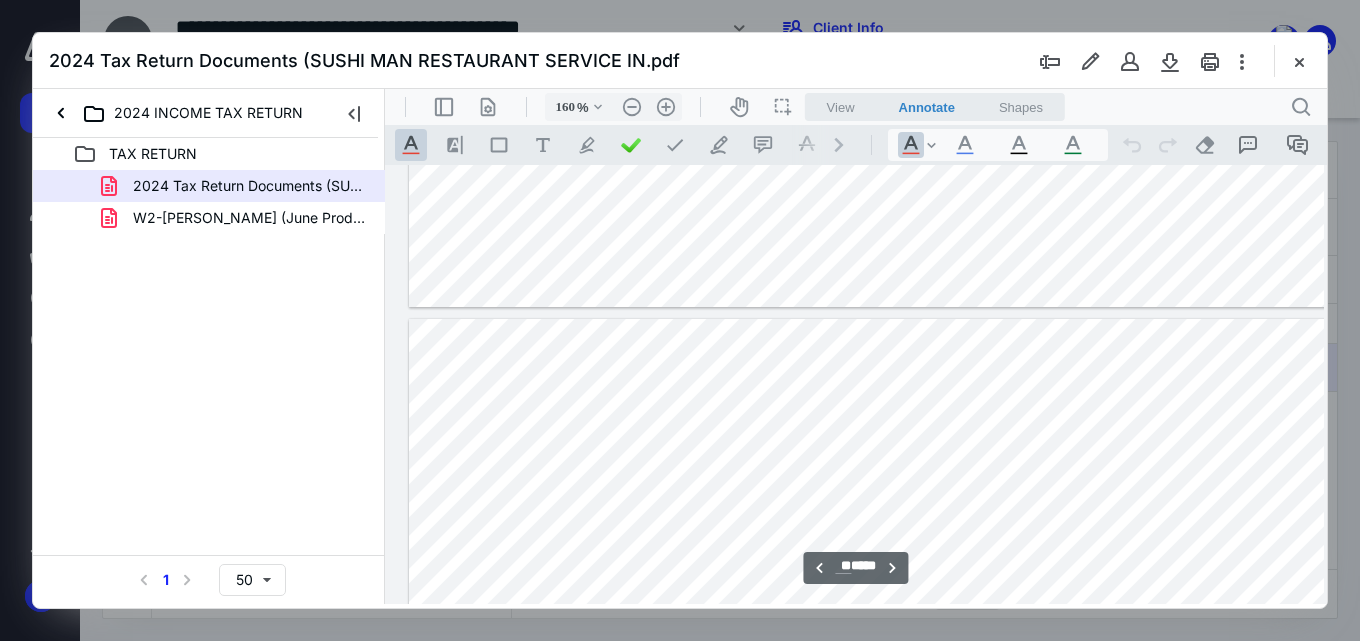 scroll, scrollTop: 15000, scrollLeft: 126, axis: both 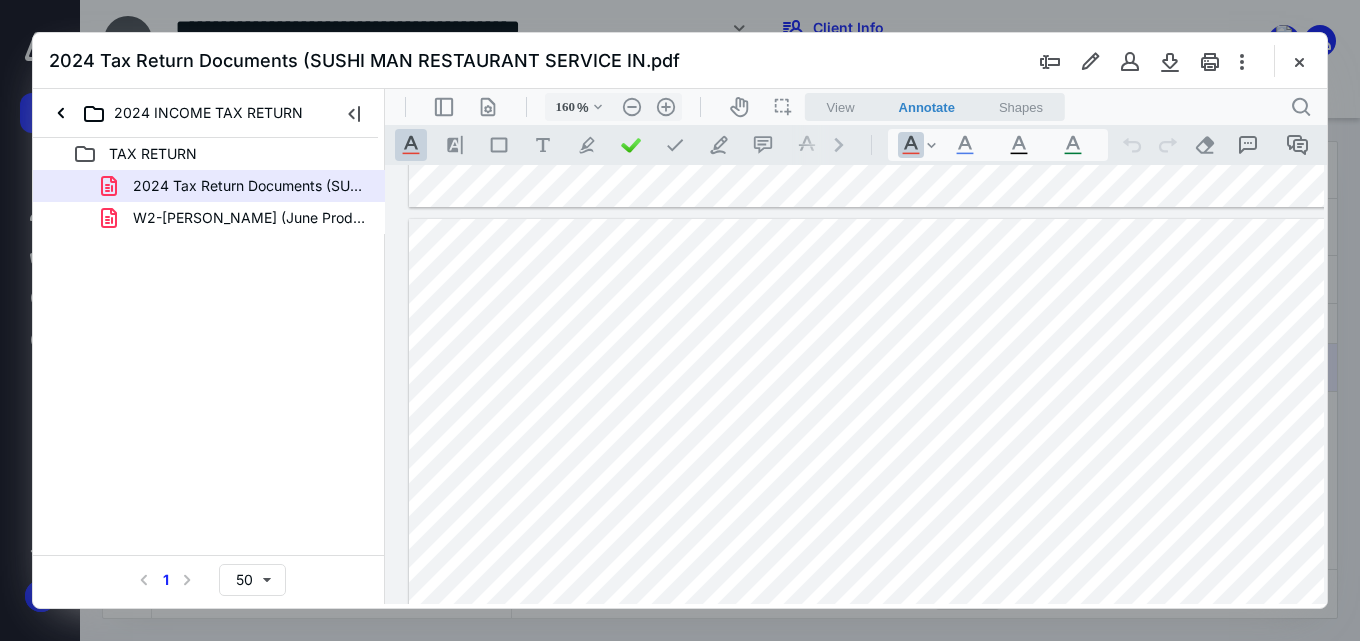 drag, startPoint x: 701, startPoint y: 606, endPoint x: 726, endPoint y: 607, distance: 25.019993 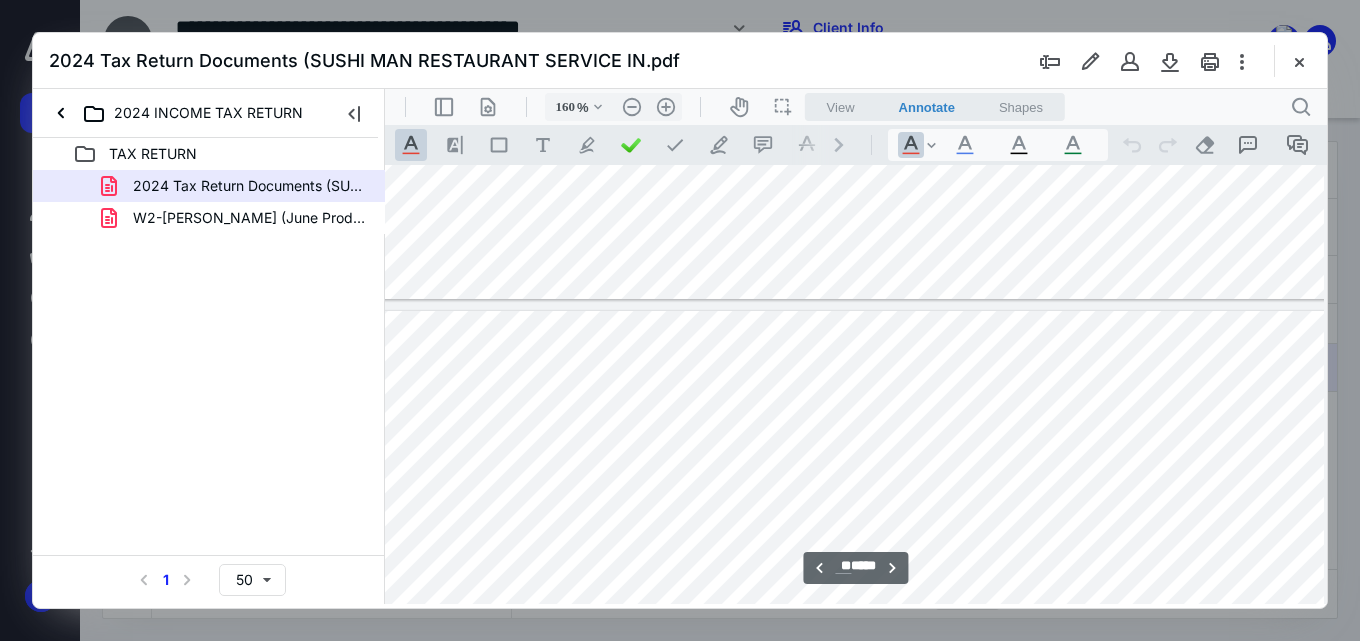 type on "**" 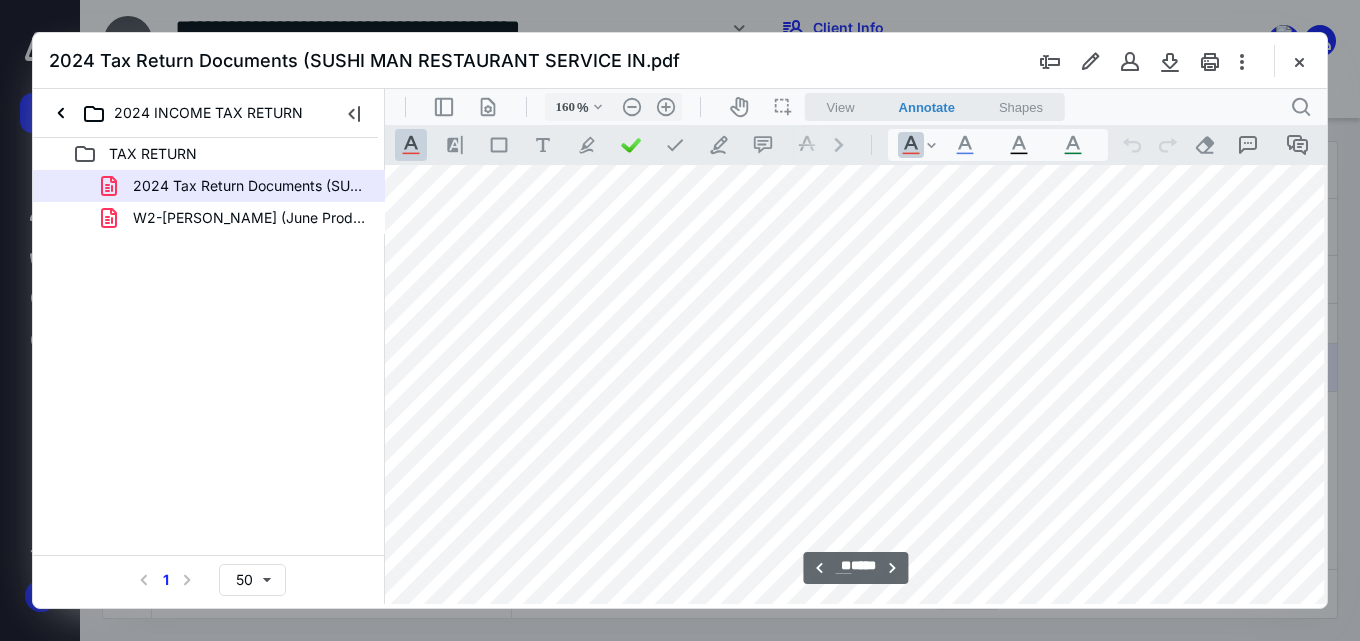 scroll, scrollTop: 16900, scrollLeft: 166, axis: both 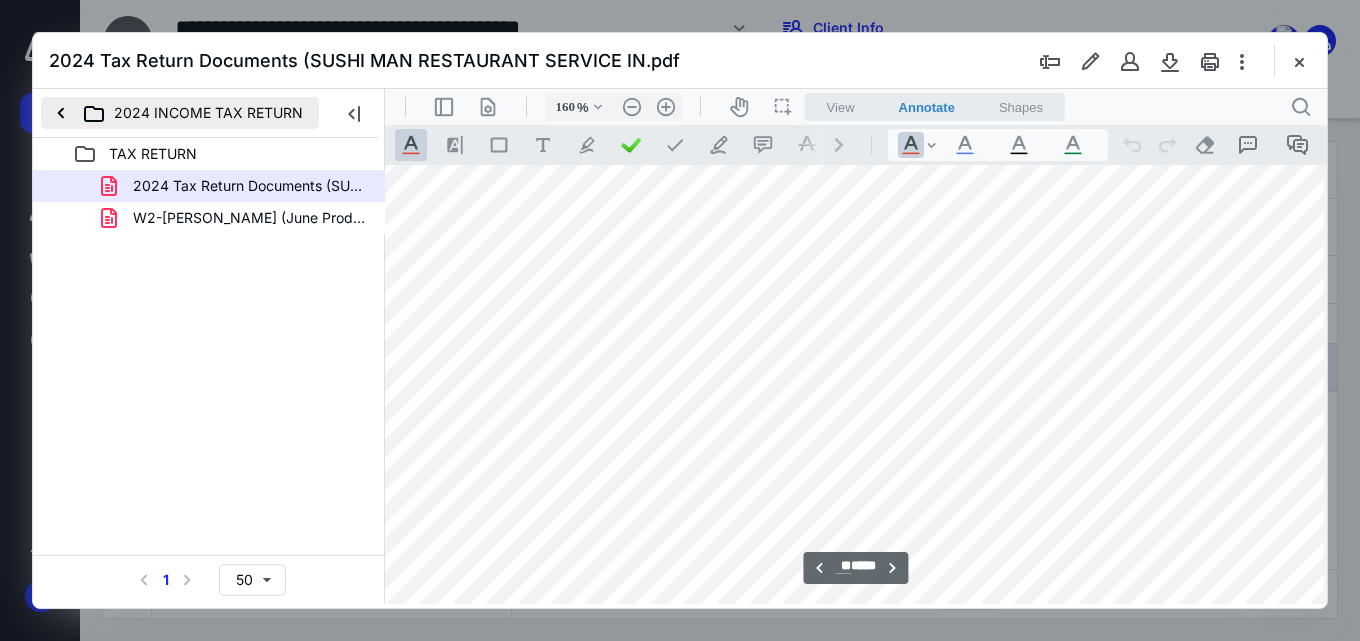 click on "2024 INCOME TAX RETURN" at bounding box center [180, 113] 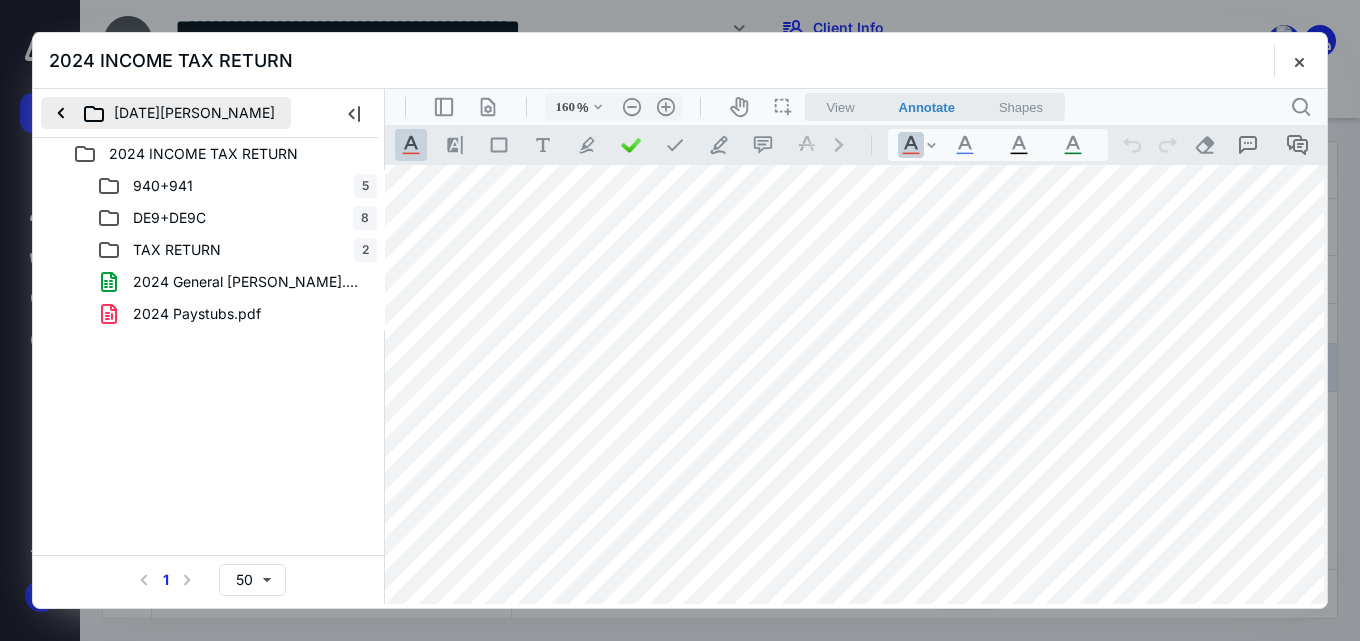 click on "[DATE][PERSON_NAME]" at bounding box center (166, 113) 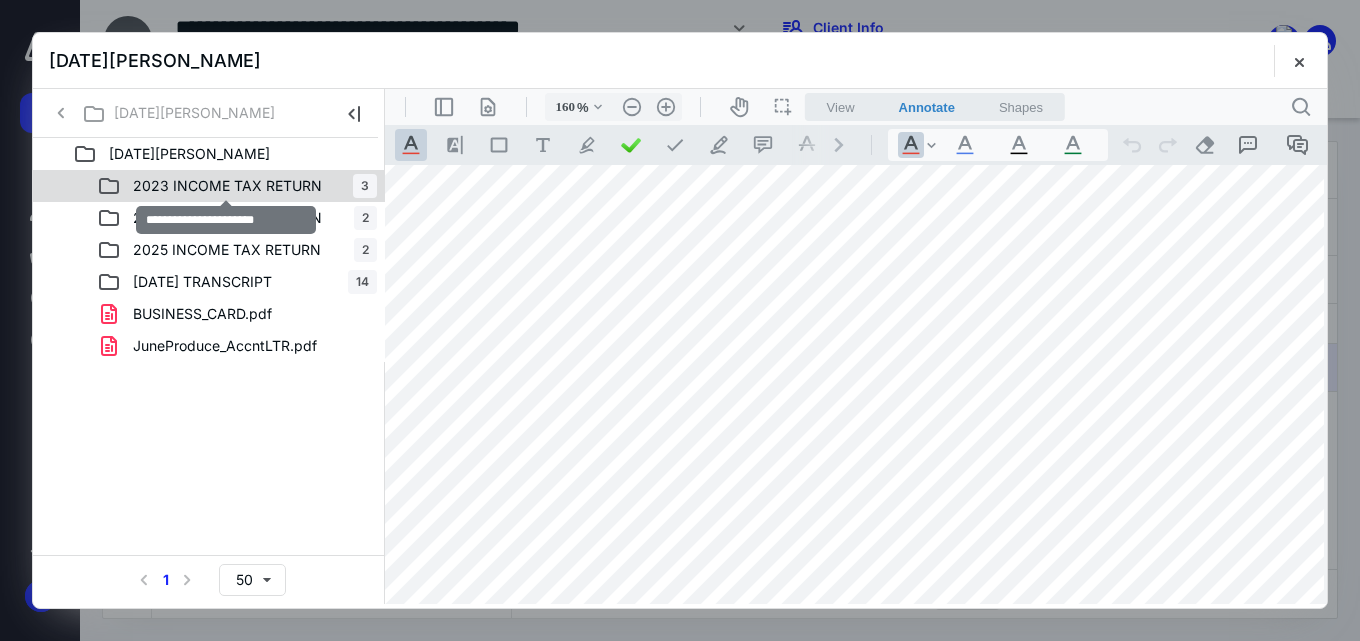 click on "2023 INCOME TAX RETURN" at bounding box center [227, 186] 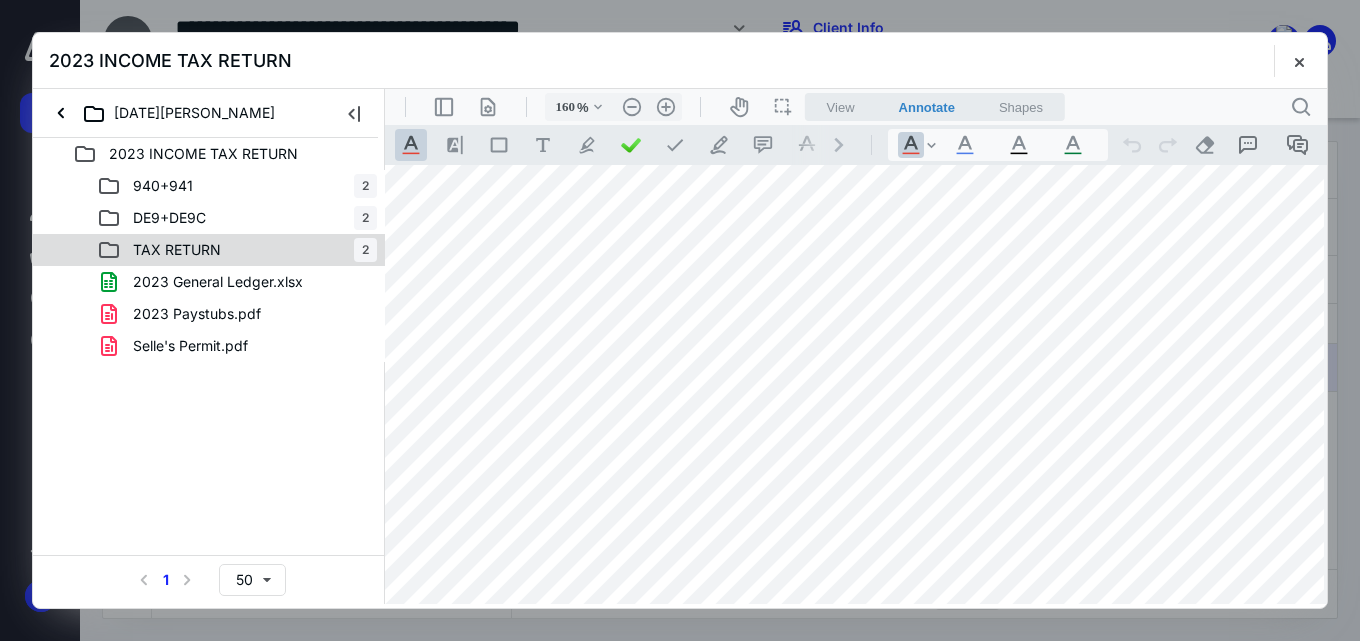 click on "TAX RETURN 2" at bounding box center [237, 250] 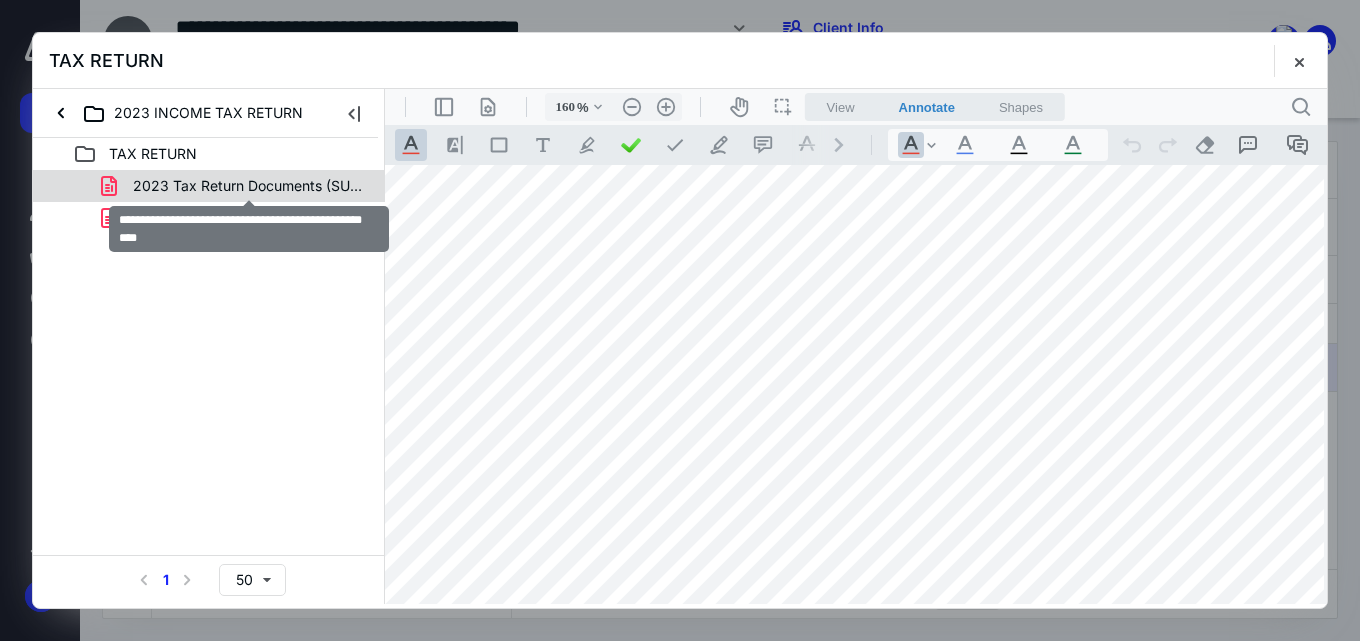 click on "2023 Tax Return Documents (SUSHI MAN RESTAURANT S).pdf" at bounding box center [249, 186] 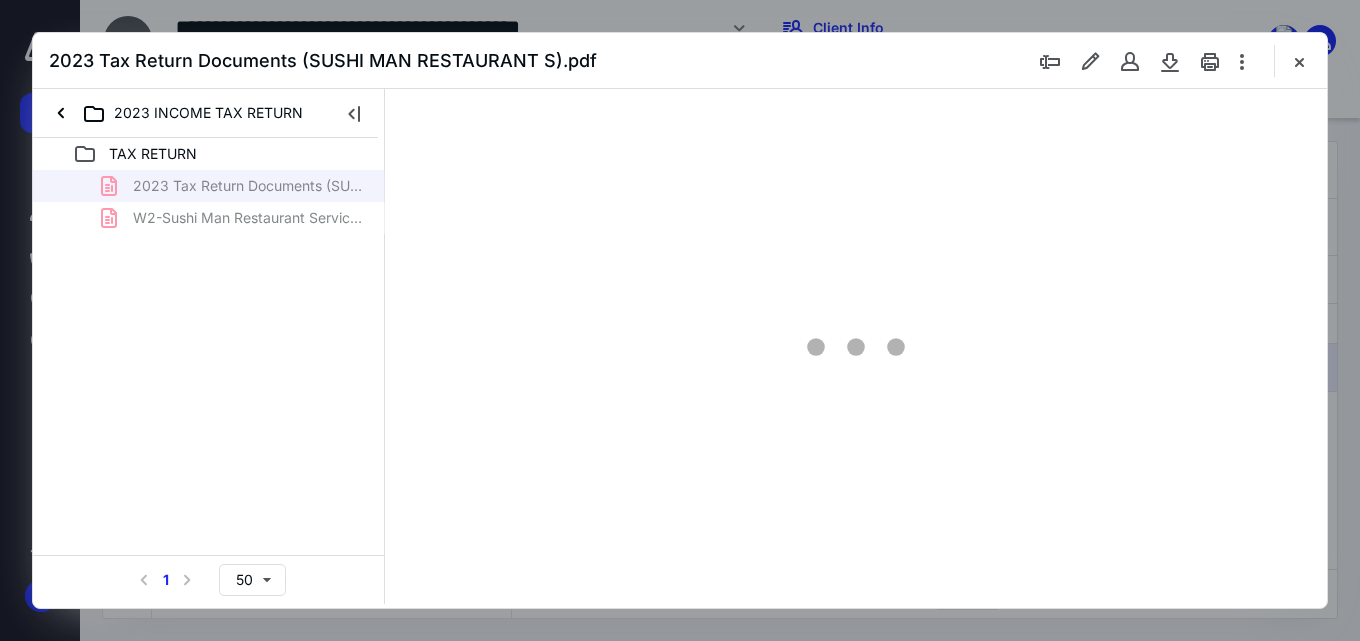 type on "55" 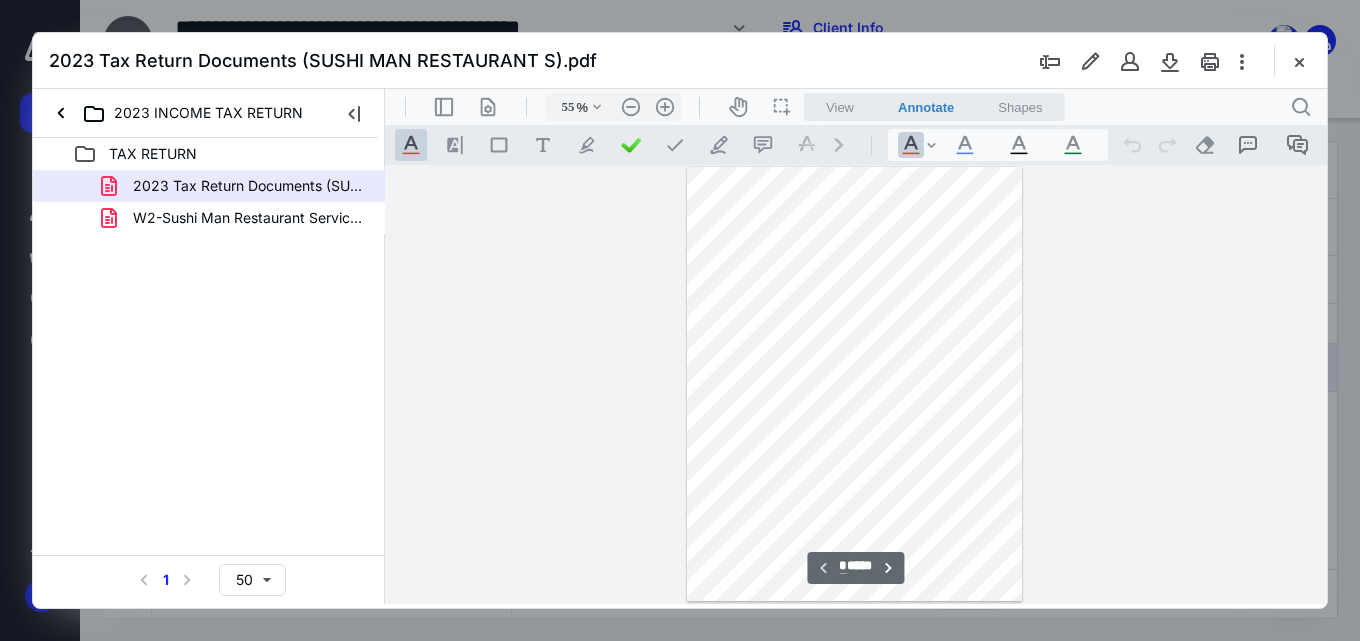 scroll, scrollTop: 400, scrollLeft: 0, axis: vertical 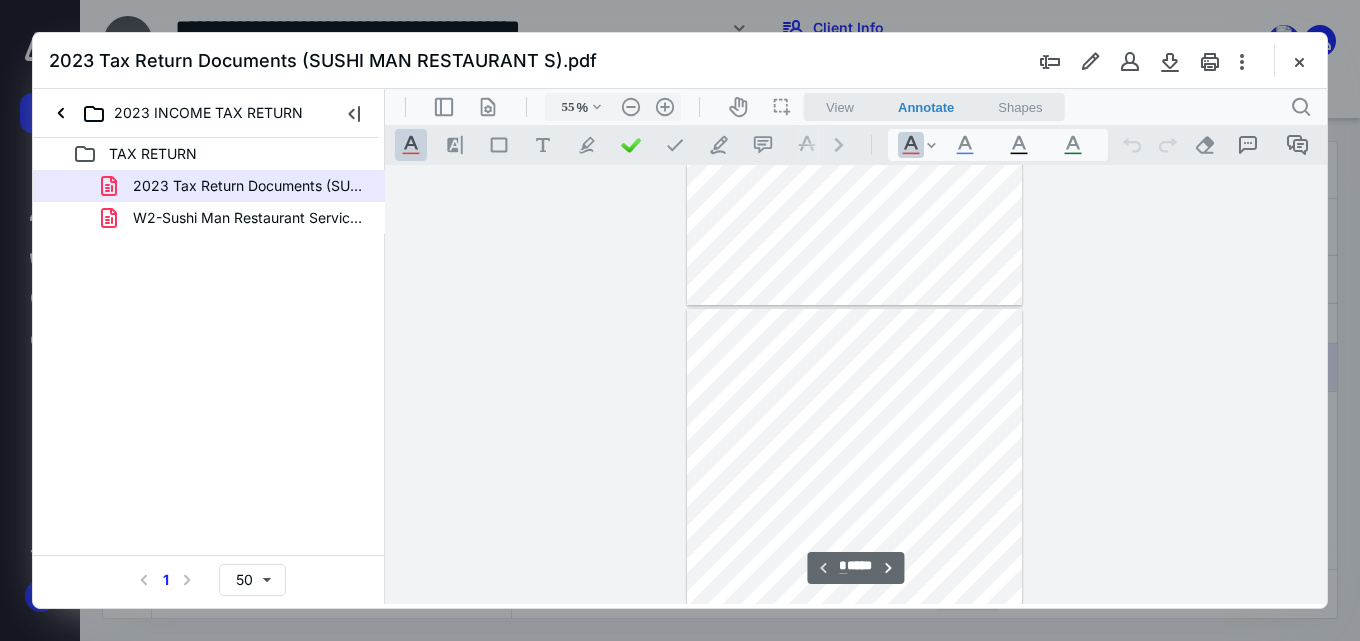 type on "*" 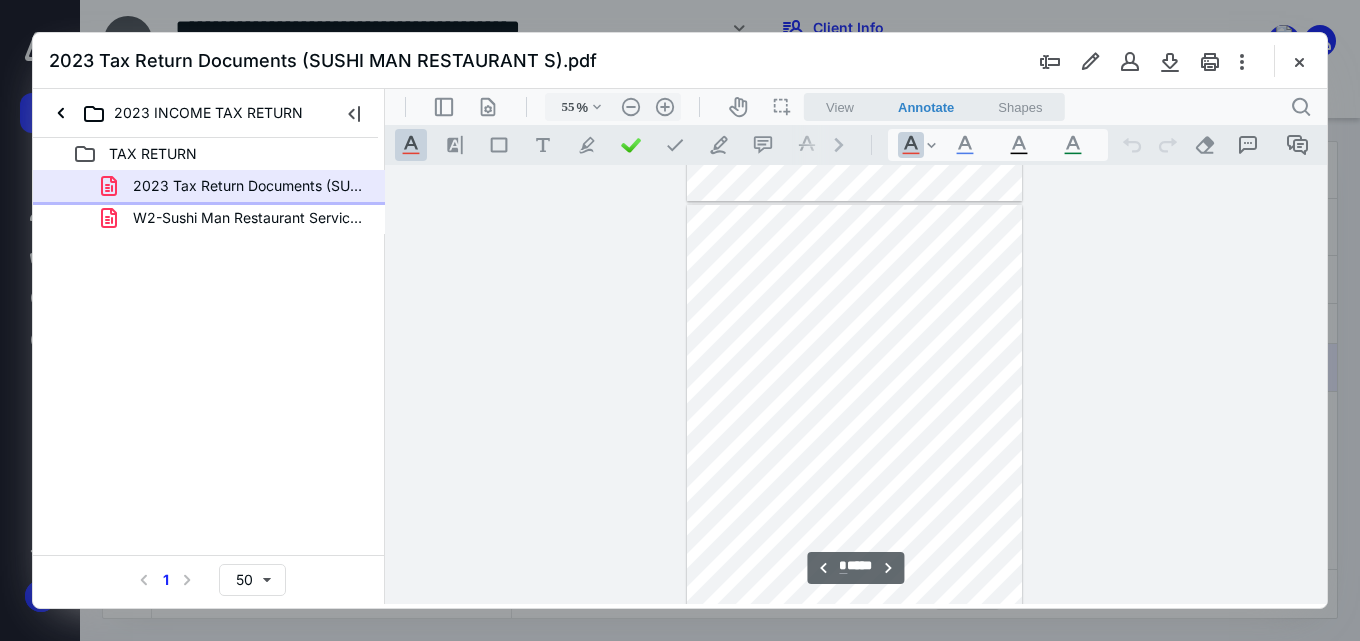 type on "110" 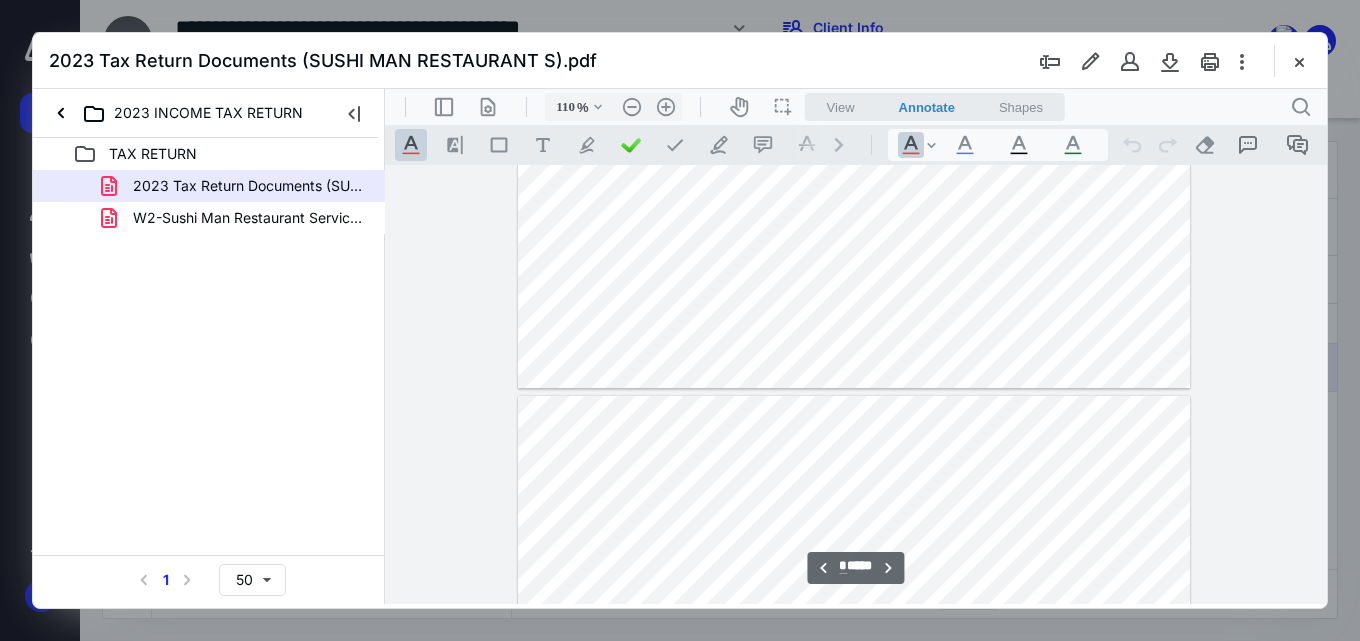 scroll, scrollTop: 3399, scrollLeft: 0, axis: vertical 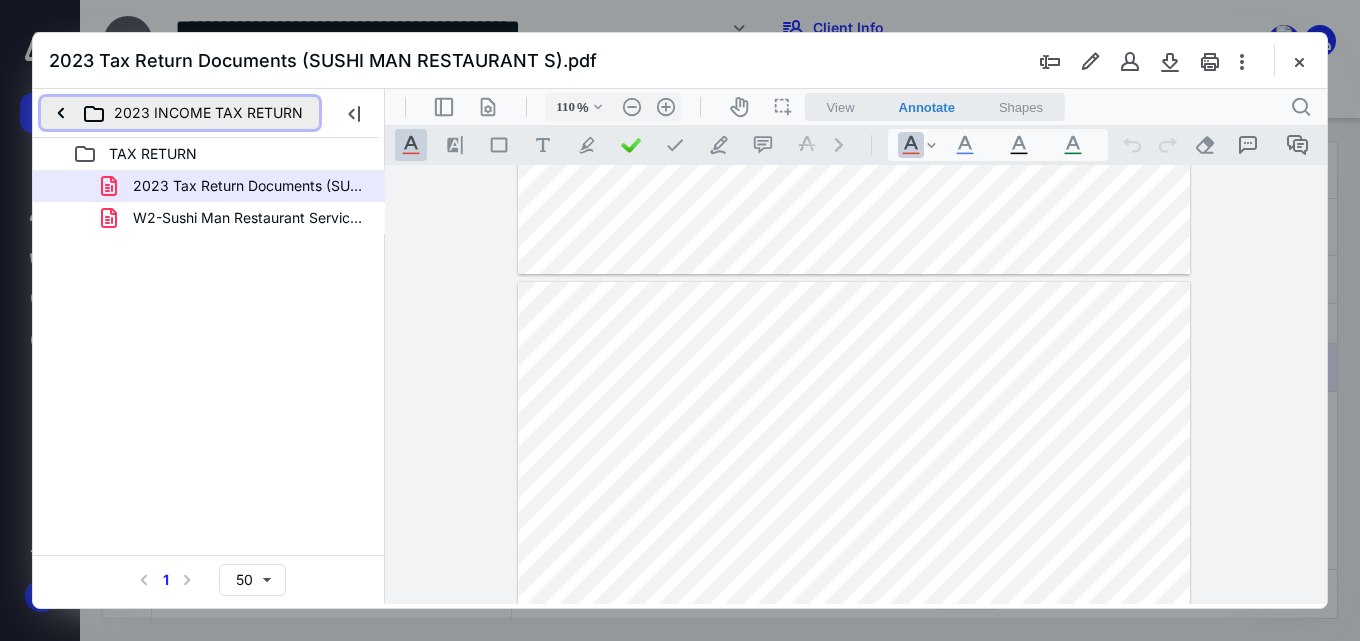 click on "2023 INCOME TAX RETURN" at bounding box center [180, 113] 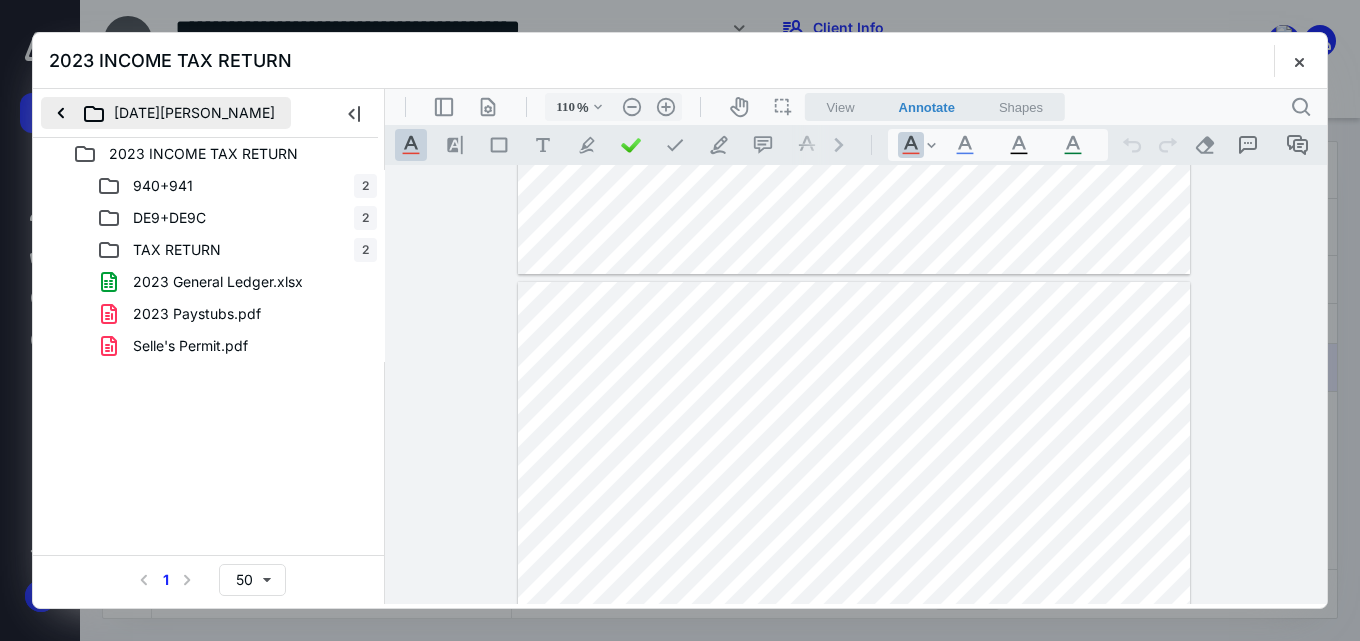 click on "[DATE][PERSON_NAME]" at bounding box center (166, 113) 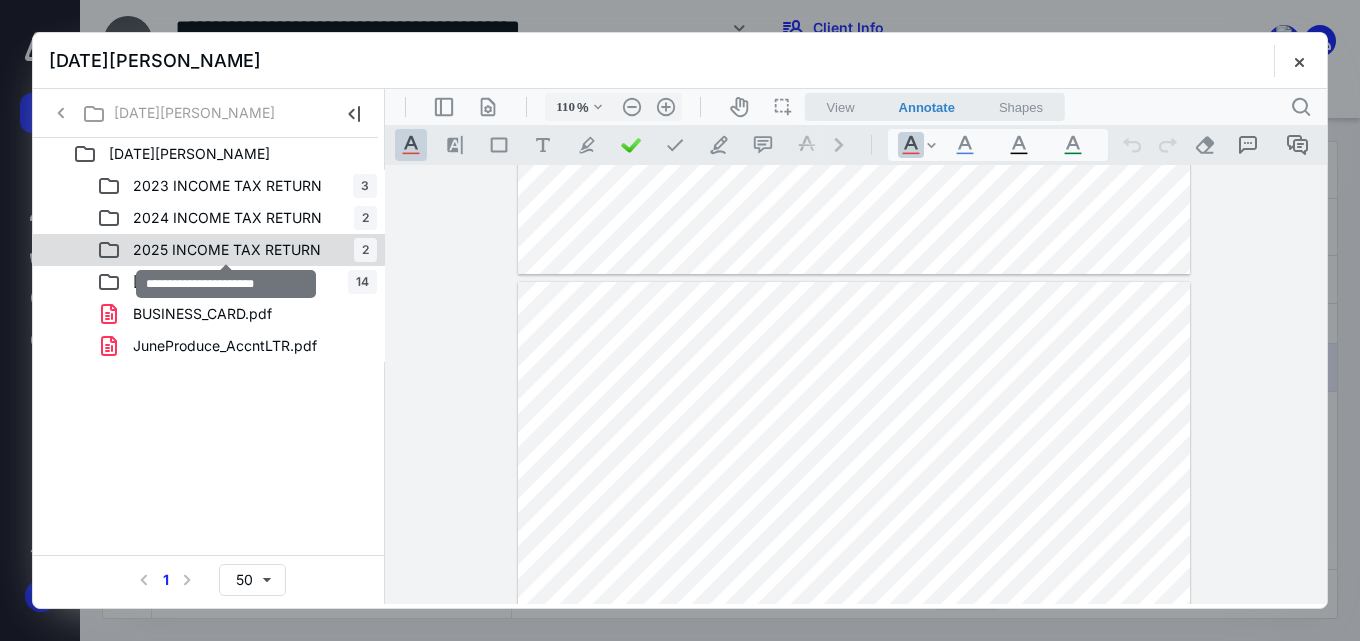 click on "2025 INCOME TAX RETURN" at bounding box center (227, 250) 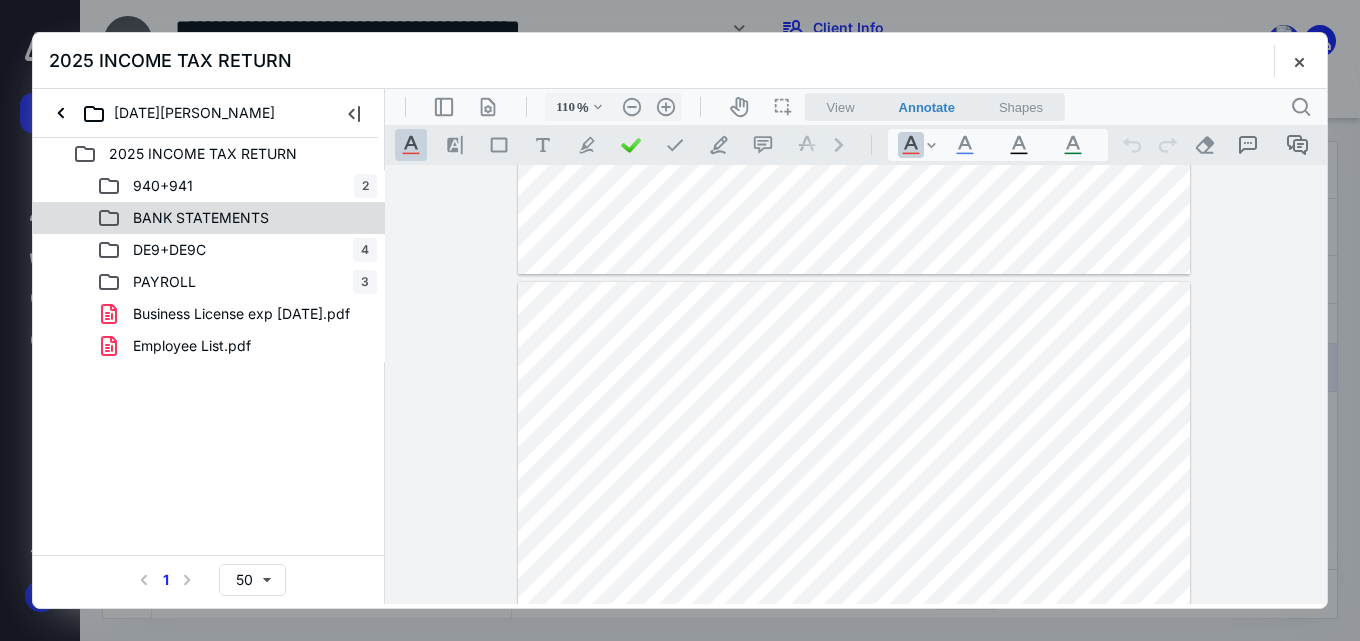 click on "BANK STATEMENTS" at bounding box center [201, 218] 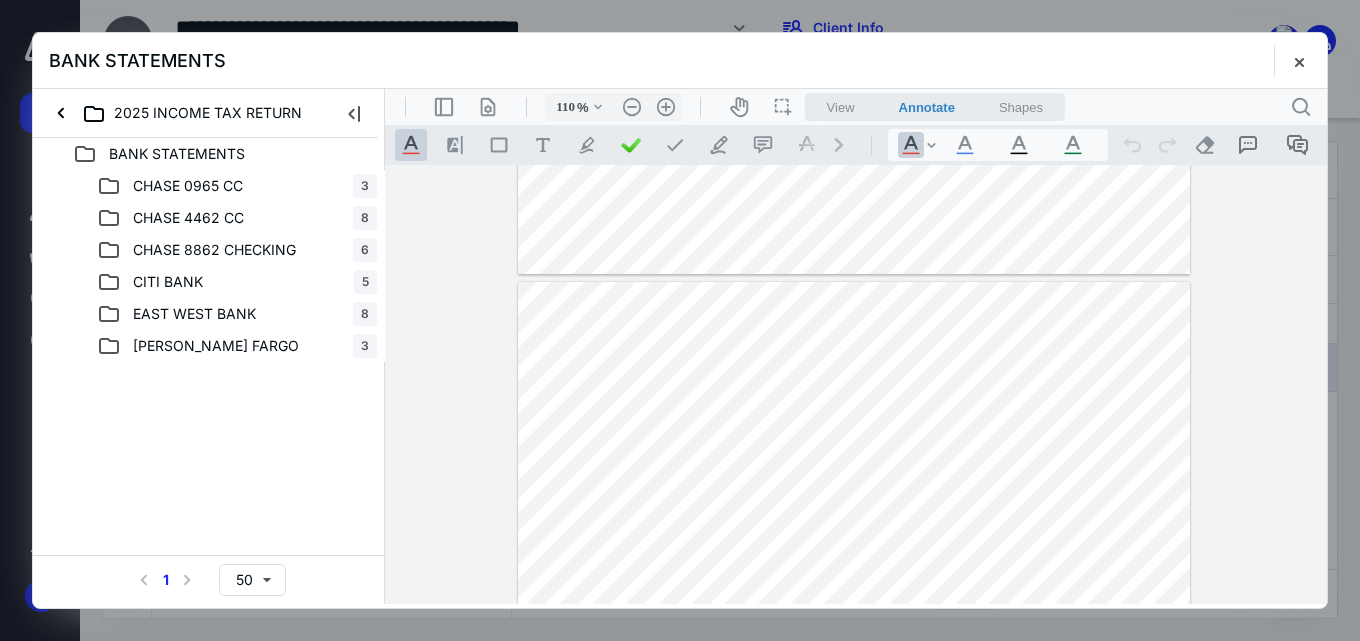 type on "*" 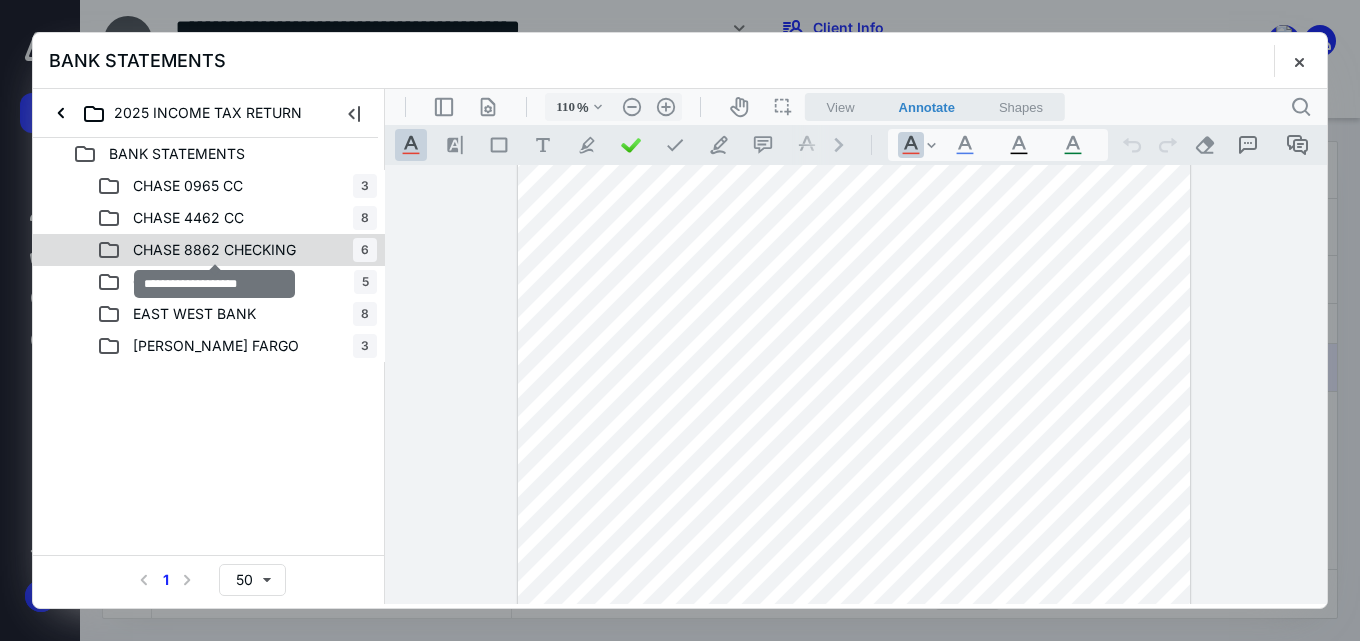 click on "CHASE 8862 CHECKING" at bounding box center [214, 250] 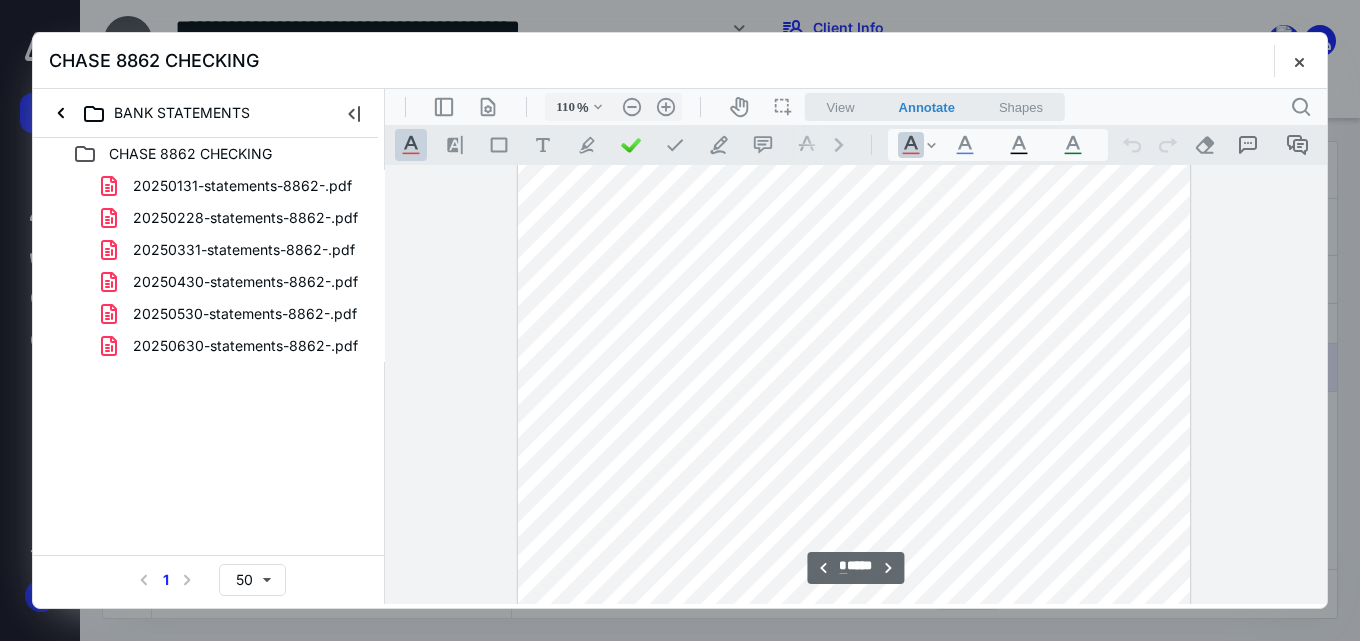 scroll, scrollTop: 2599, scrollLeft: 0, axis: vertical 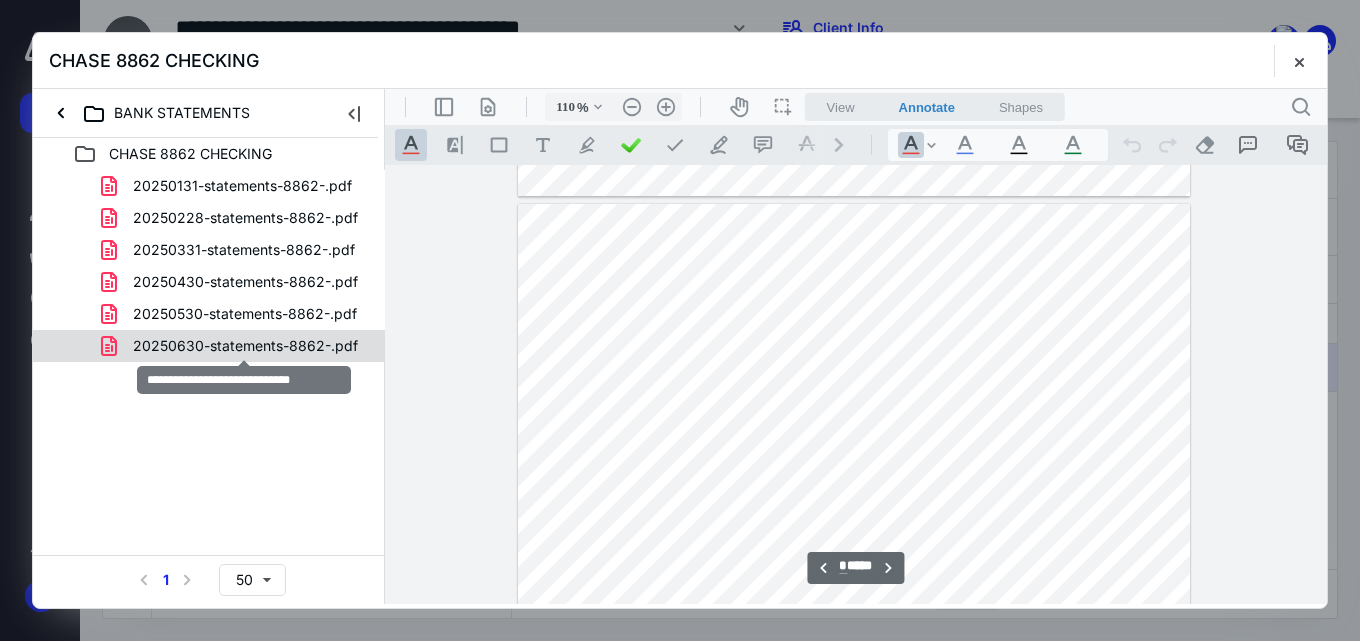 click on "20250630-statements-8862-.pdf" at bounding box center (245, 346) 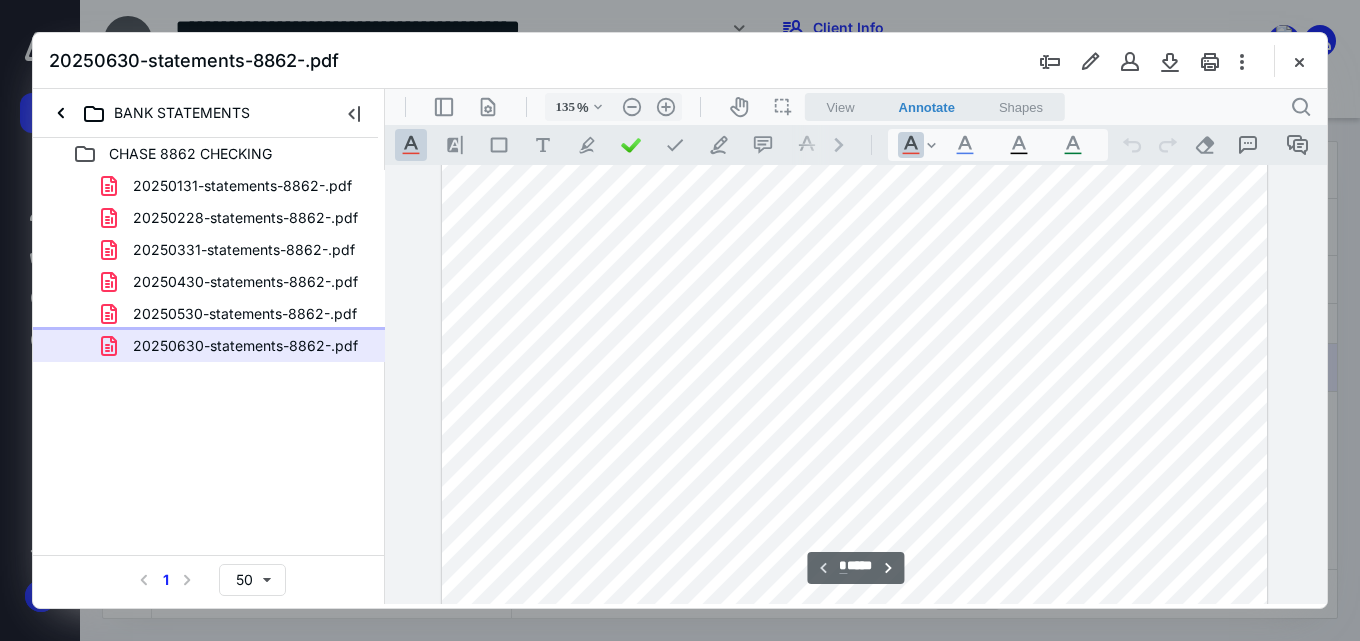scroll, scrollTop: 194, scrollLeft: 0, axis: vertical 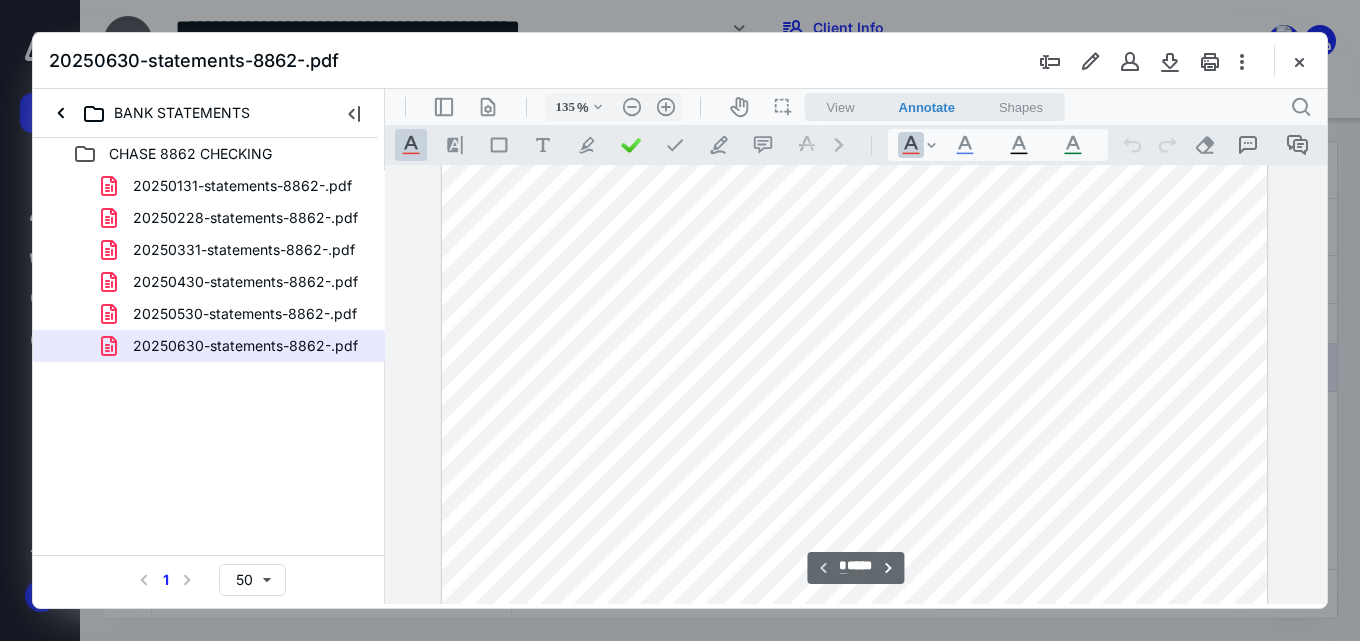 click at bounding box center (854, 510) 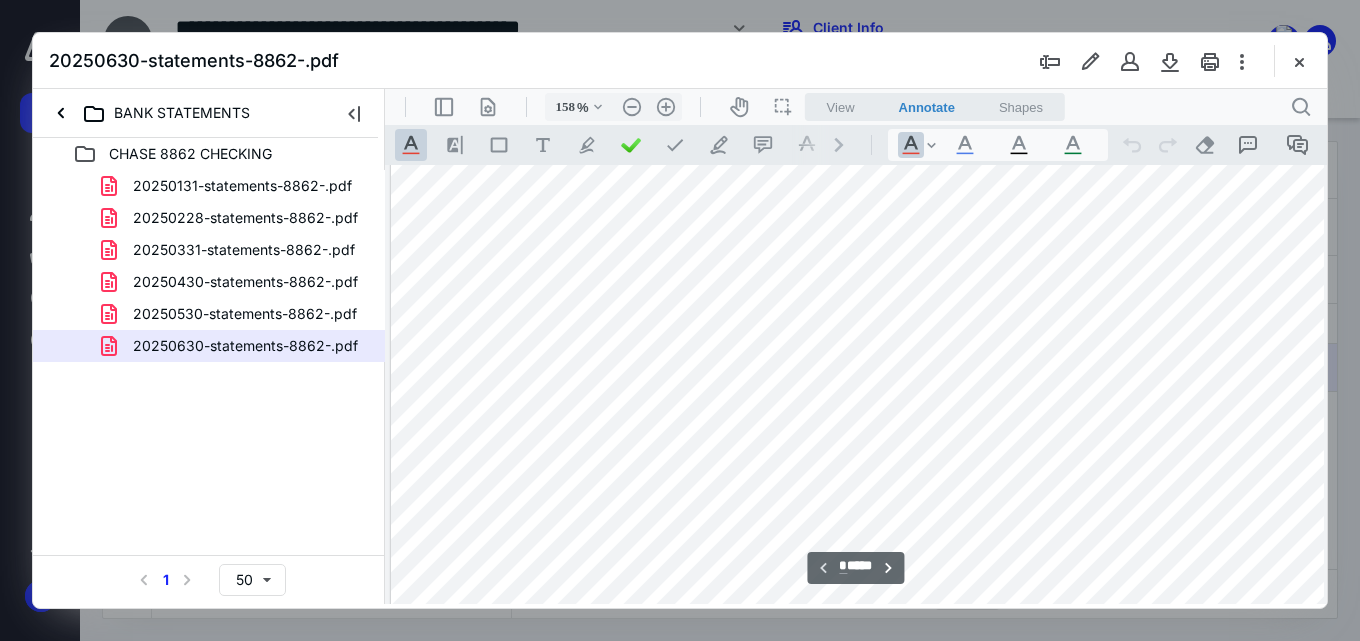 scroll, scrollTop: 54, scrollLeft: 29, axis: both 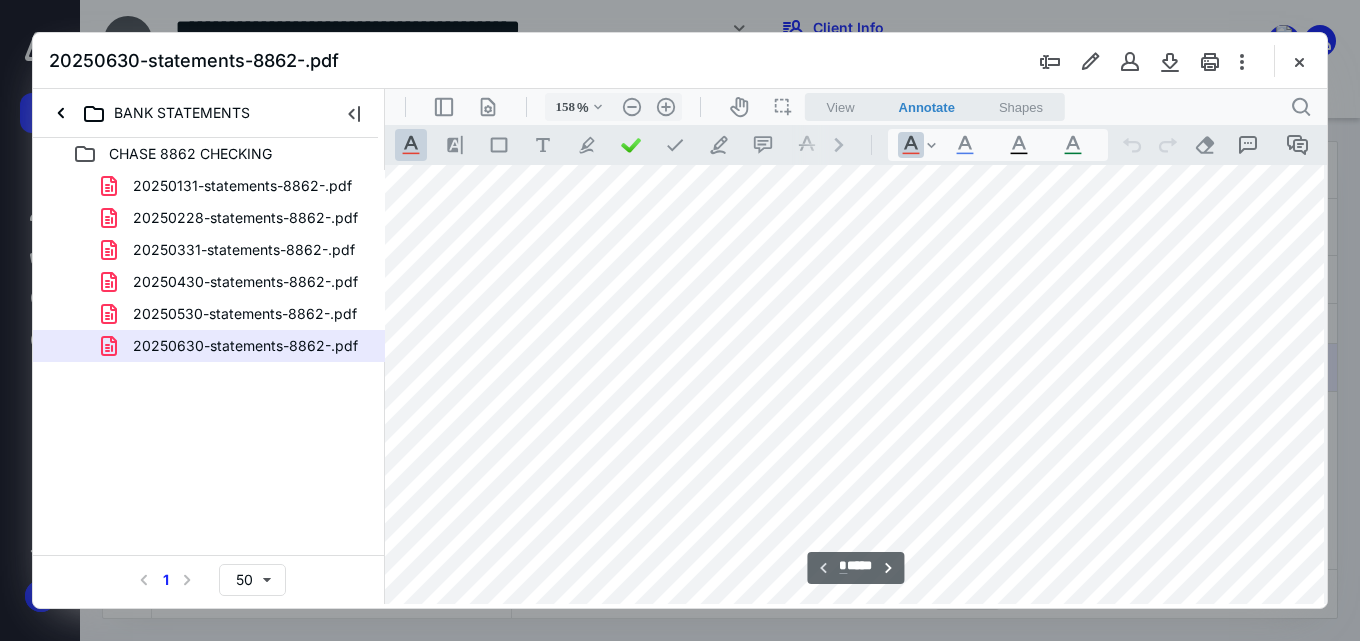 click at bounding box center (843, 740) 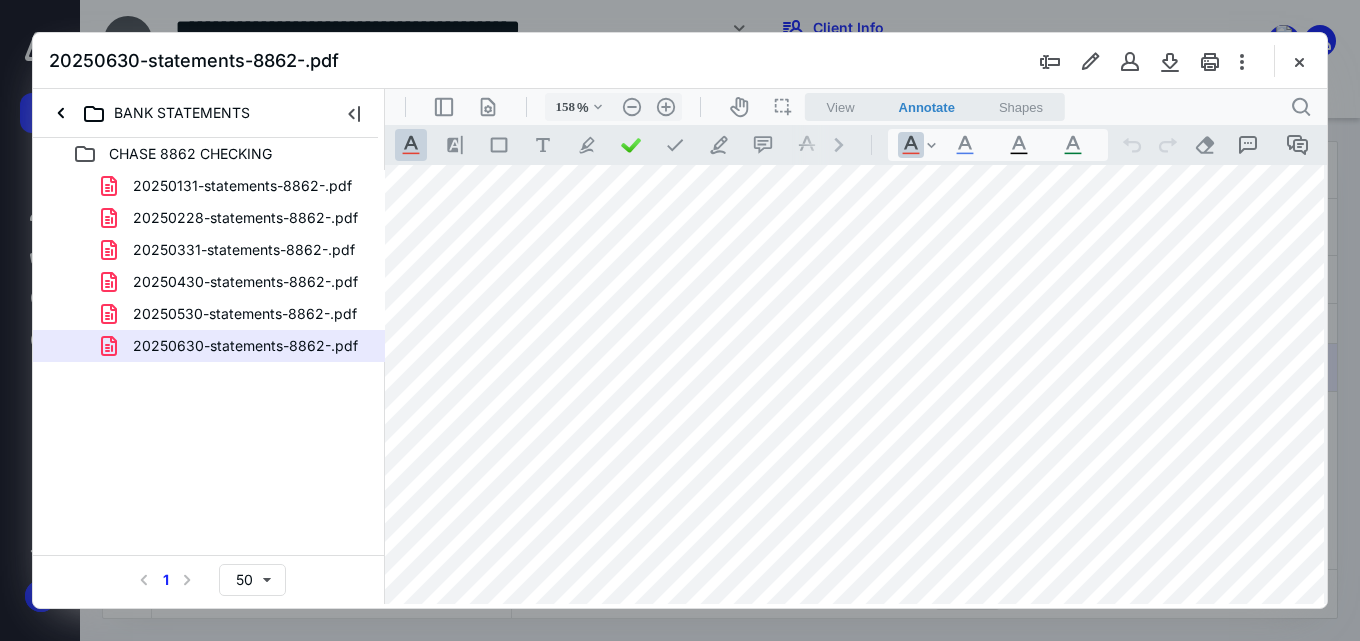 click at bounding box center [843, 740] 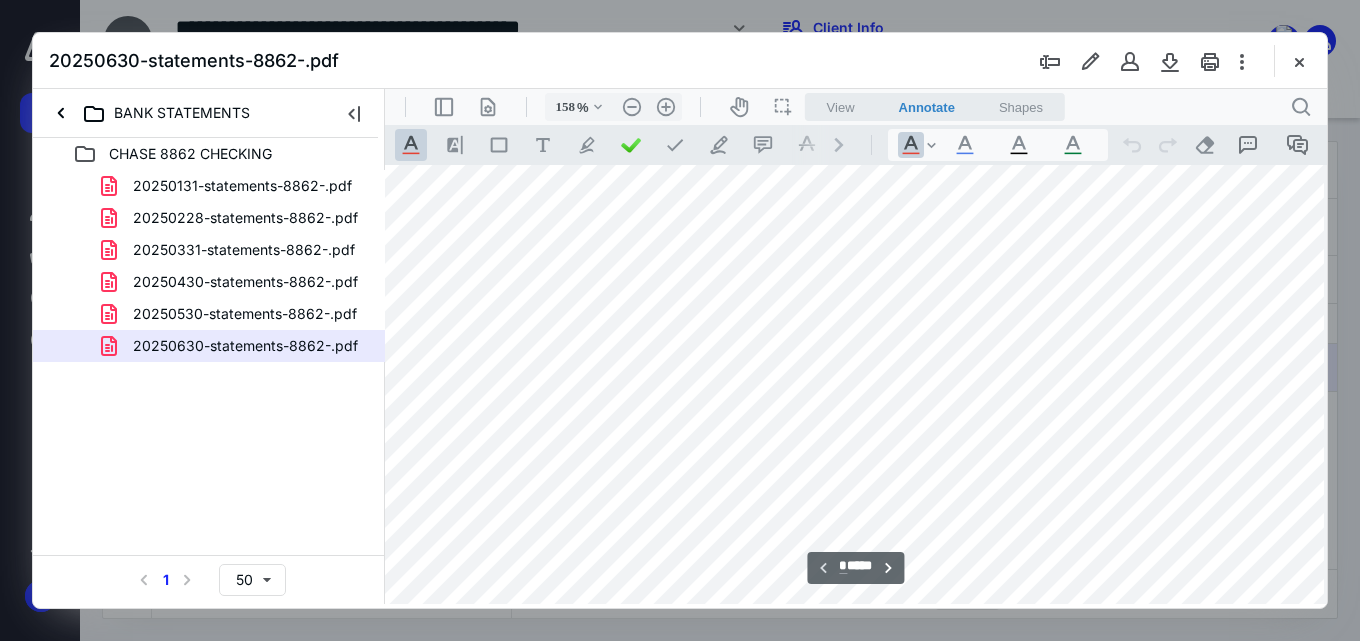 scroll, scrollTop: 100, scrollLeft: 29, axis: both 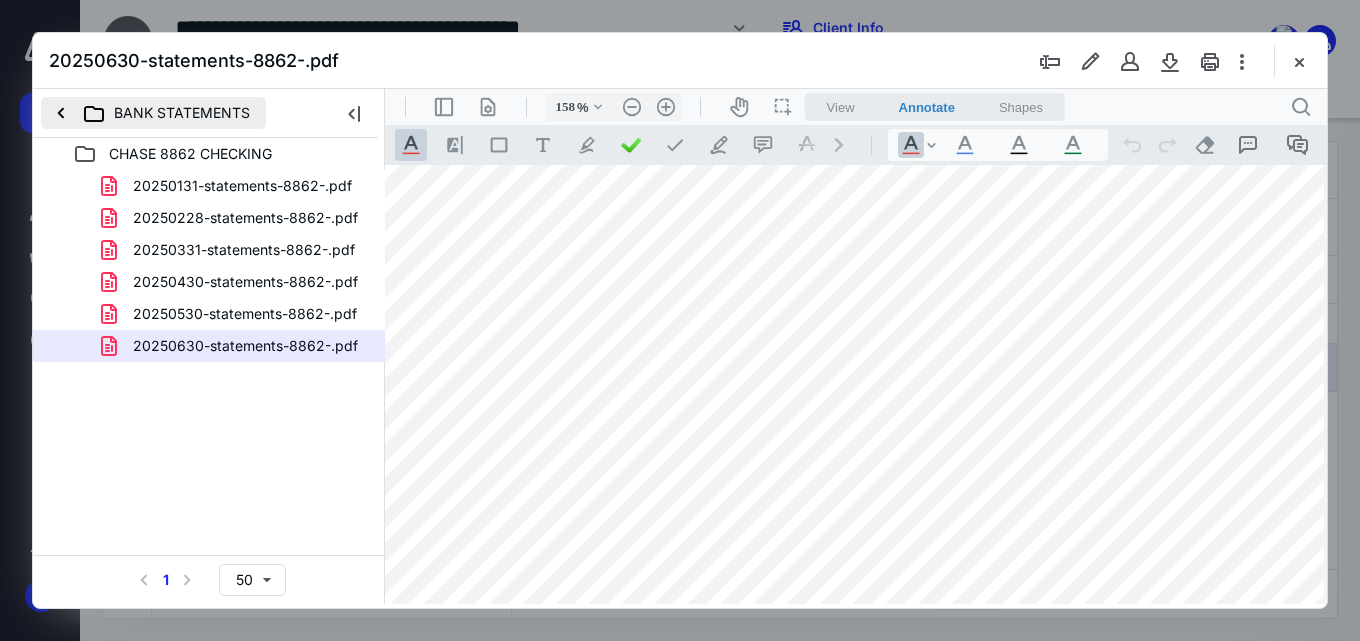 click on "BANK STATEMENTS" at bounding box center [153, 113] 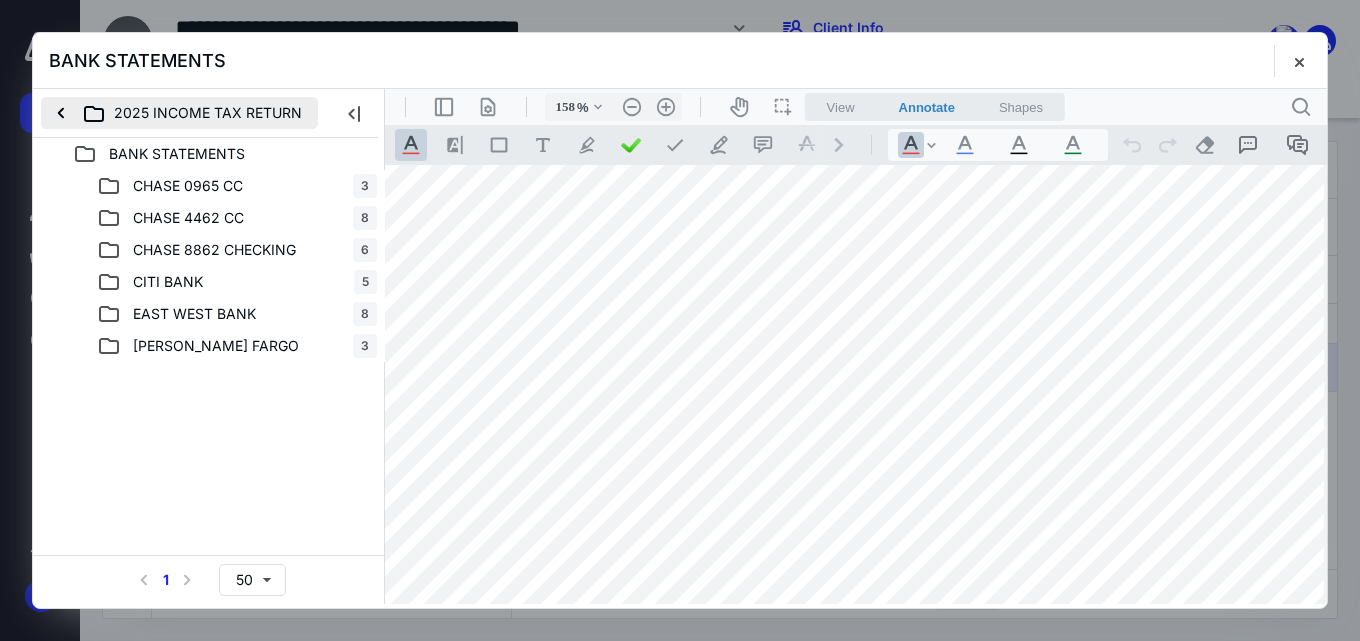click on "2025 INCOME TAX RETURN" at bounding box center (179, 113) 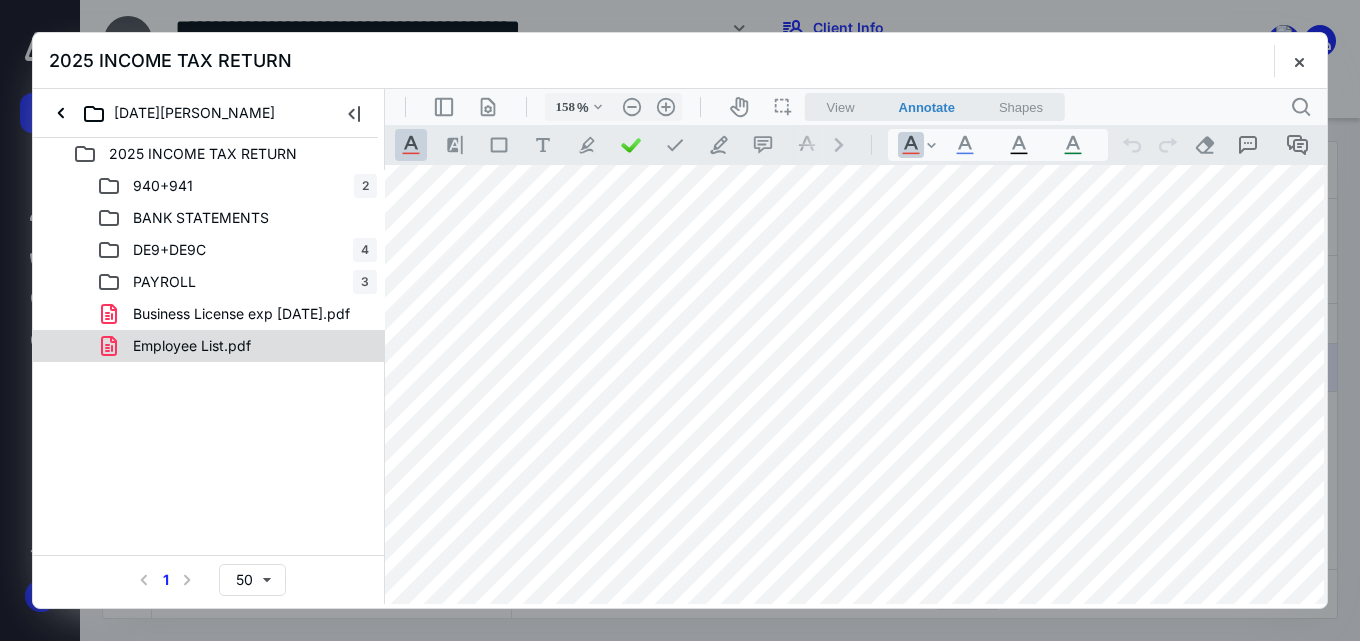 click on "Employee List.pdf" at bounding box center [192, 346] 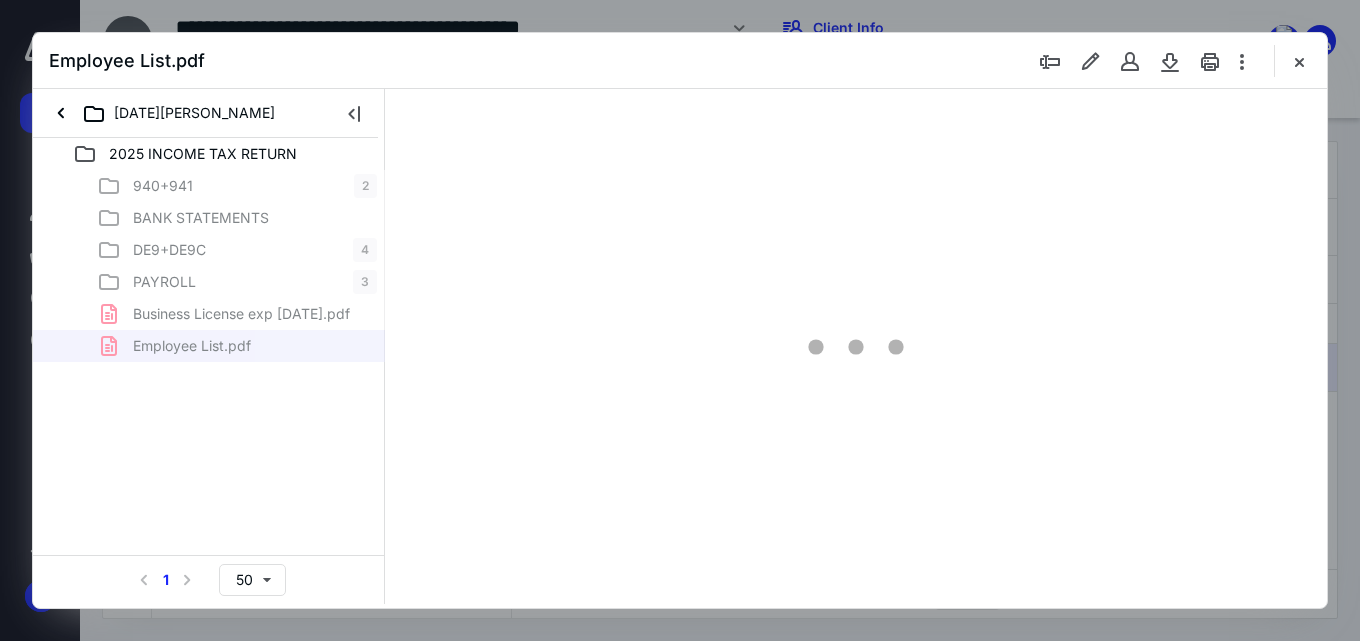 scroll, scrollTop: 0, scrollLeft: 0, axis: both 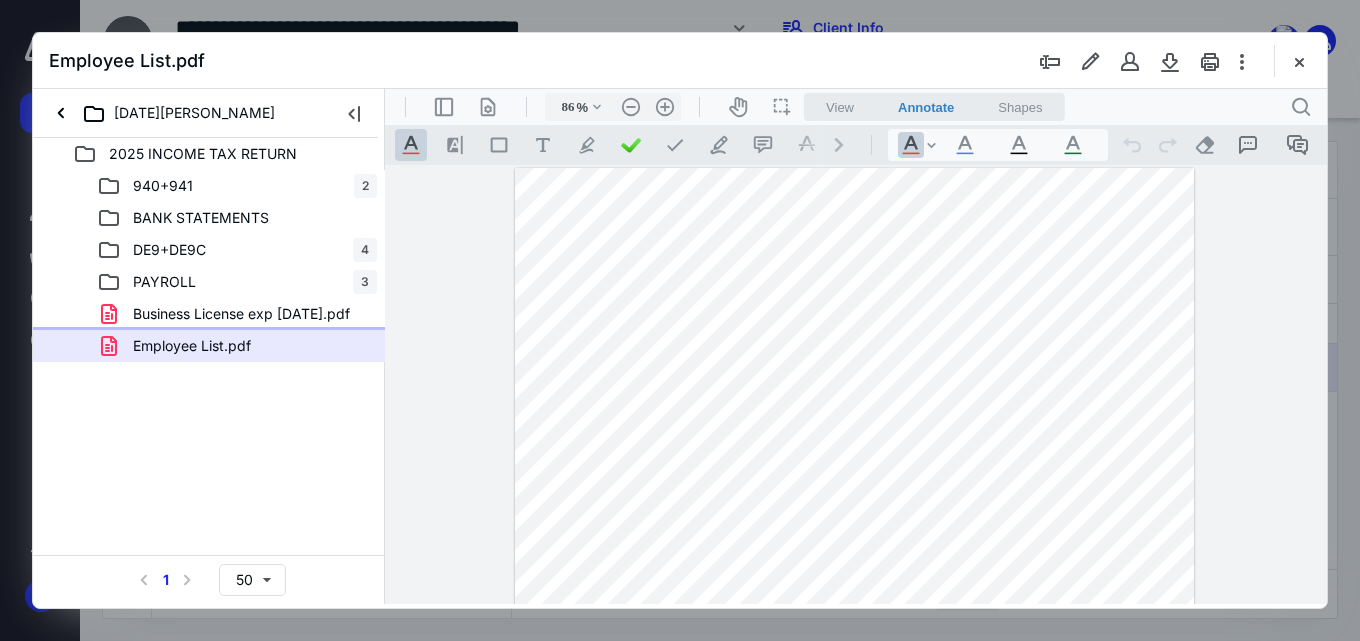 type on "111" 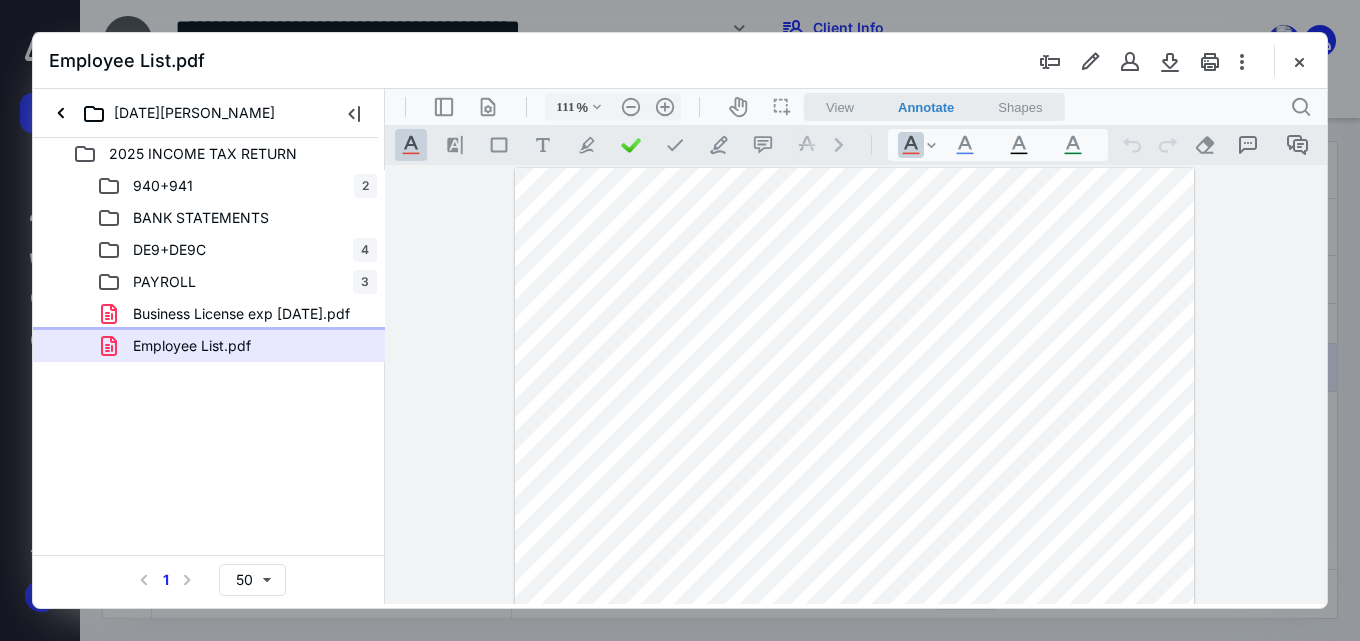scroll, scrollTop: 42, scrollLeft: 0, axis: vertical 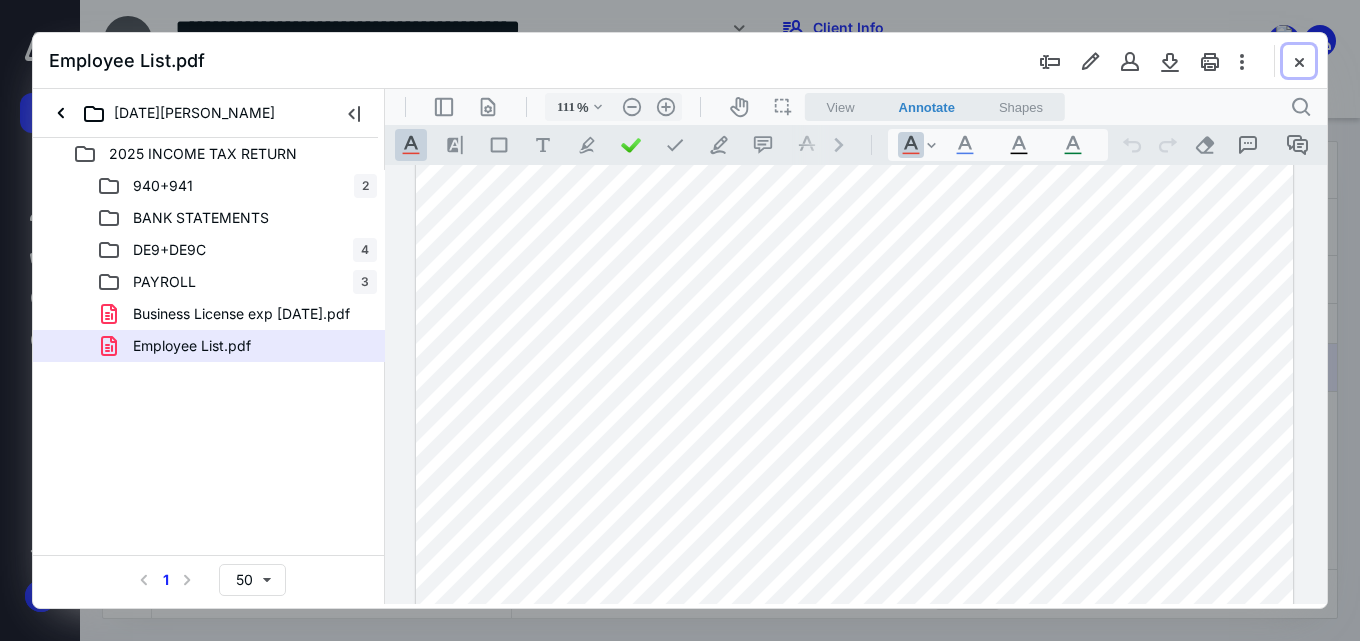 drag, startPoint x: 1298, startPoint y: 52, endPoint x: 1256, endPoint y: 59, distance: 42.579338 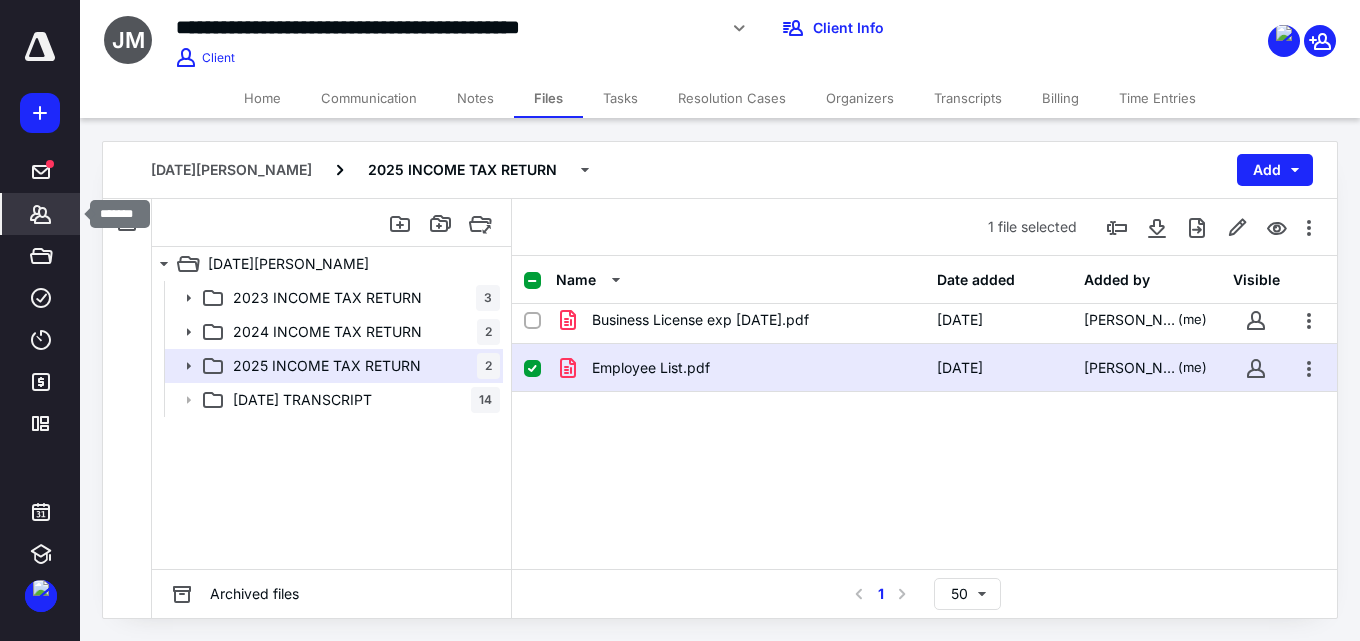 click on "*******" at bounding box center [41, 214] 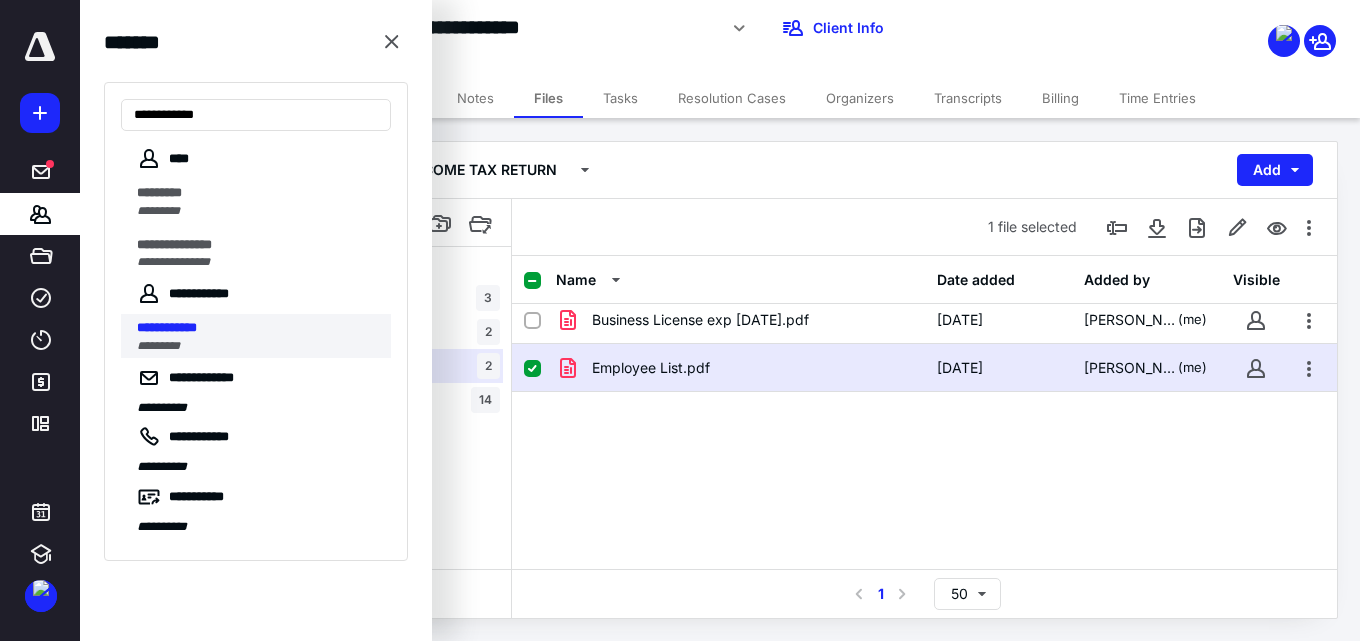 type on "**********" 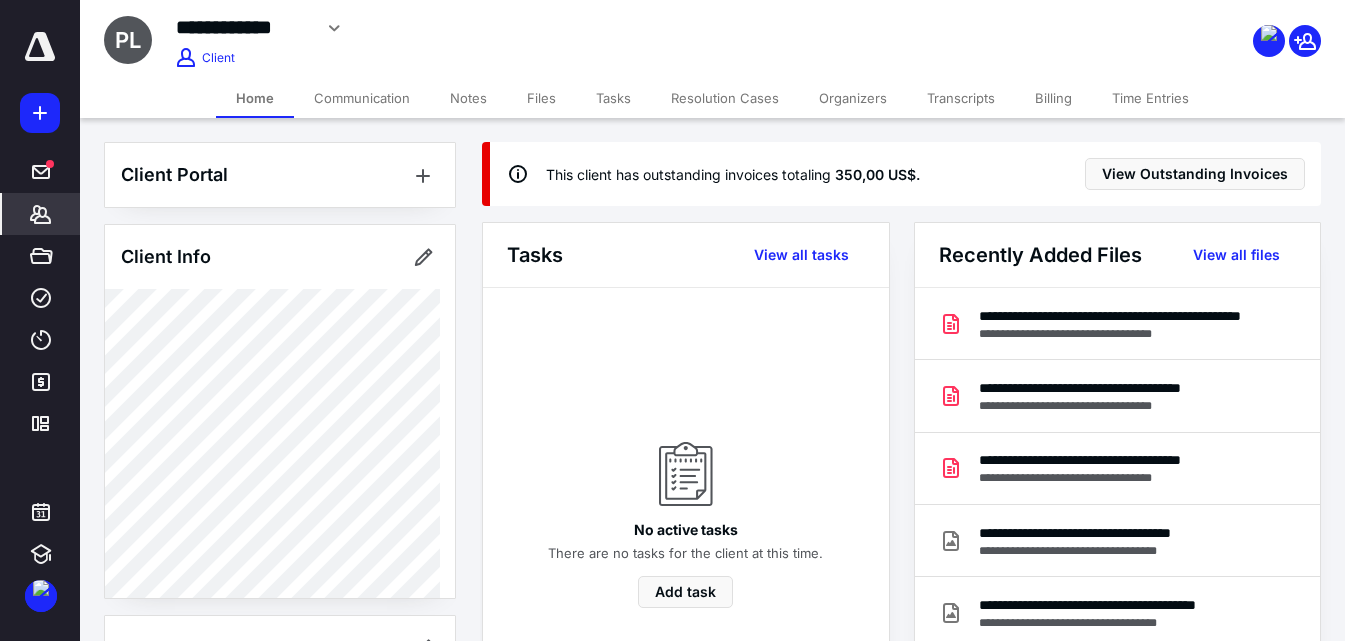click on "Files" at bounding box center (541, 98) 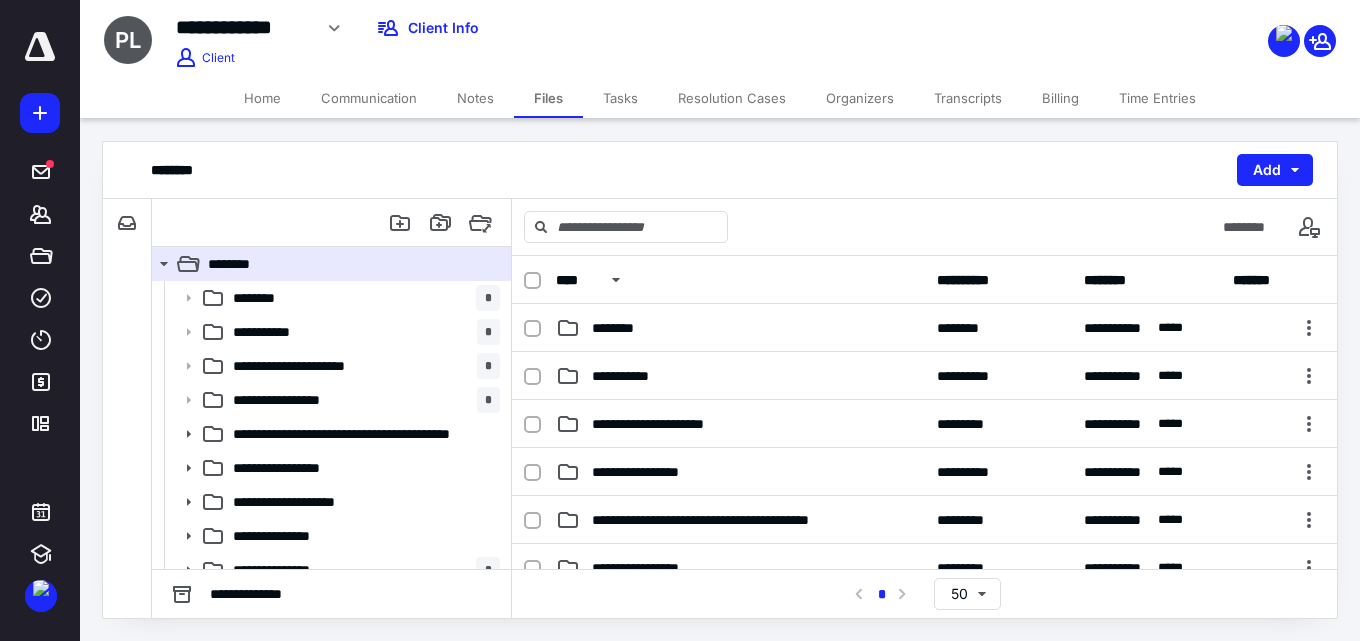 click on "Home" at bounding box center (262, 98) 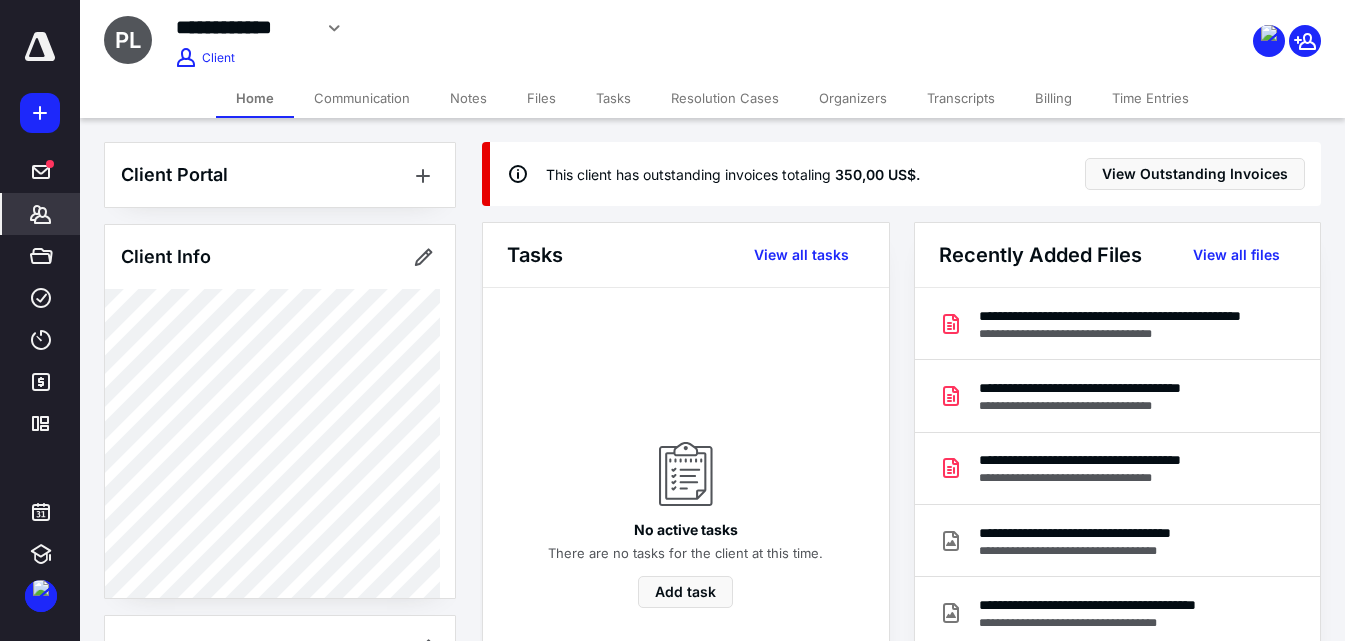 click on "Files" at bounding box center (541, 98) 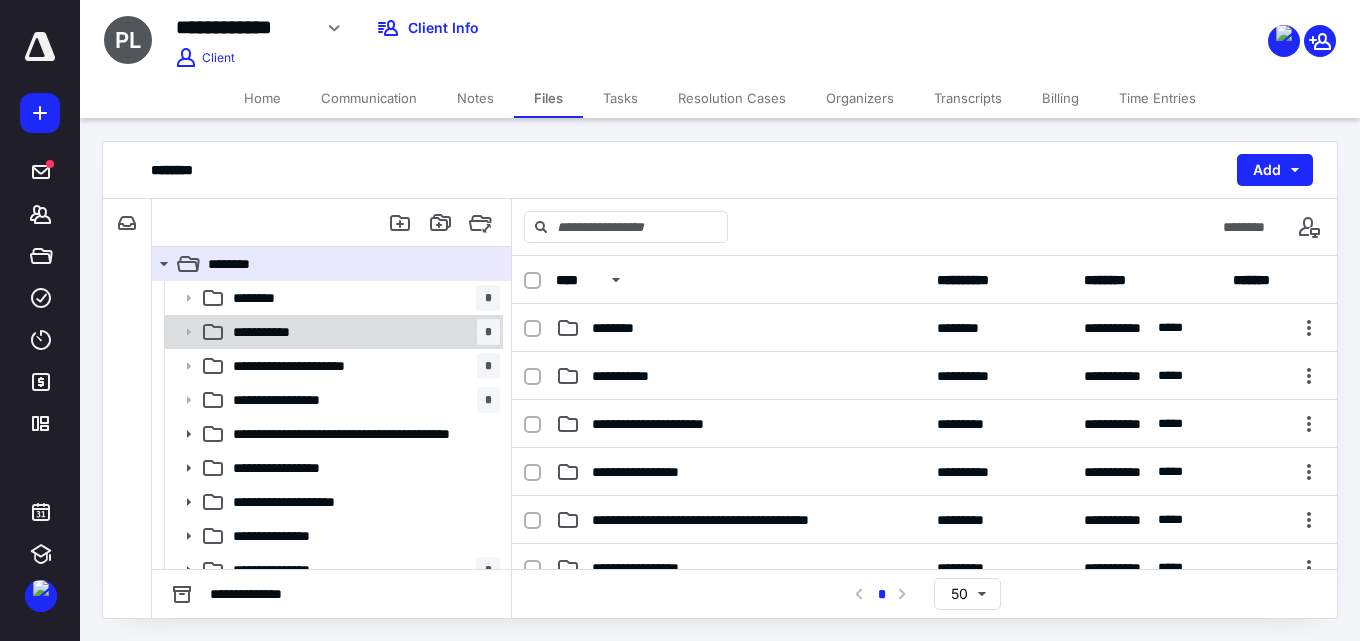 scroll, scrollTop: 86, scrollLeft: 0, axis: vertical 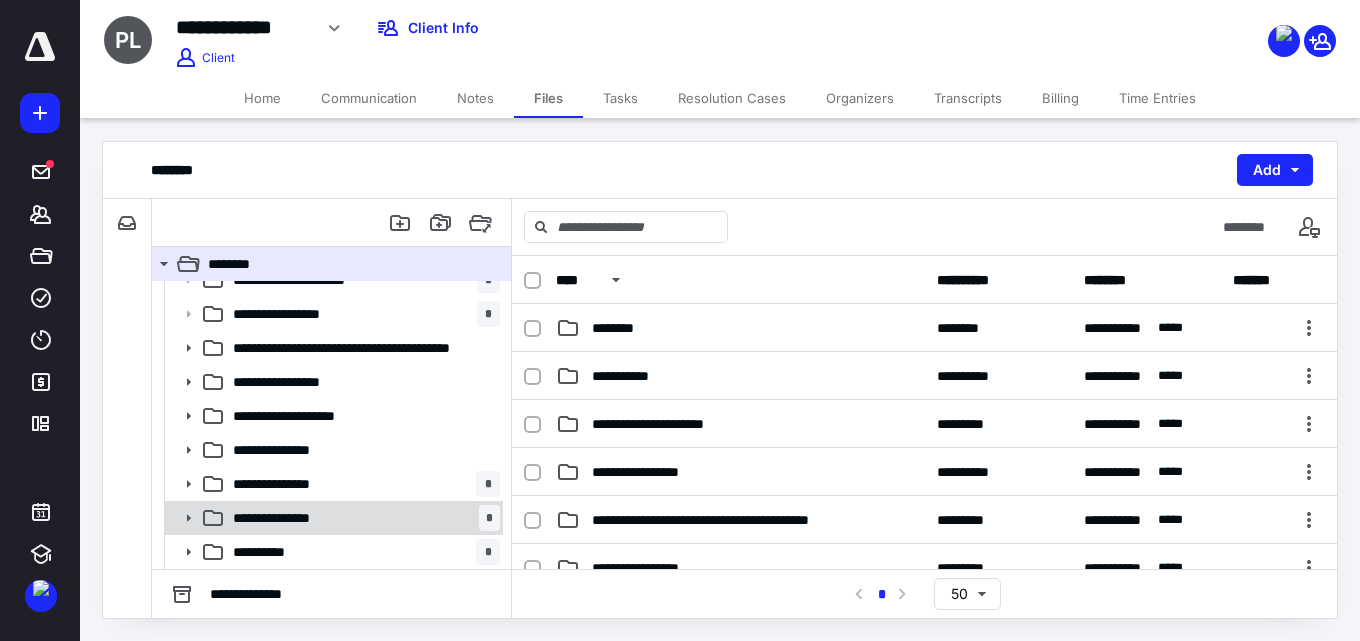 click on "**********" at bounding box center (362, 518) 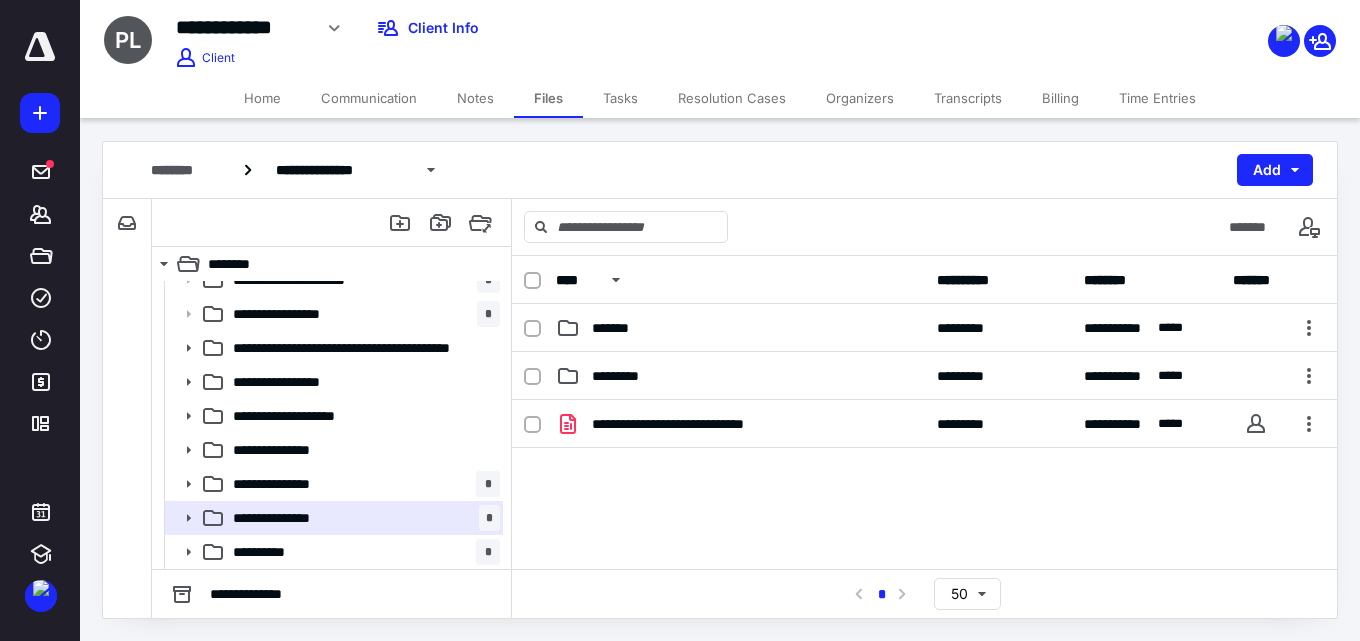 click on "**********" at bounding box center (924, 550) 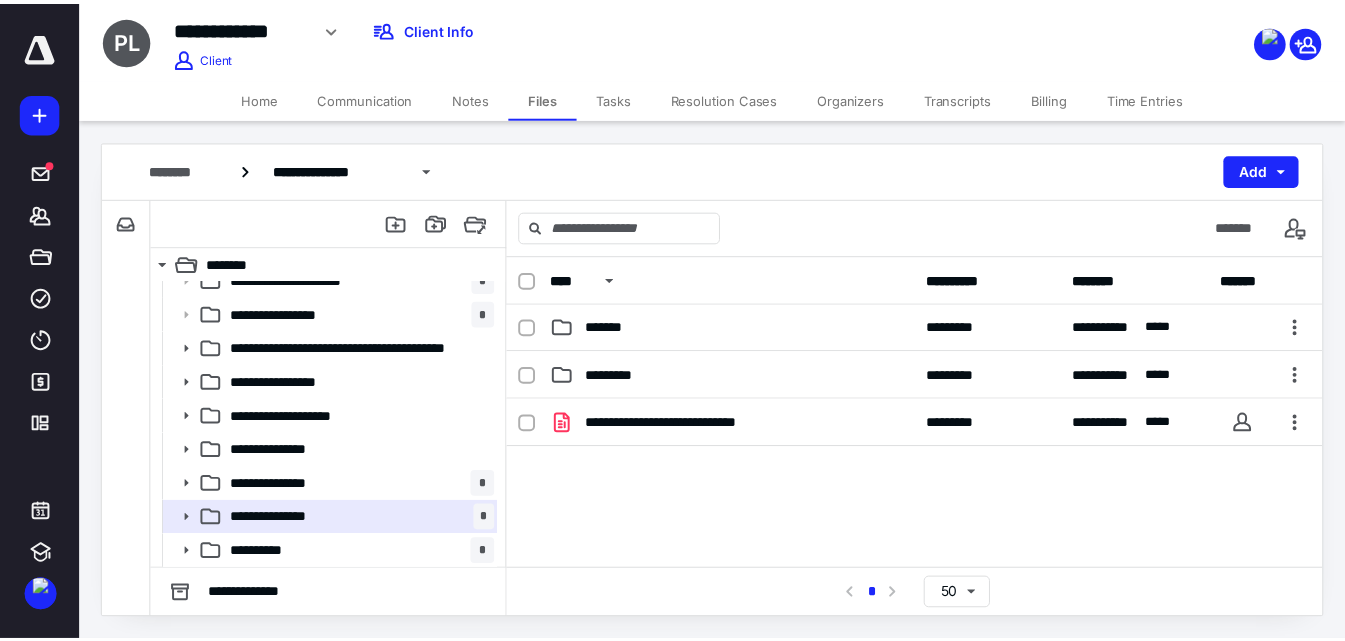 scroll, scrollTop: 0, scrollLeft: 0, axis: both 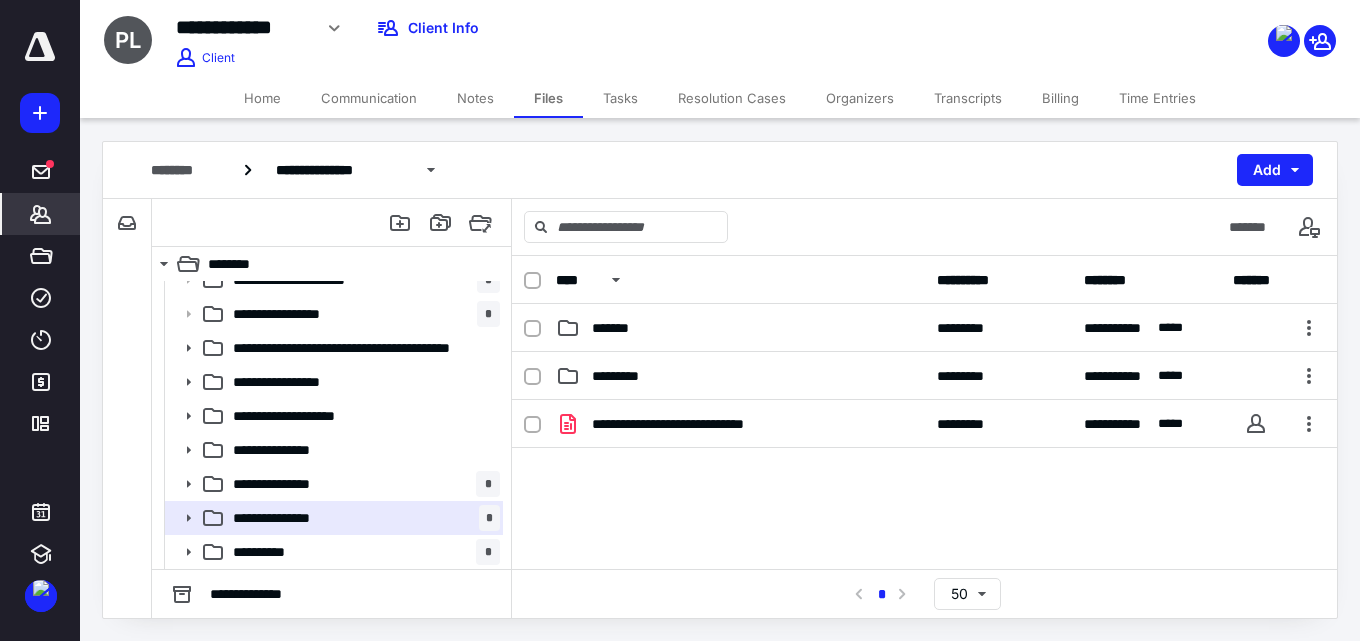 click on "*******" at bounding box center (41, 214) 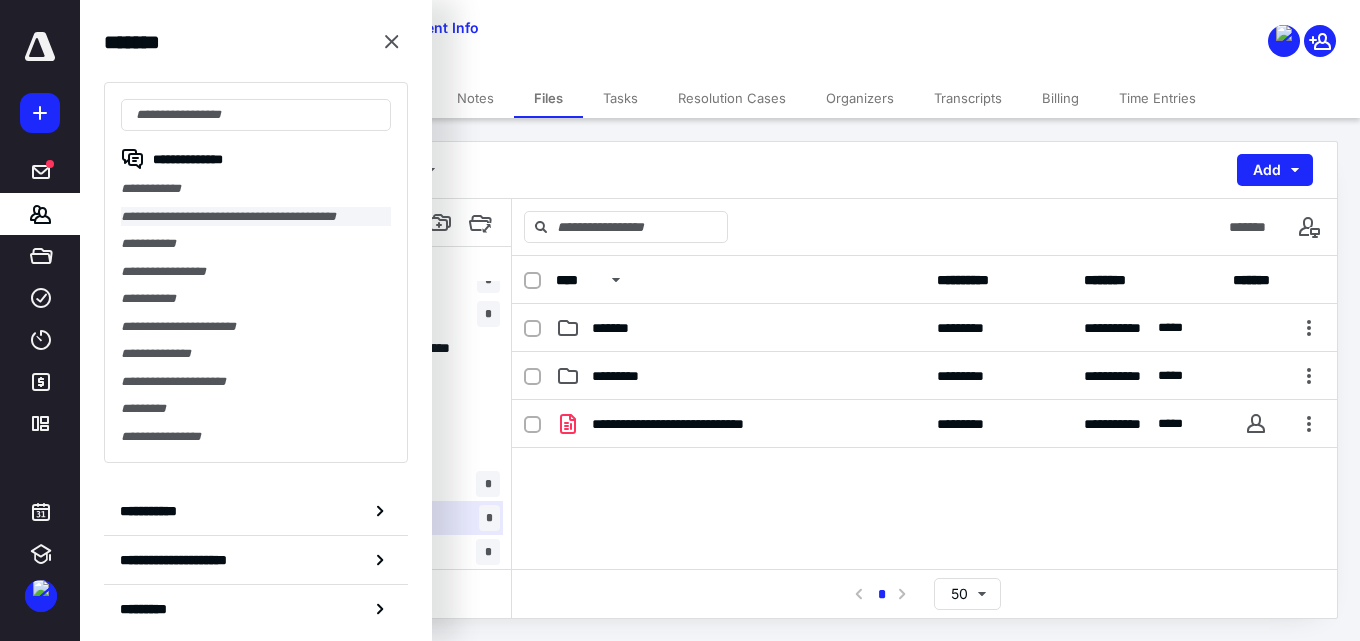 click on "**********" at bounding box center [256, 217] 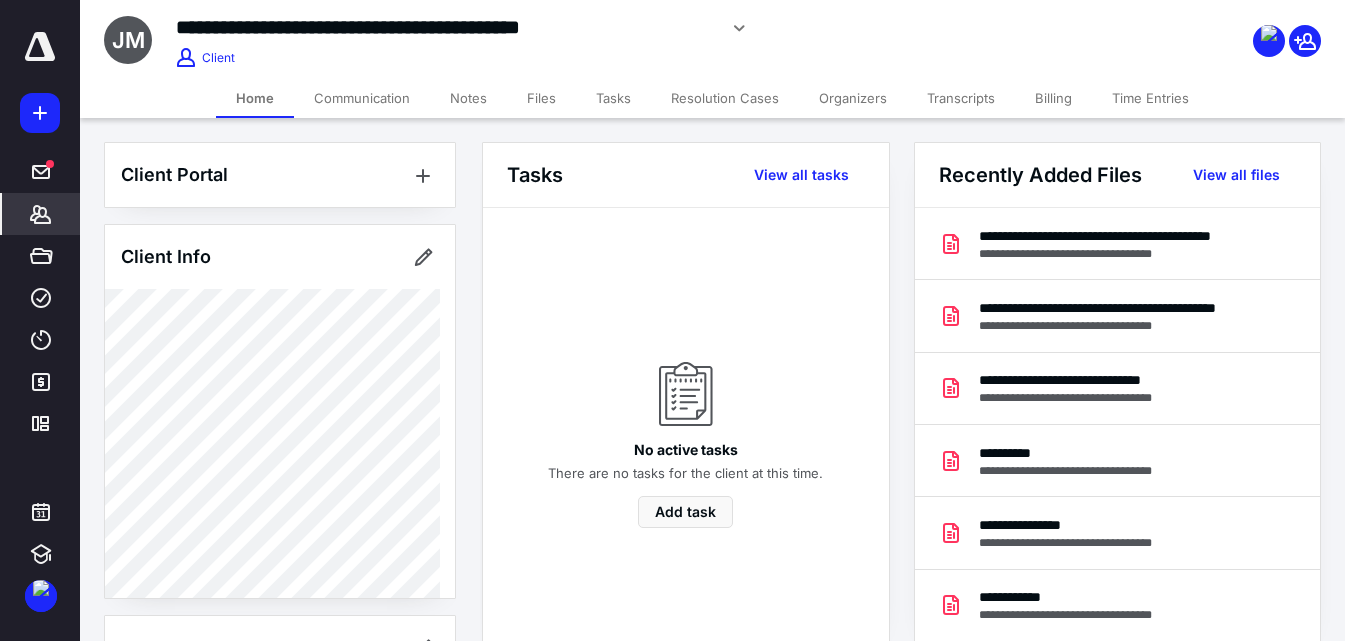 click on "Notes" at bounding box center (468, 98) 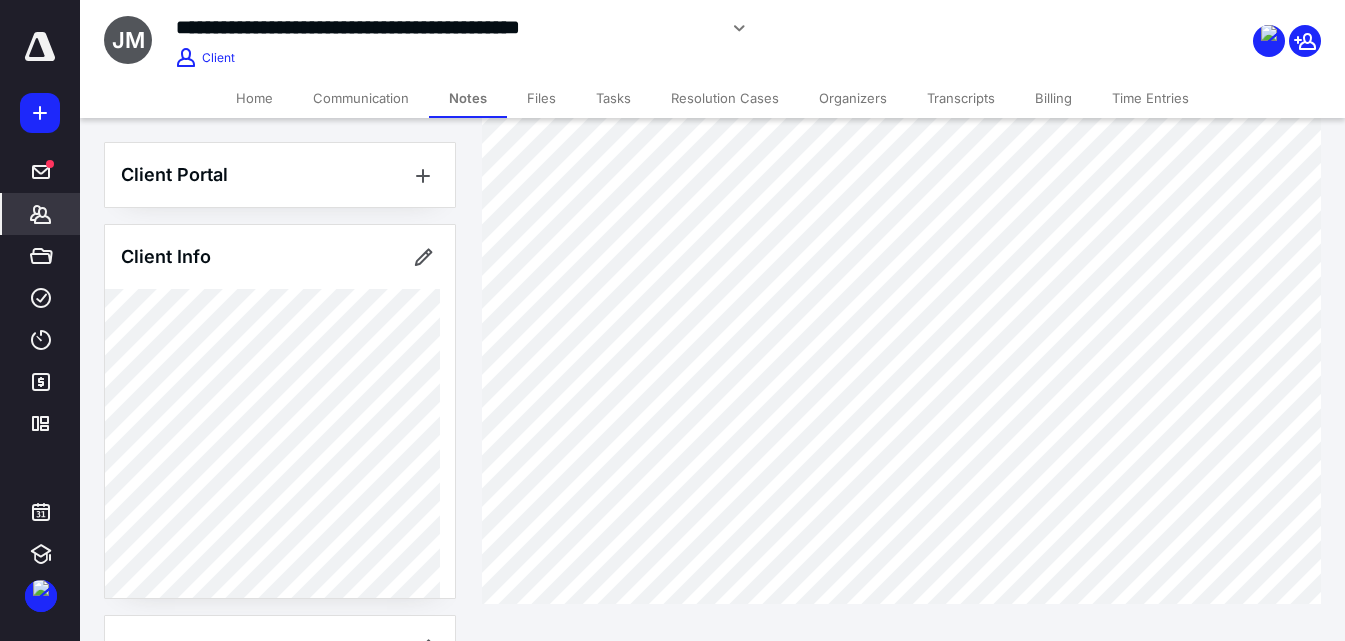 scroll, scrollTop: 311, scrollLeft: 0, axis: vertical 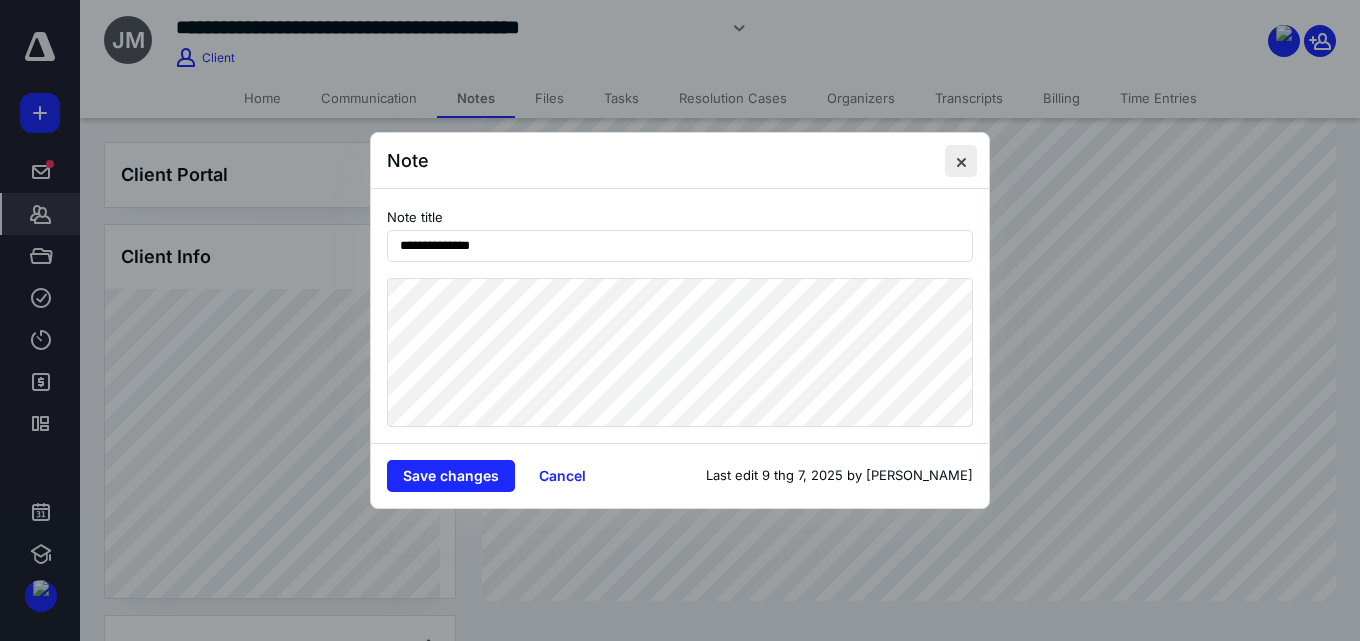click at bounding box center (961, 161) 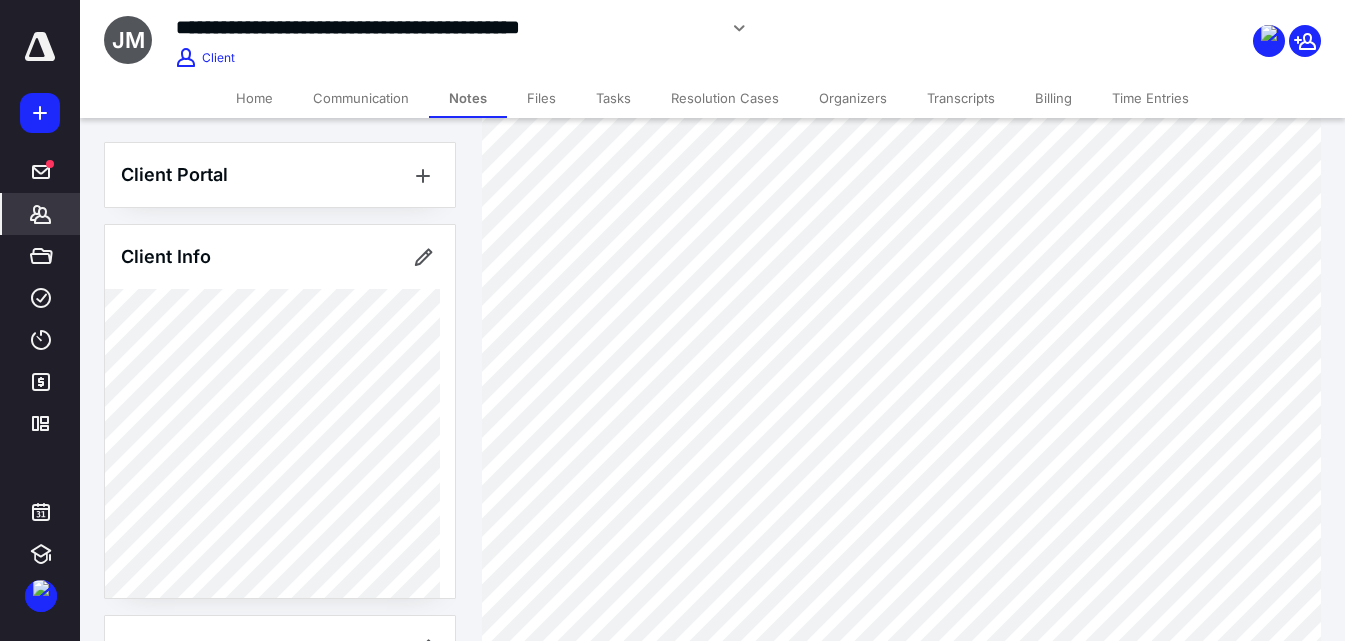 scroll, scrollTop: 111, scrollLeft: 0, axis: vertical 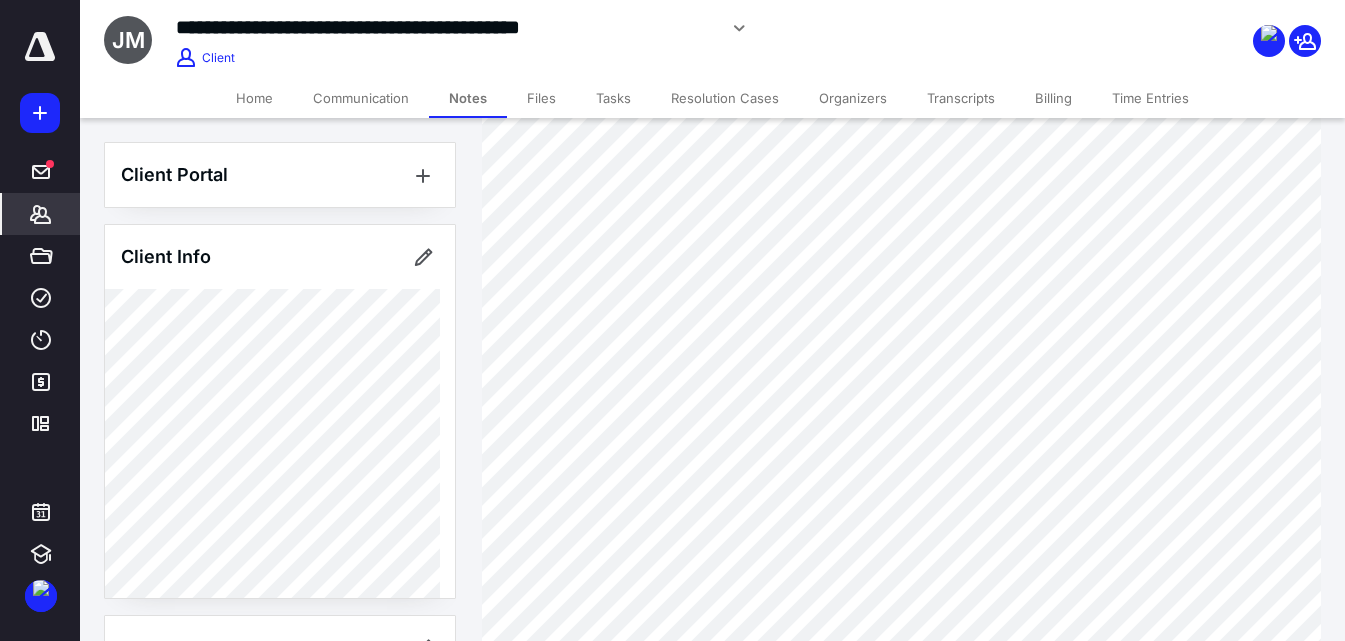 click on "Files" at bounding box center (541, 98) 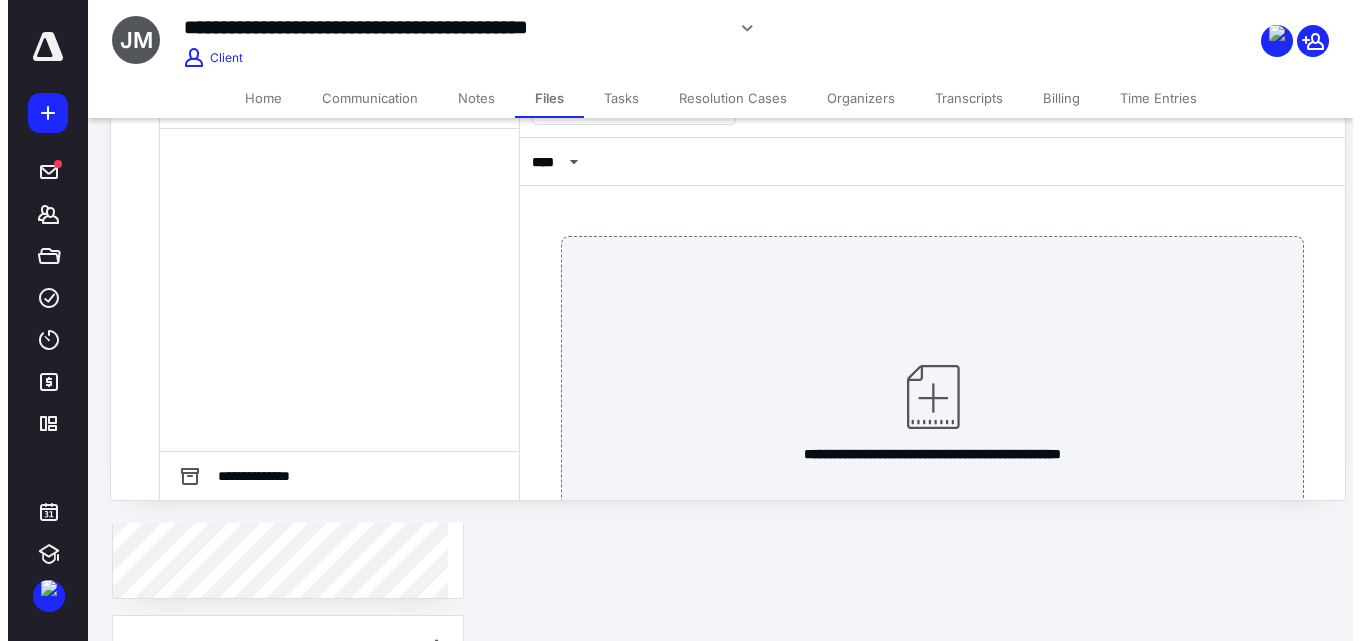 scroll, scrollTop: 0, scrollLeft: 0, axis: both 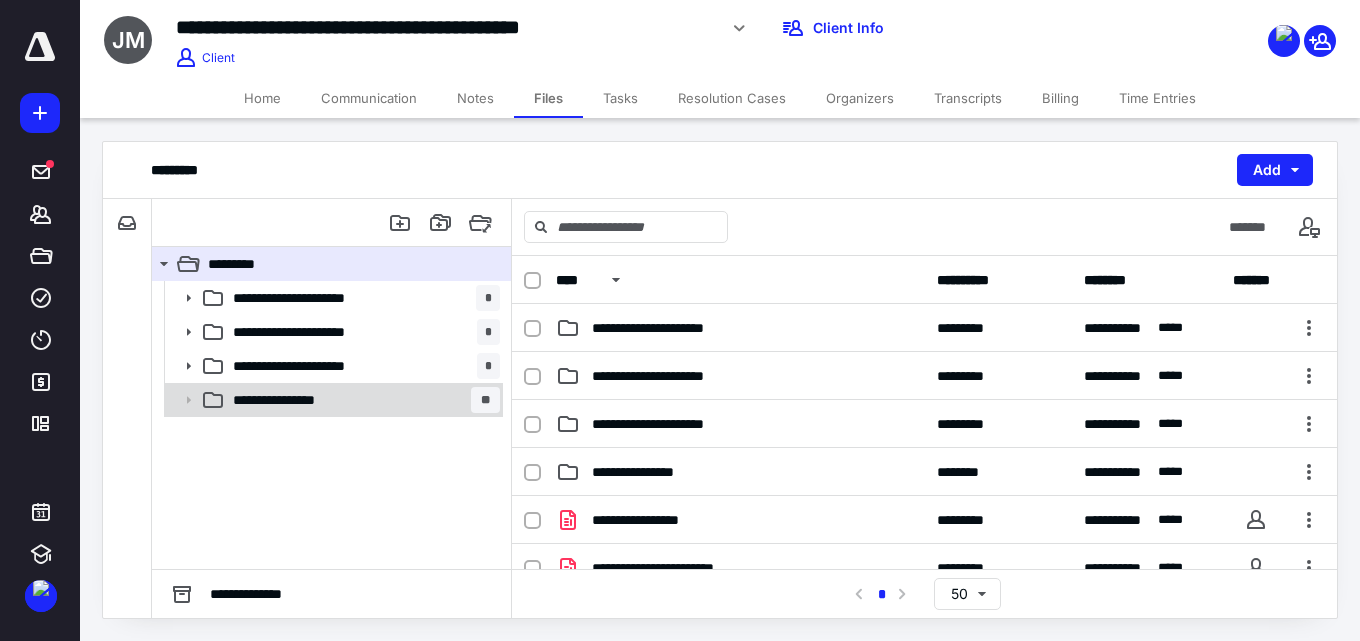 click on "**********" at bounding box center (362, 400) 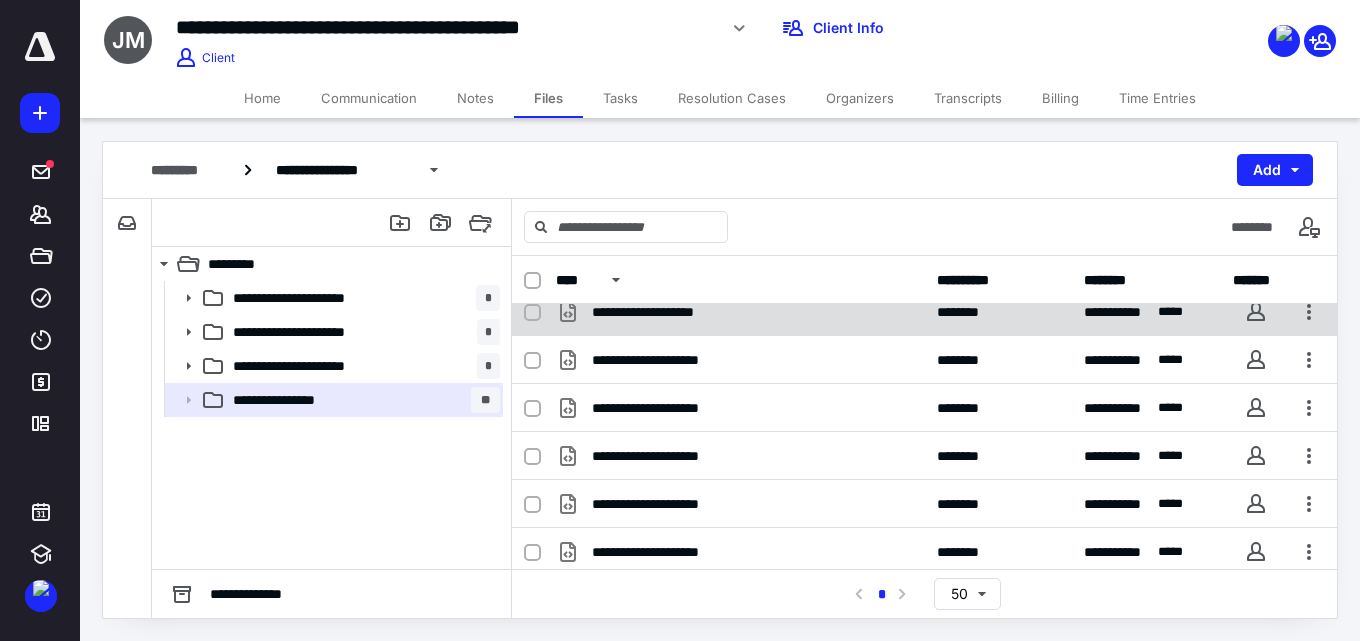 scroll, scrollTop: 407, scrollLeft: 0, axis: vertical 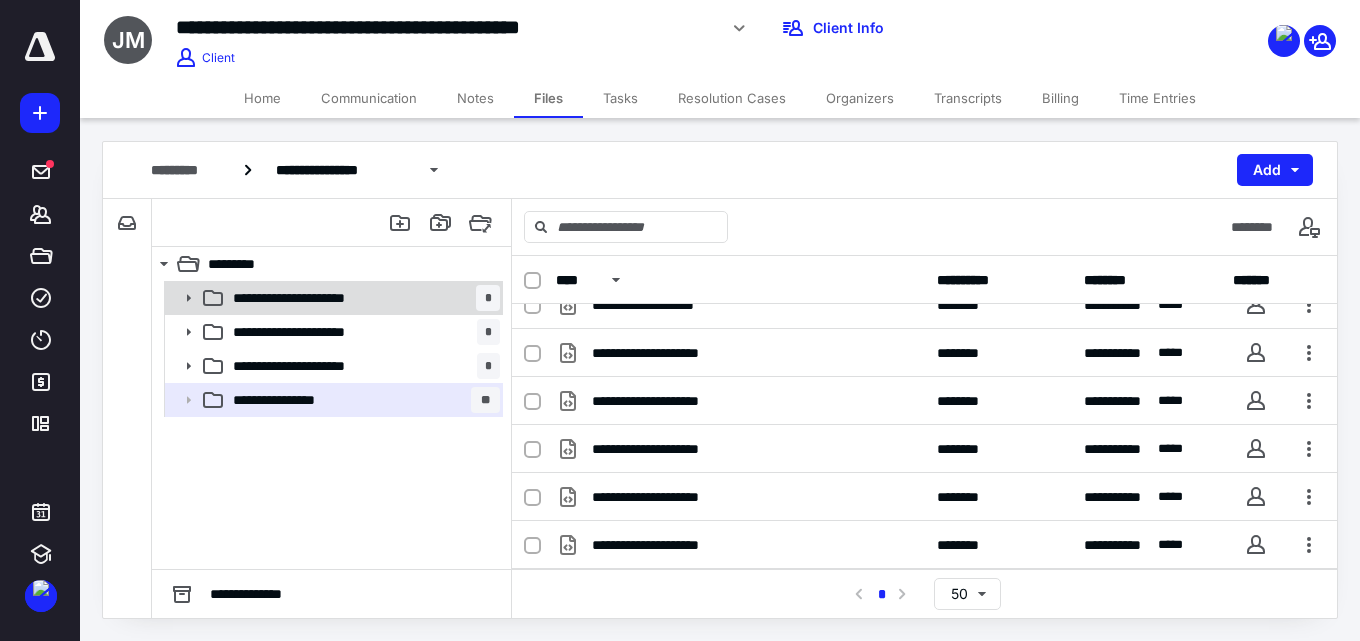click on "**********" at bounding box center [326, 298] 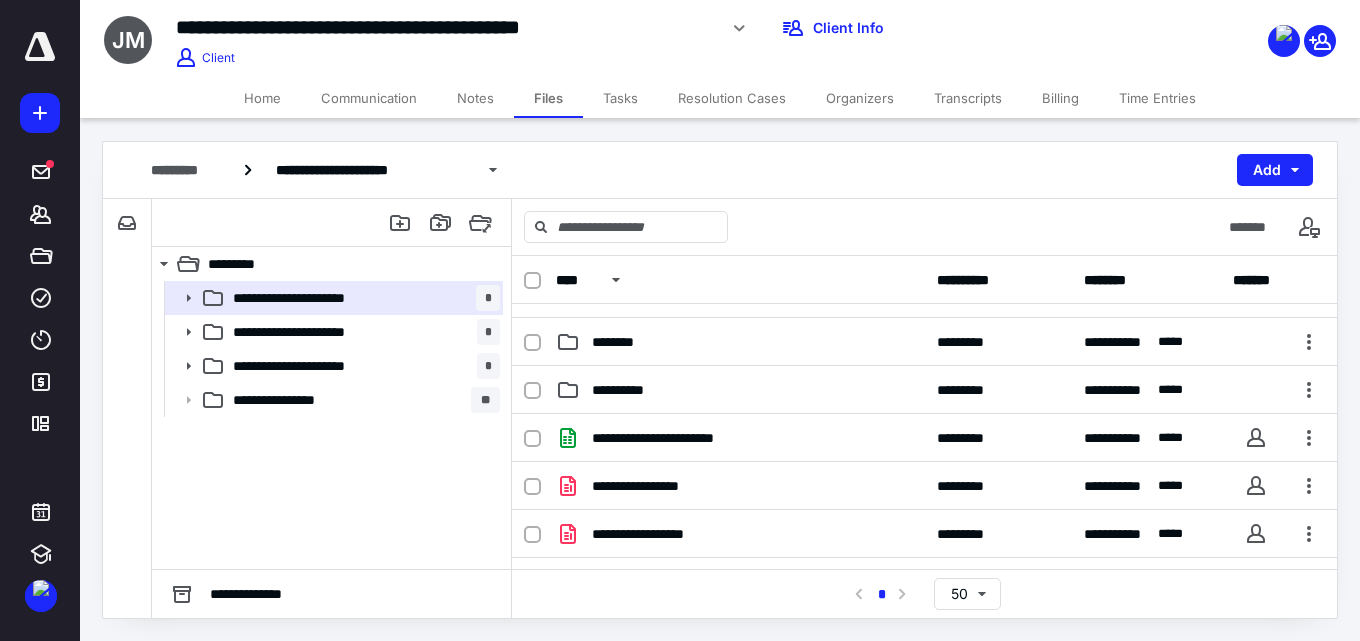 scroll, scrollTop: 0, scrollLeft: 0, axis: both 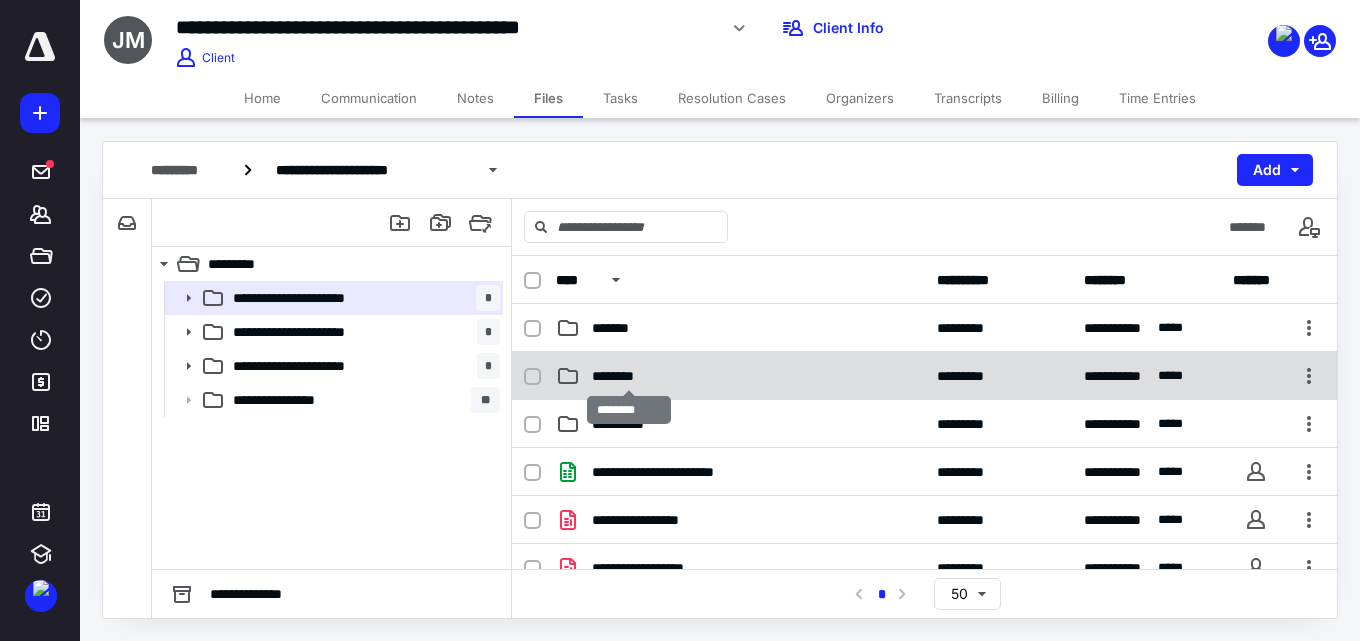 click on "********" at bounding box center (629, 376) 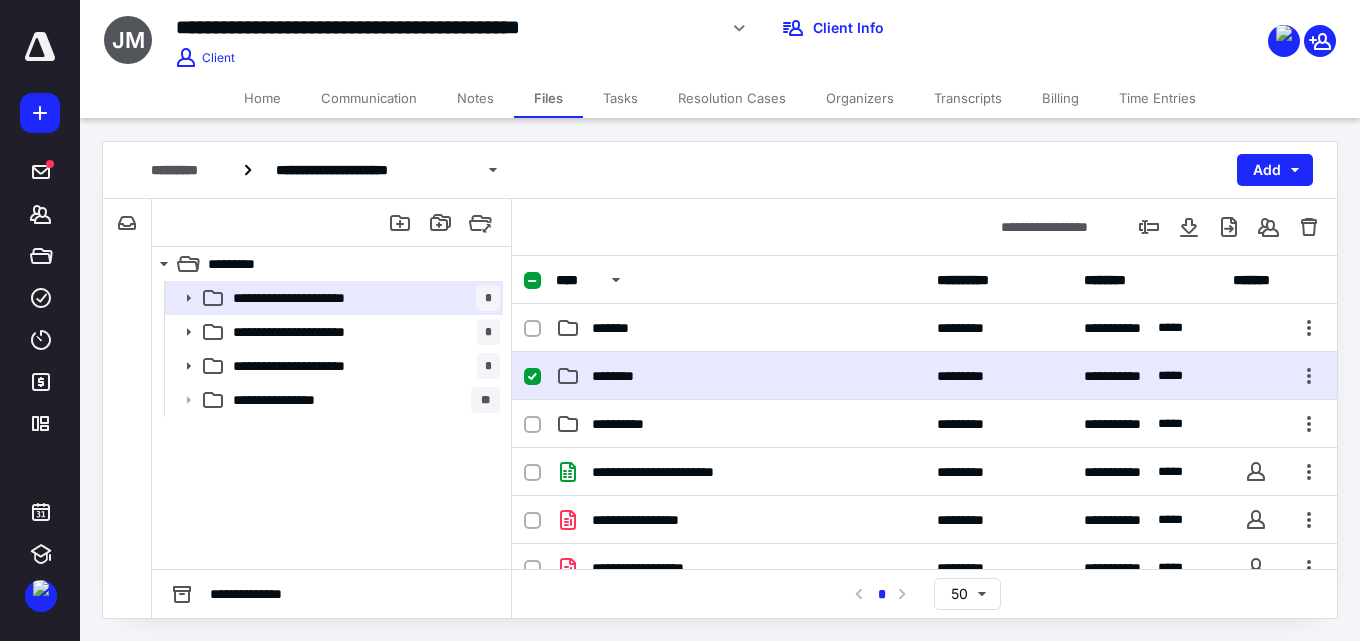 click on "********" at bounding box center [740, 376] 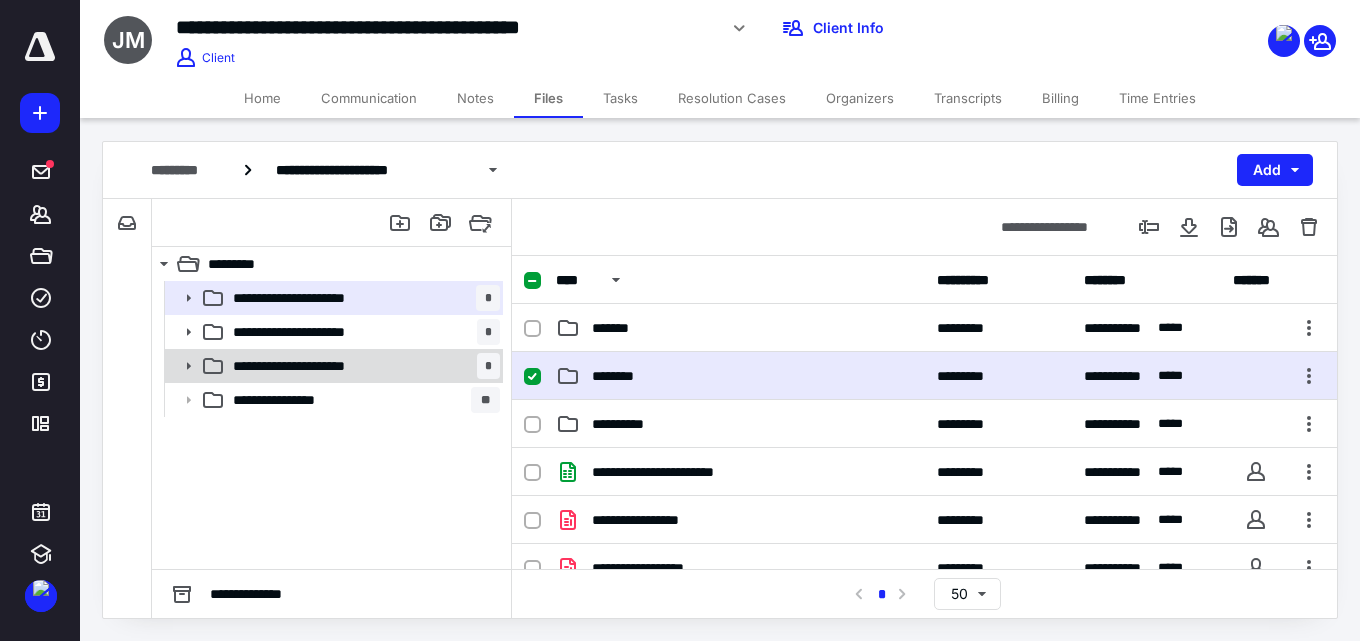 click on "**********" at bounding box center [326, 366] 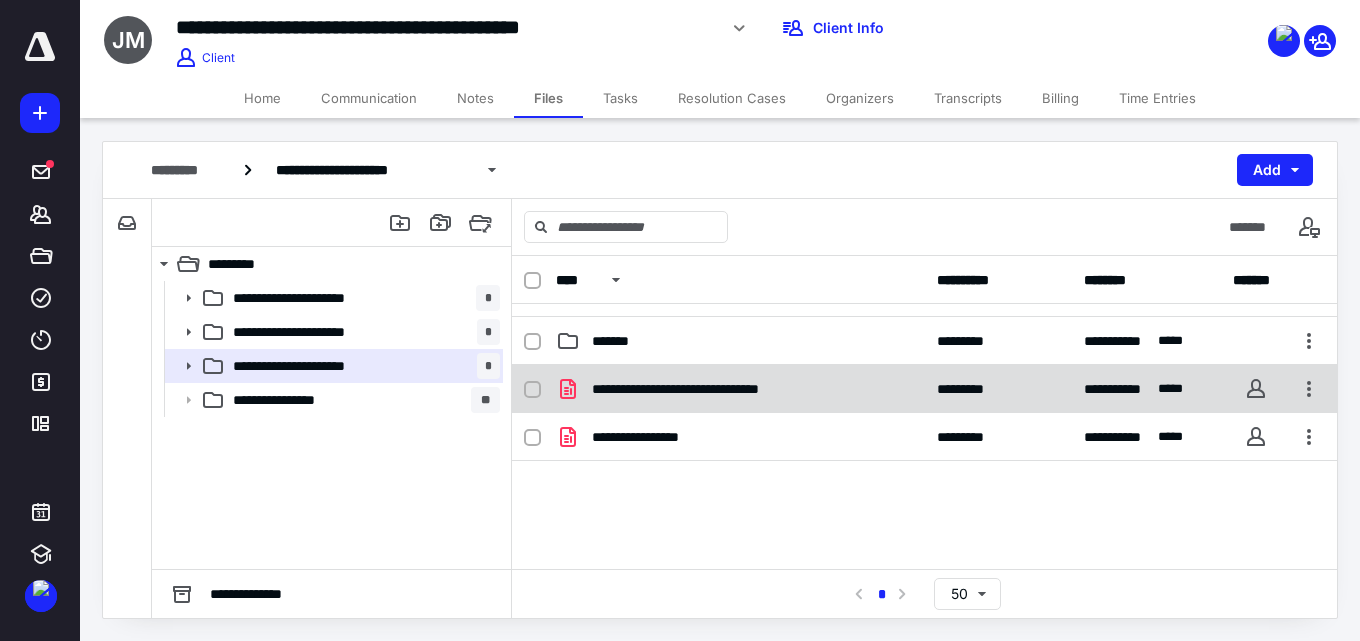 scroll, scrollTop: 100, scrollLeft: 0, axis: vertical 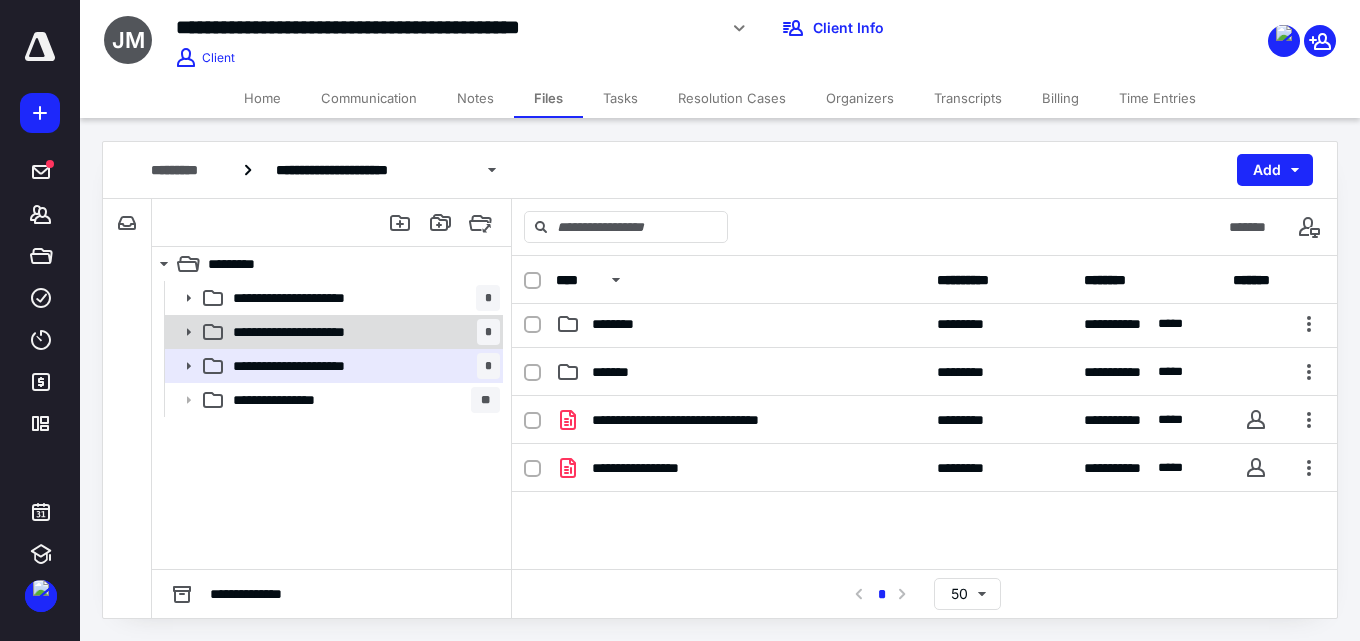 click on "**********" at bounding box center (362, 332) 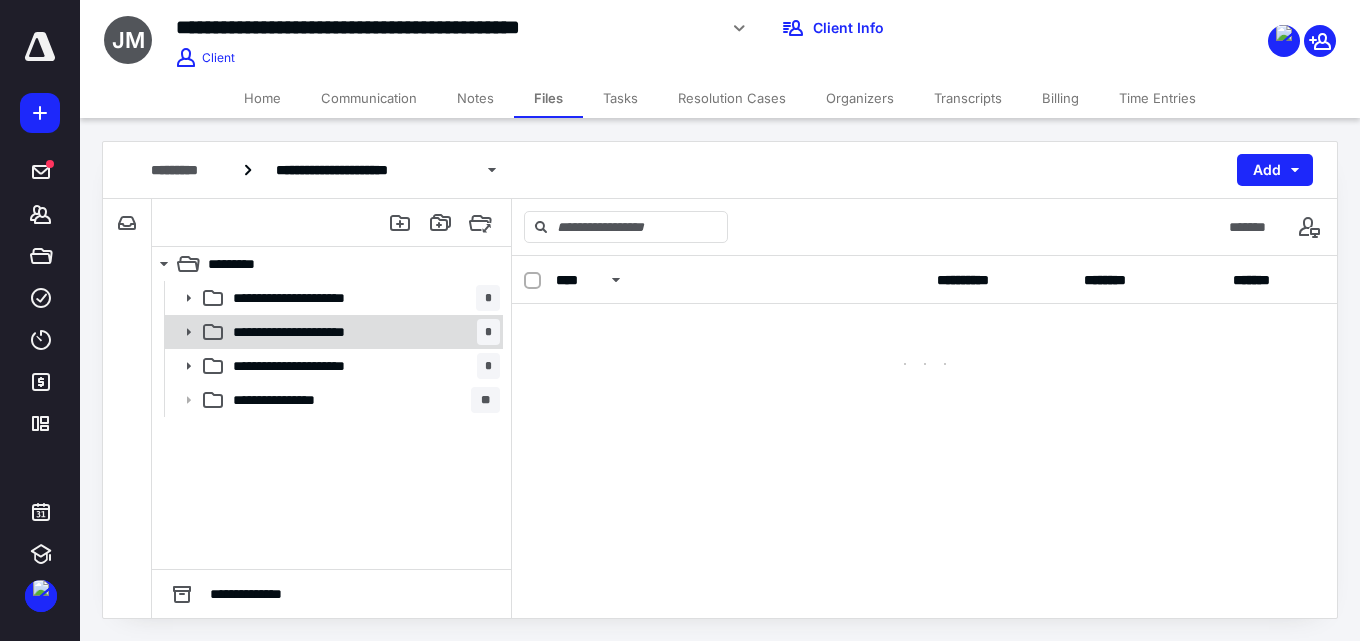 scroll, scrollTop: 0, scrollLeft: 0, axis: both 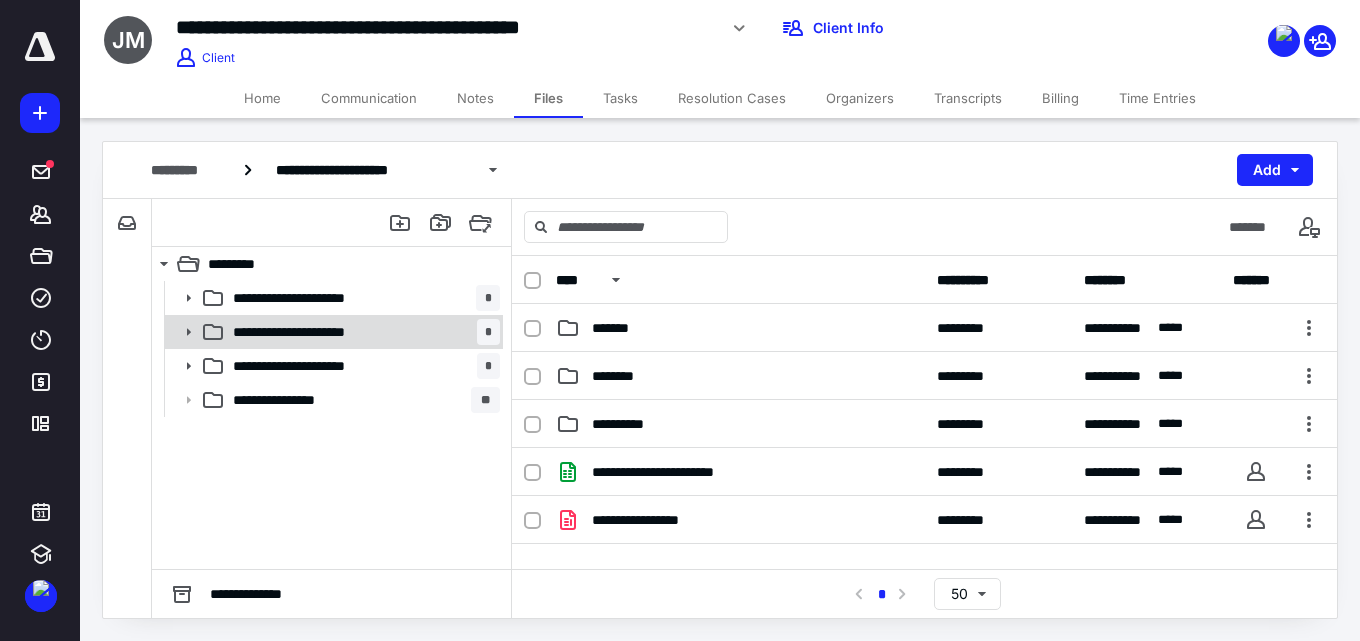 click on "**********" at bounding box center (326, 332) 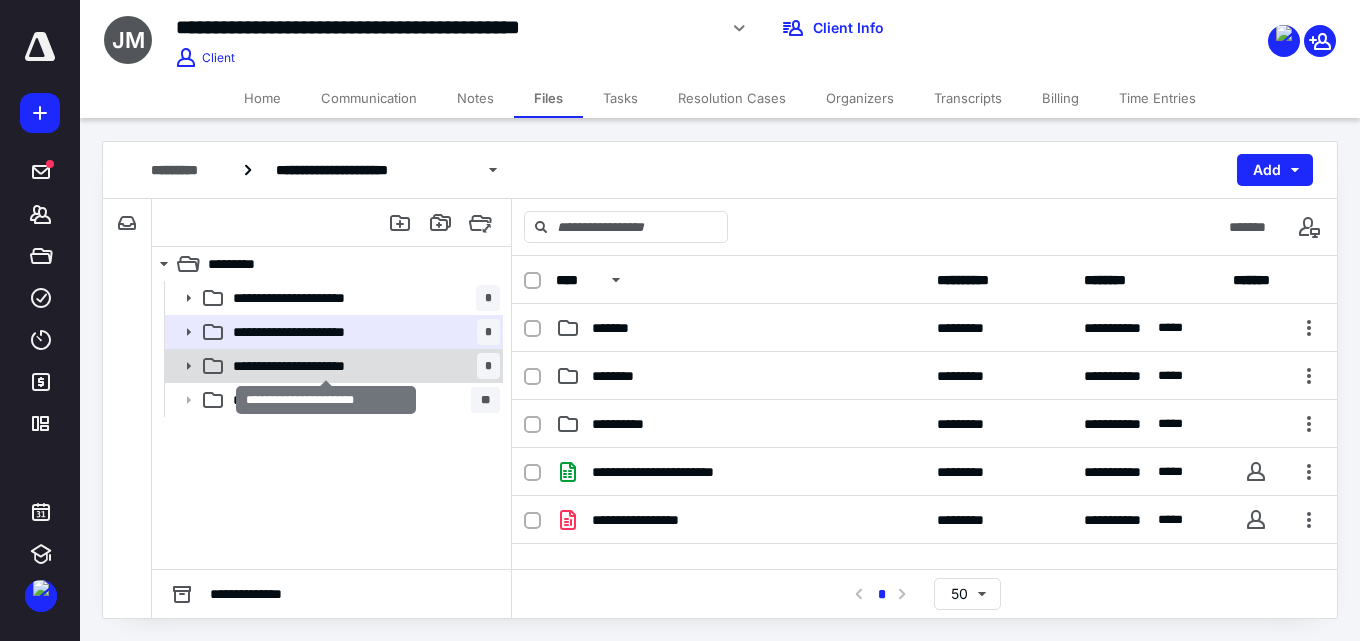 click on "**********" at bounding box center [326, 366] 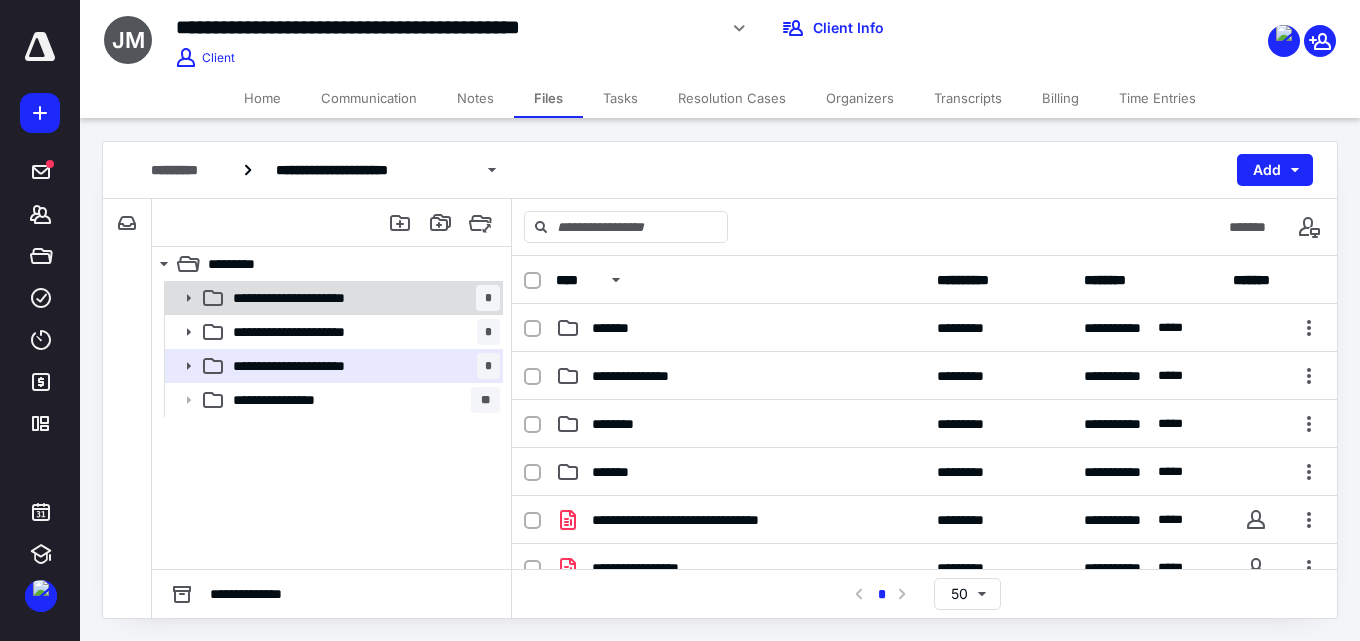 click on "**********" at bounding box center [326, 298] 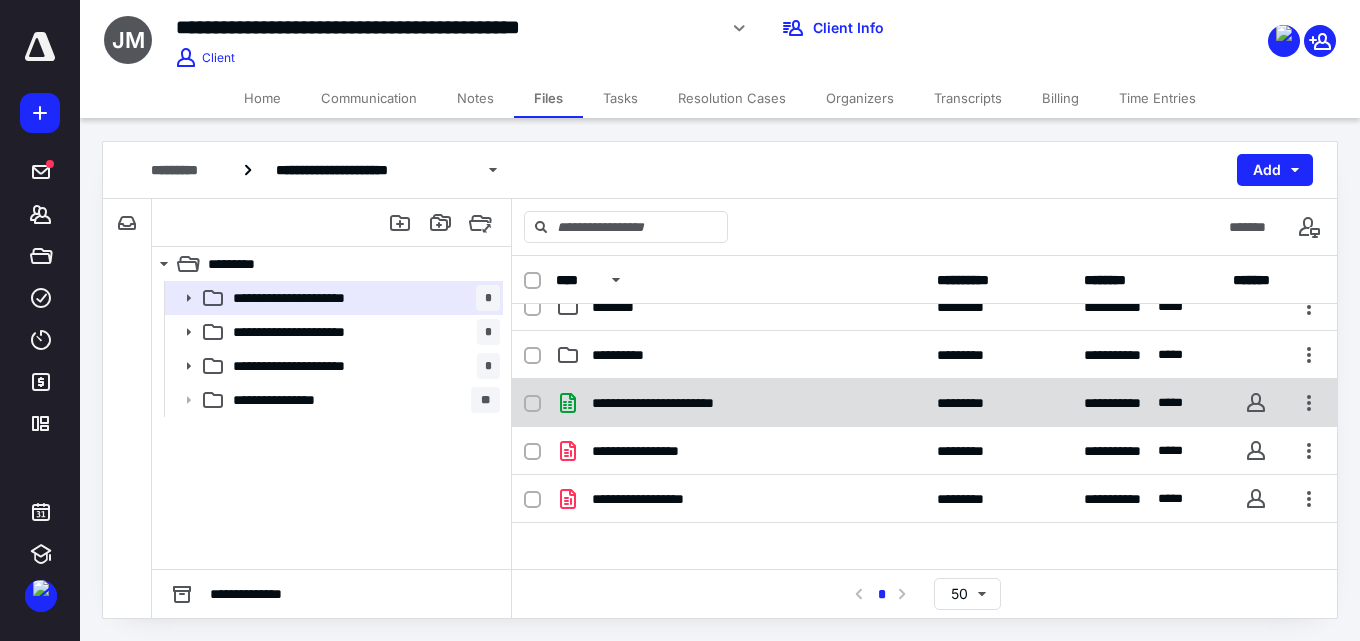 scroll, scrollTop: 100, scrollLeft: 0, axis: vertical 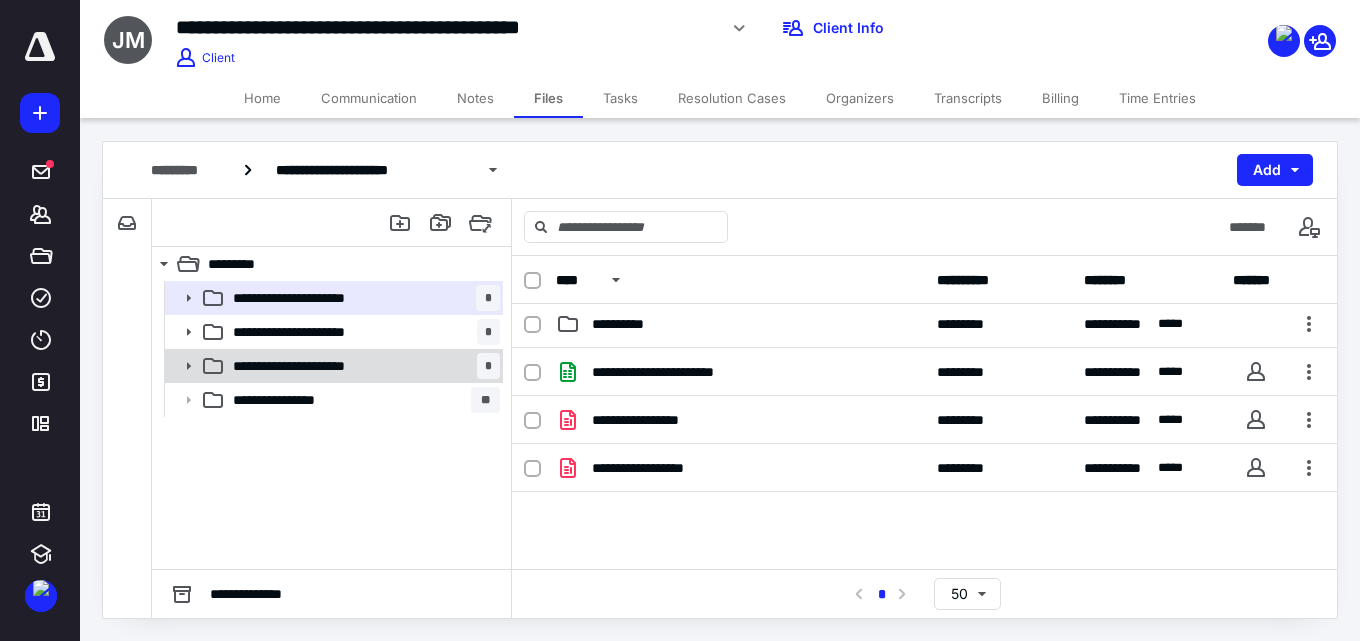 click on "**********" at bounding box center [326, 366] 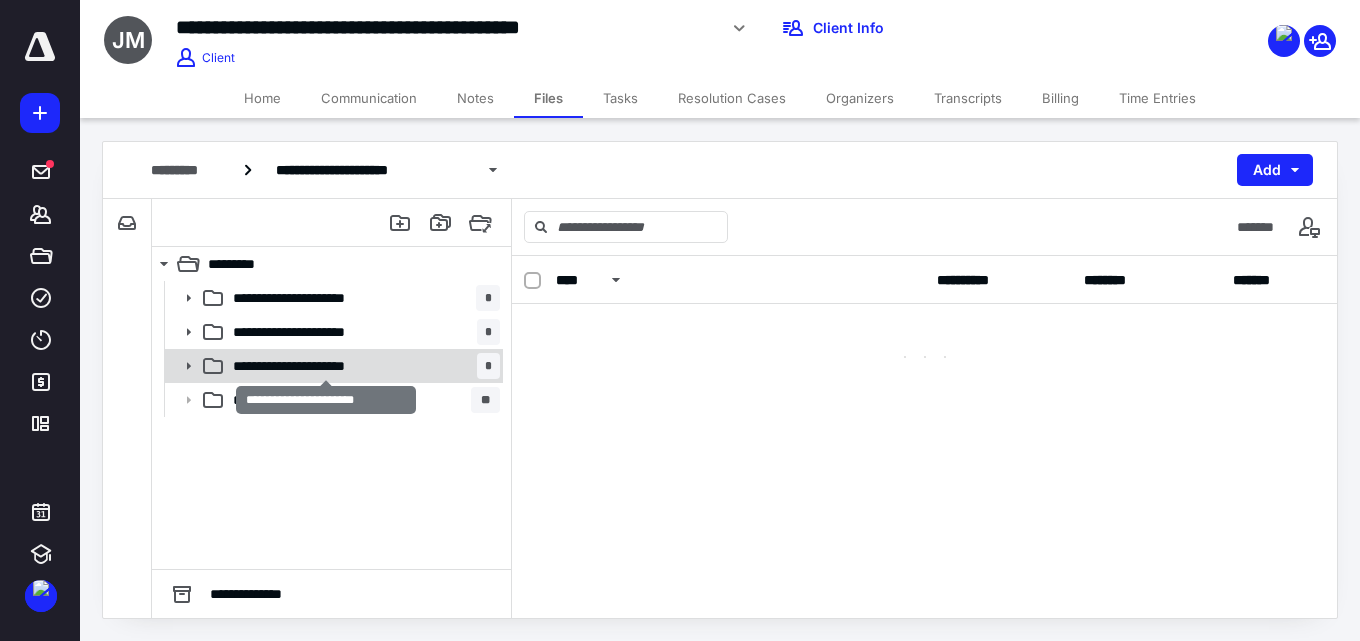 scroll, scrollTop: 0, scrollLeft: 0, axis: both 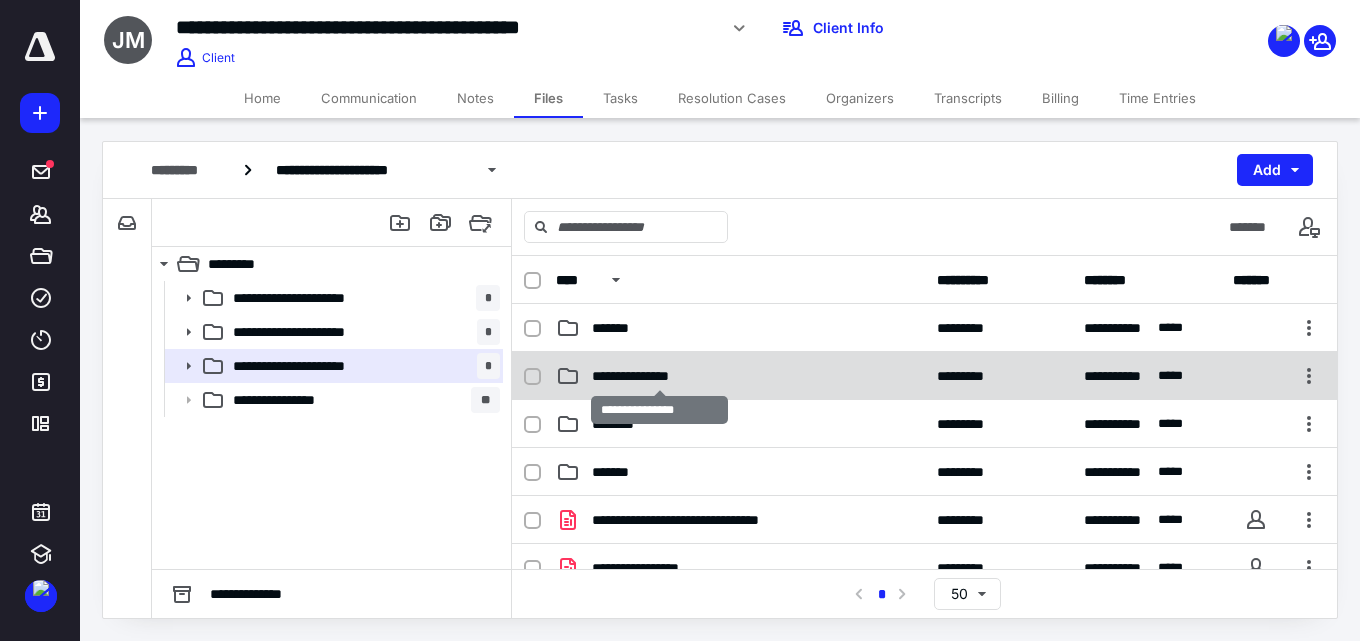 click on "**********" at bounding box center (659, 376) 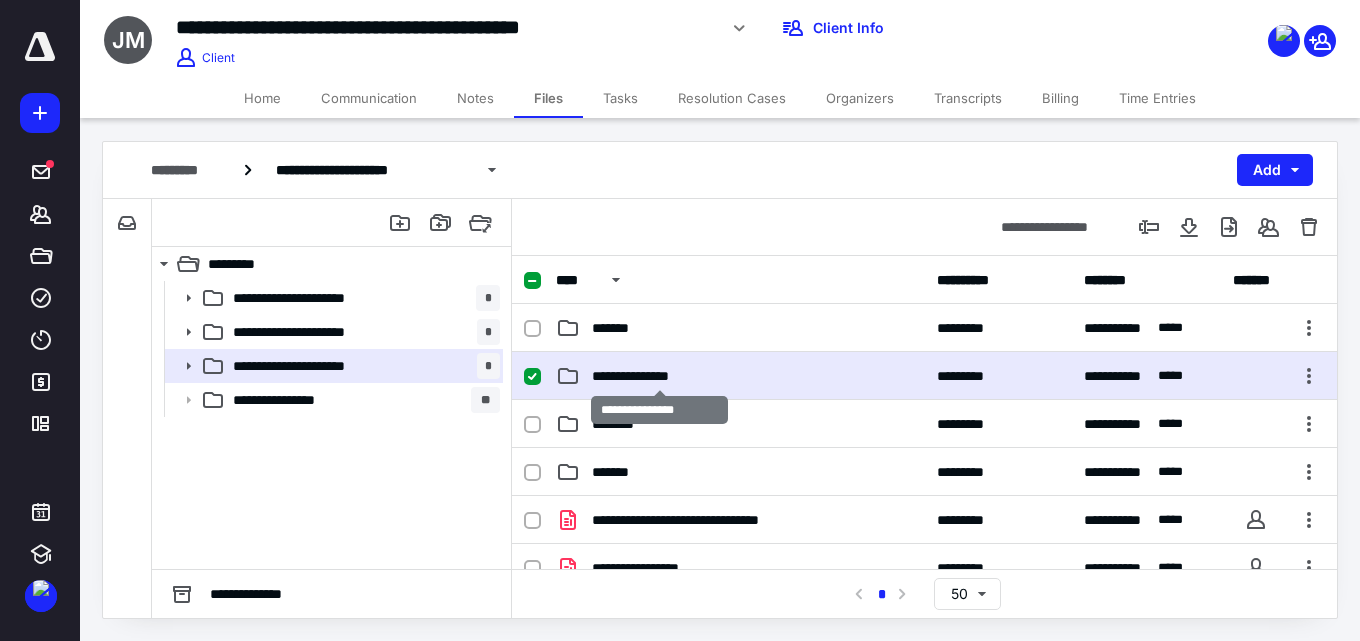 click on "**********" at bounding box center [659, 376] 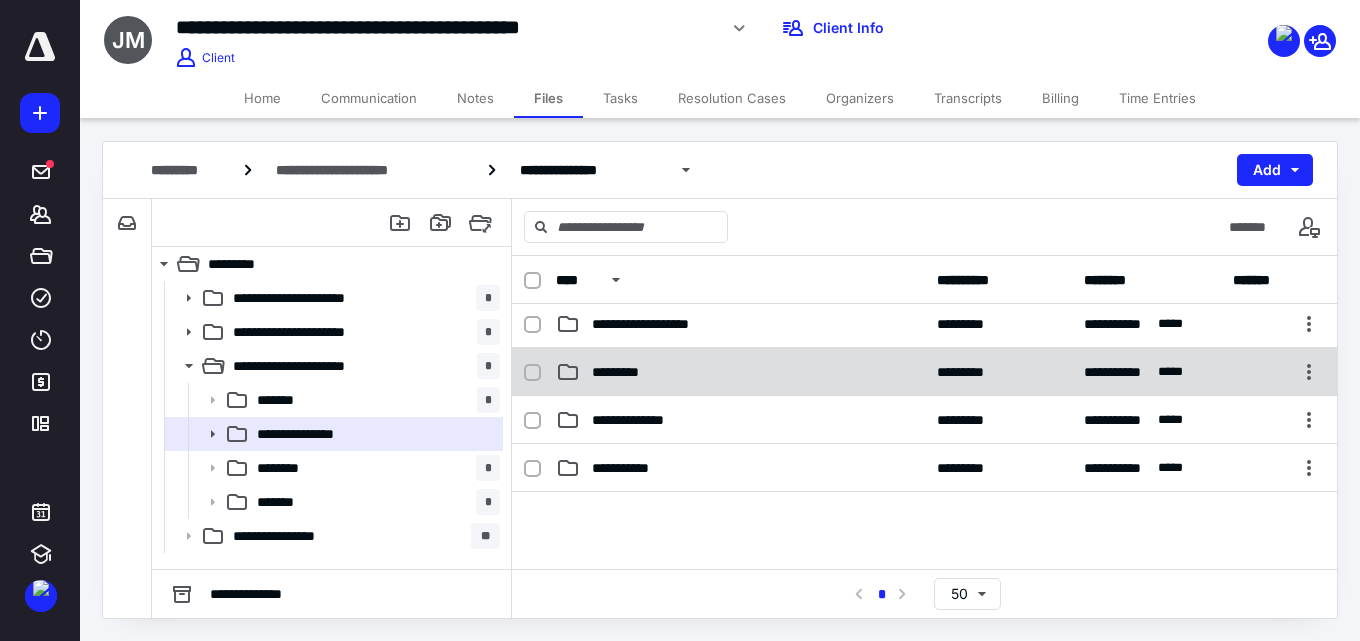 scroll, scrollTop: 0, scrollLeft: 0, axis: both 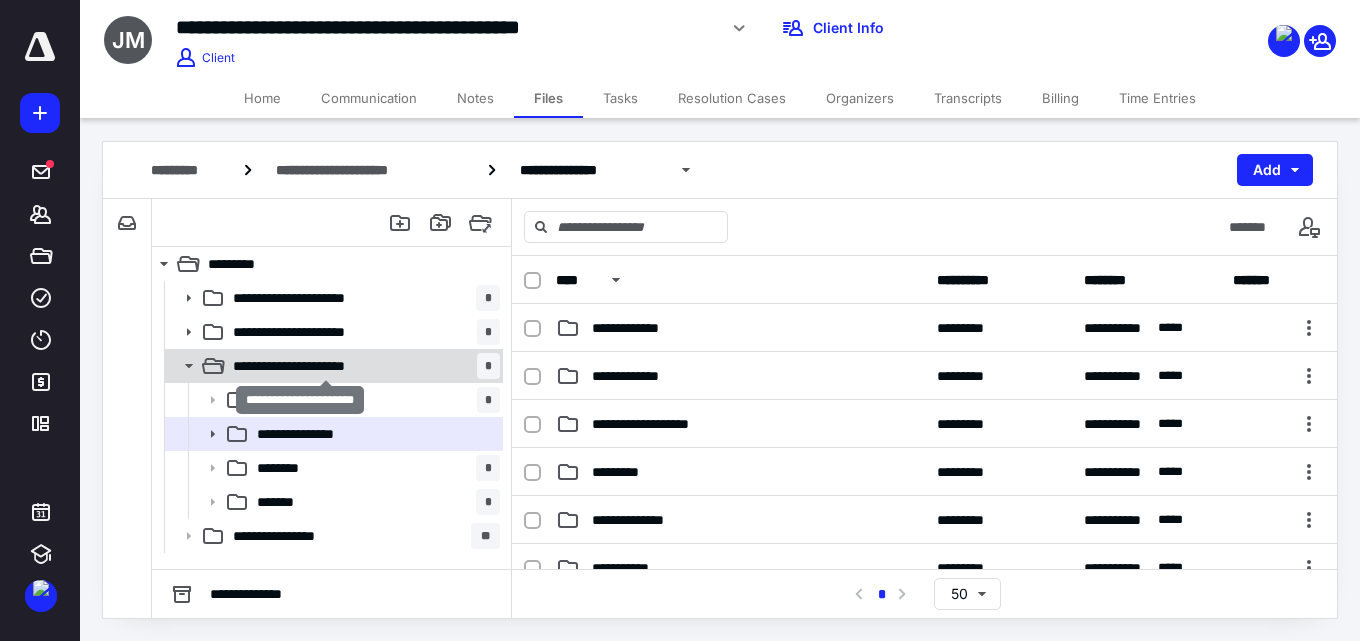 click on "**********" at bounding box center [326, 366] 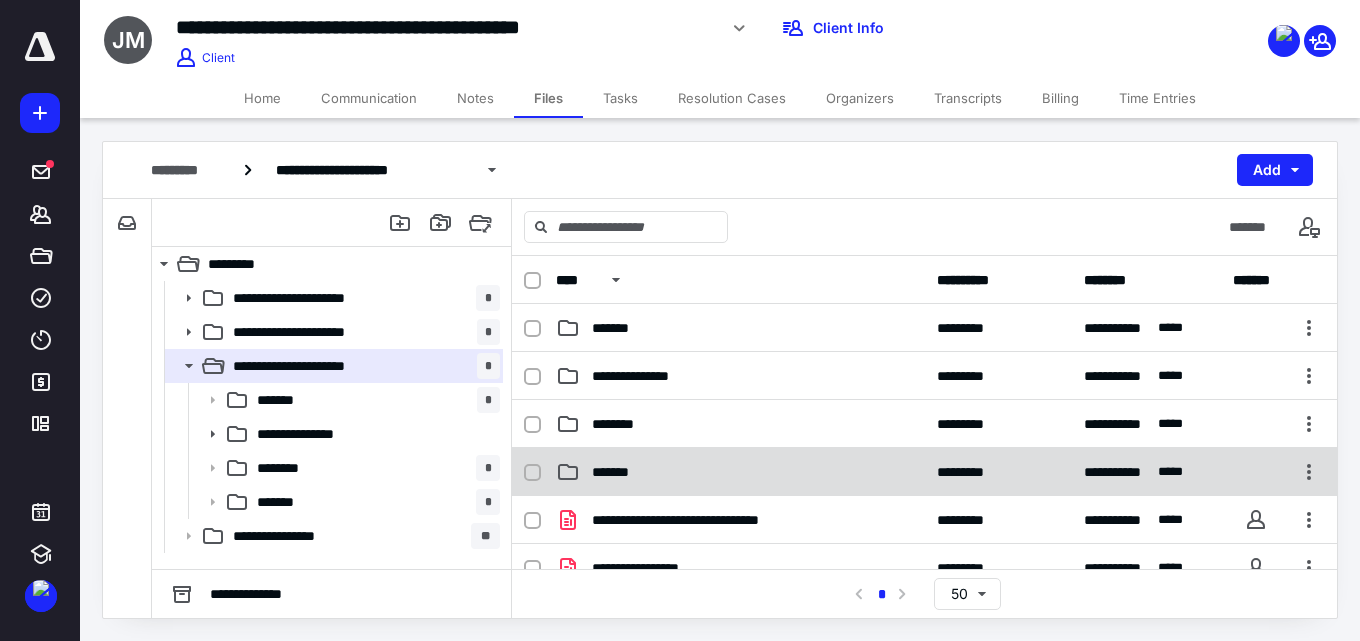 scroll, scrollTop: 100, scrollLeft: 0, axis: vertical 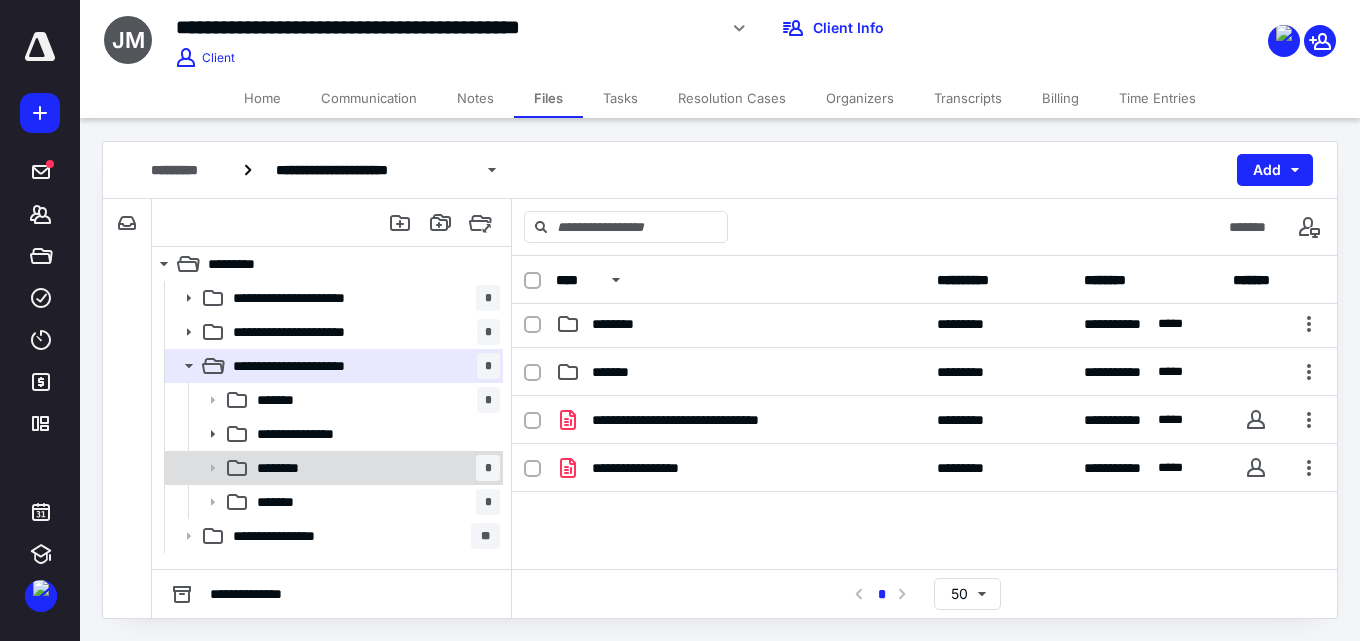 click on "******** *" at bounding box center [374, 468] 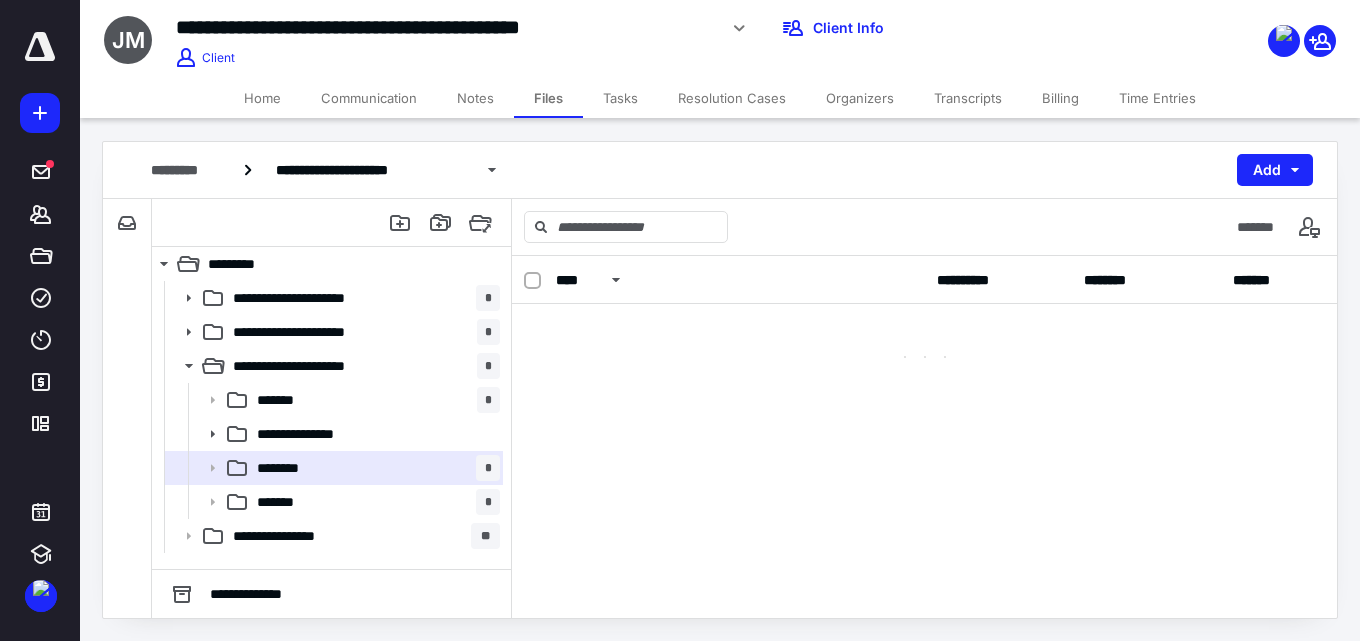scroll, scrollTop: 0, scrollLeft: 0, axis: both 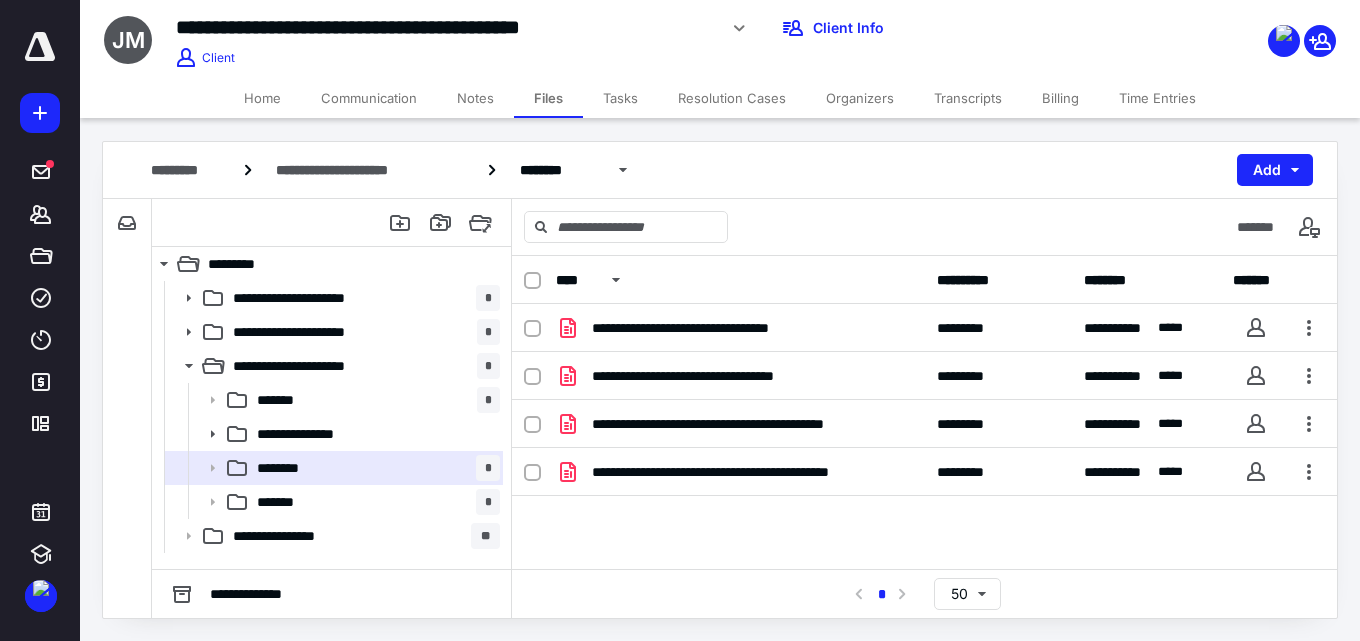 click on "**********" at bounding box center [924, 454] 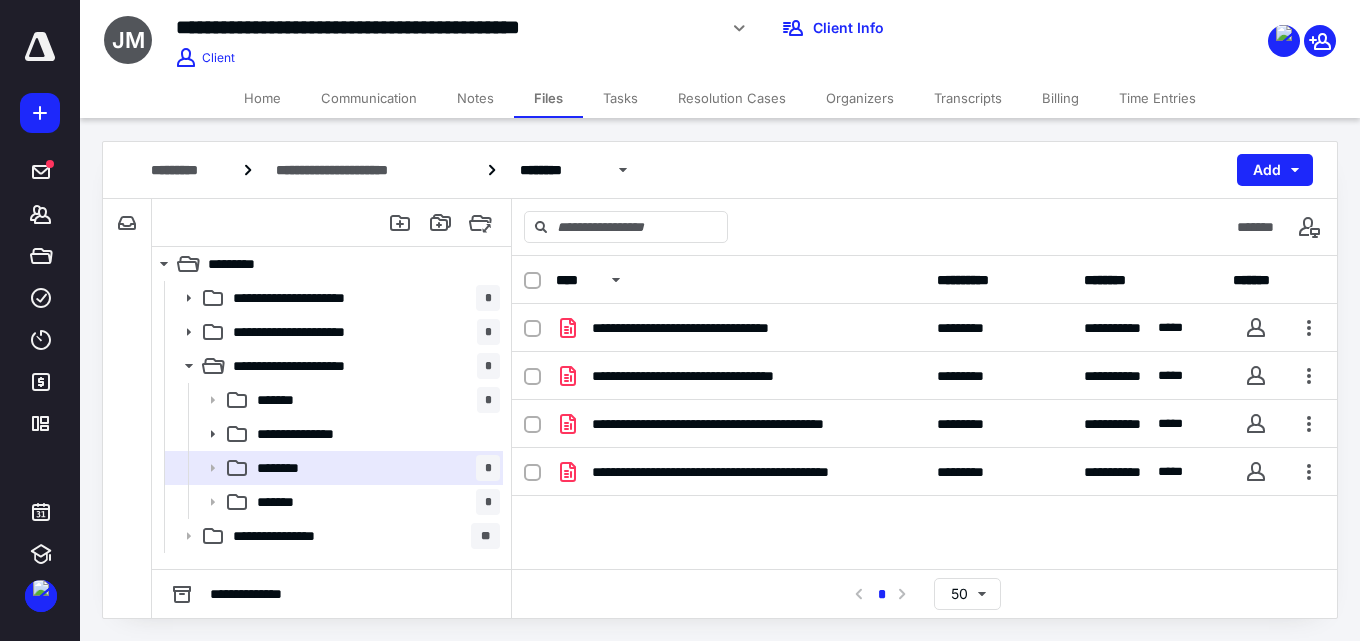 click on "**********" at bounding box center (924, 454) 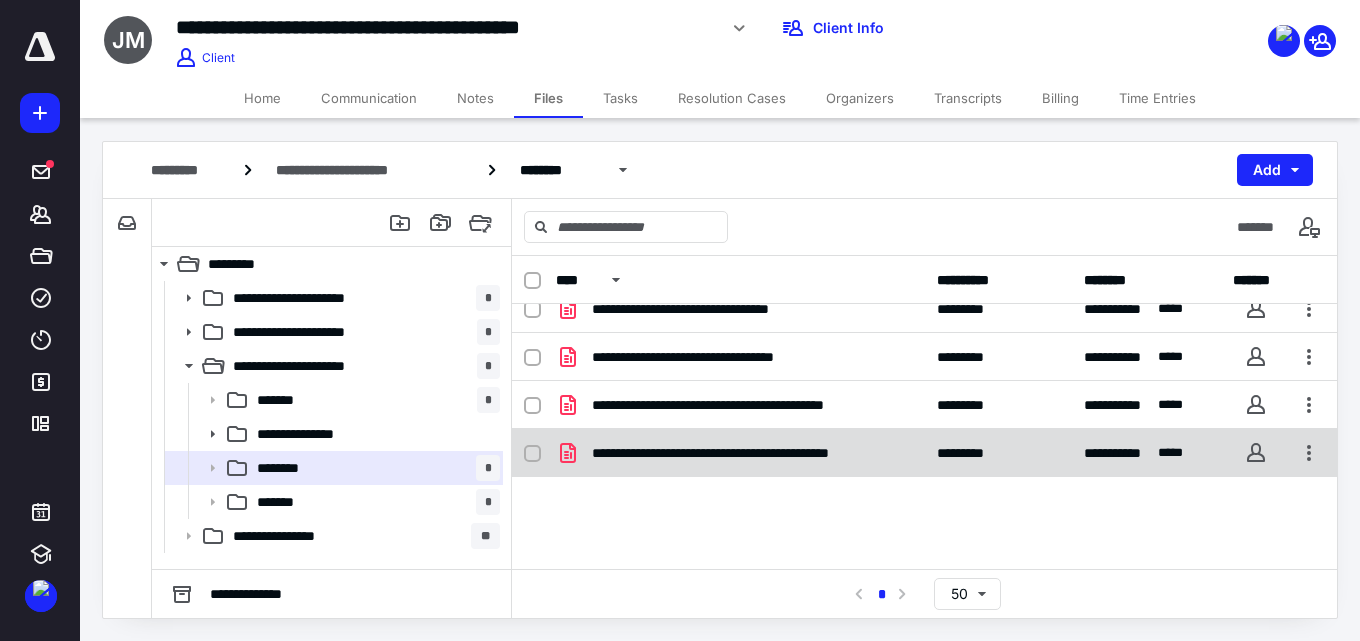 scroll, scrollTop: 35, scrollLeft: 0, axis: vertical 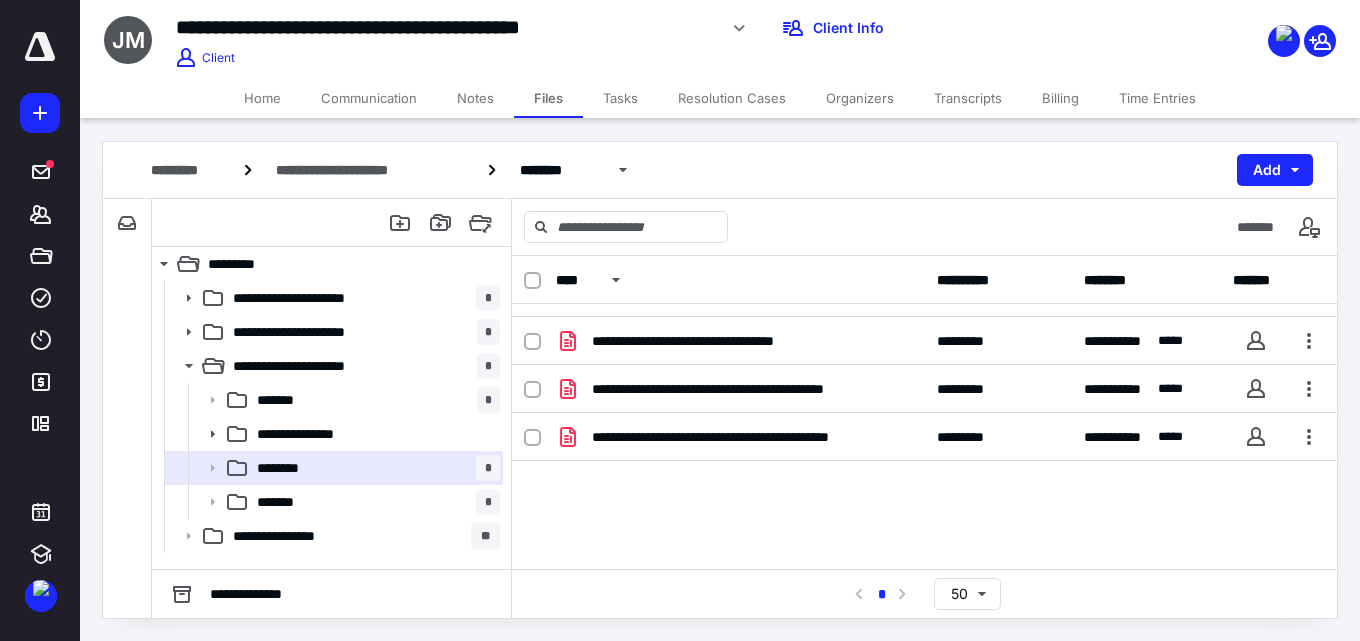 click on "**********" at bounding box center (924, 419) 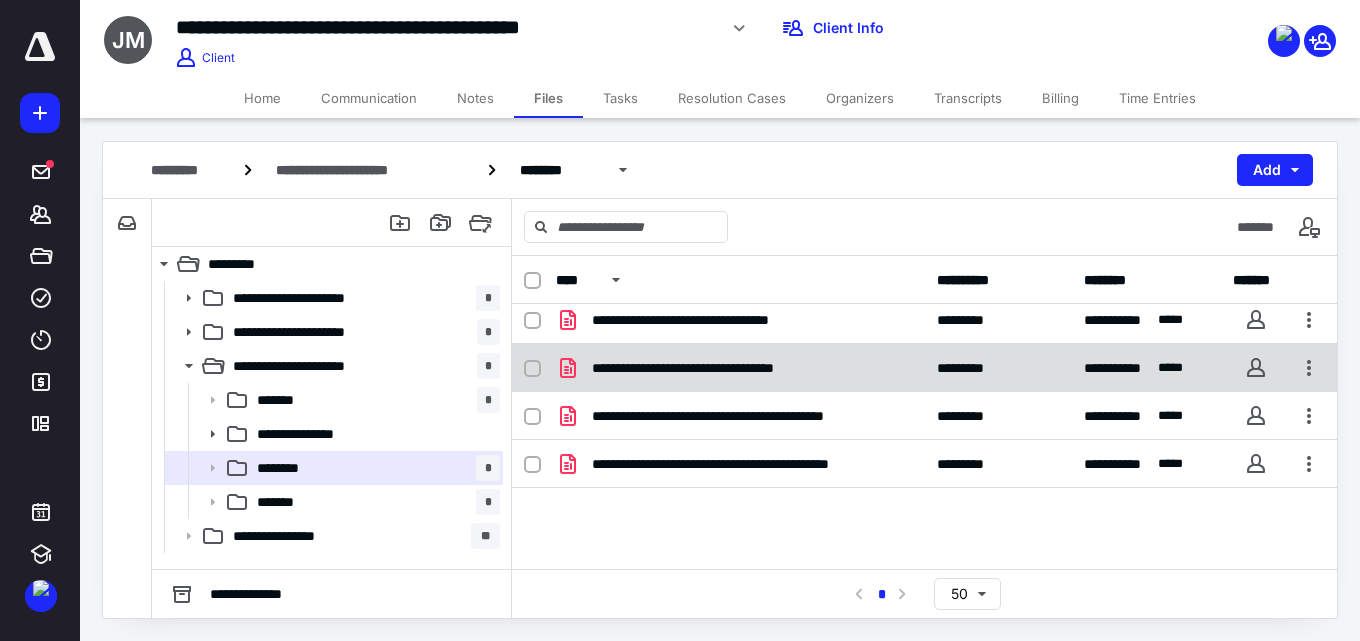 scroll, scrollTop: 0, scrollLeft: 0, axis: both 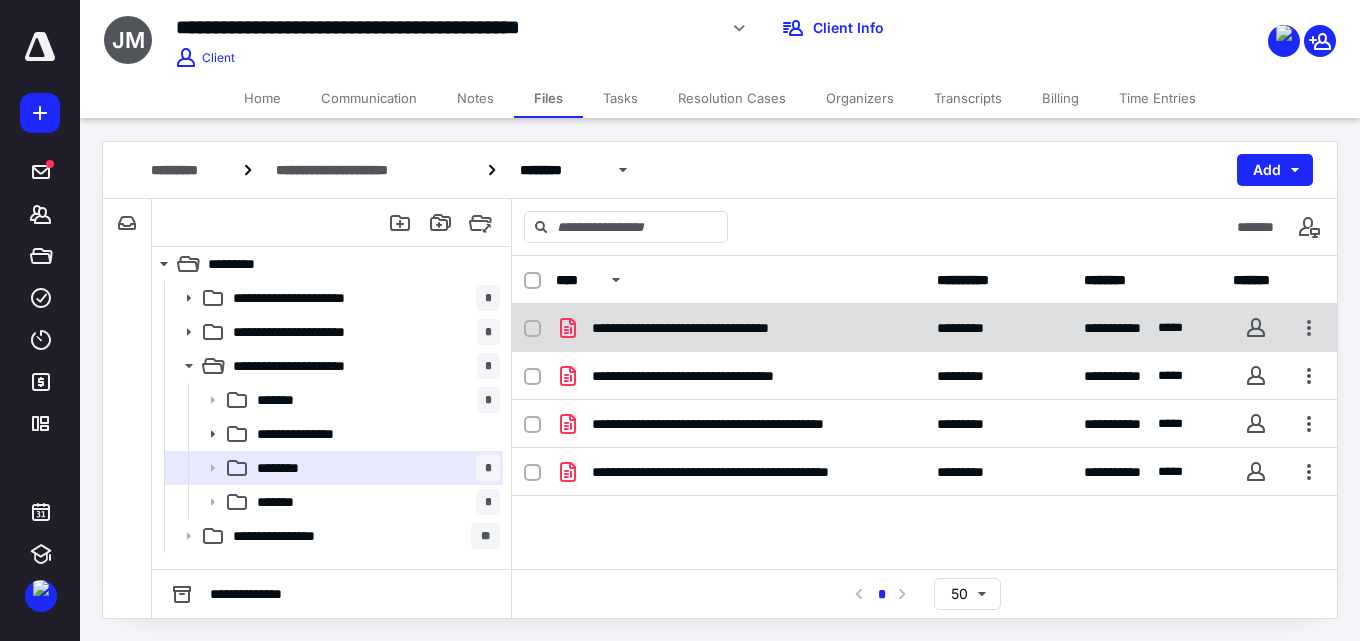 click on "**********" at bounding box center (719, 328) 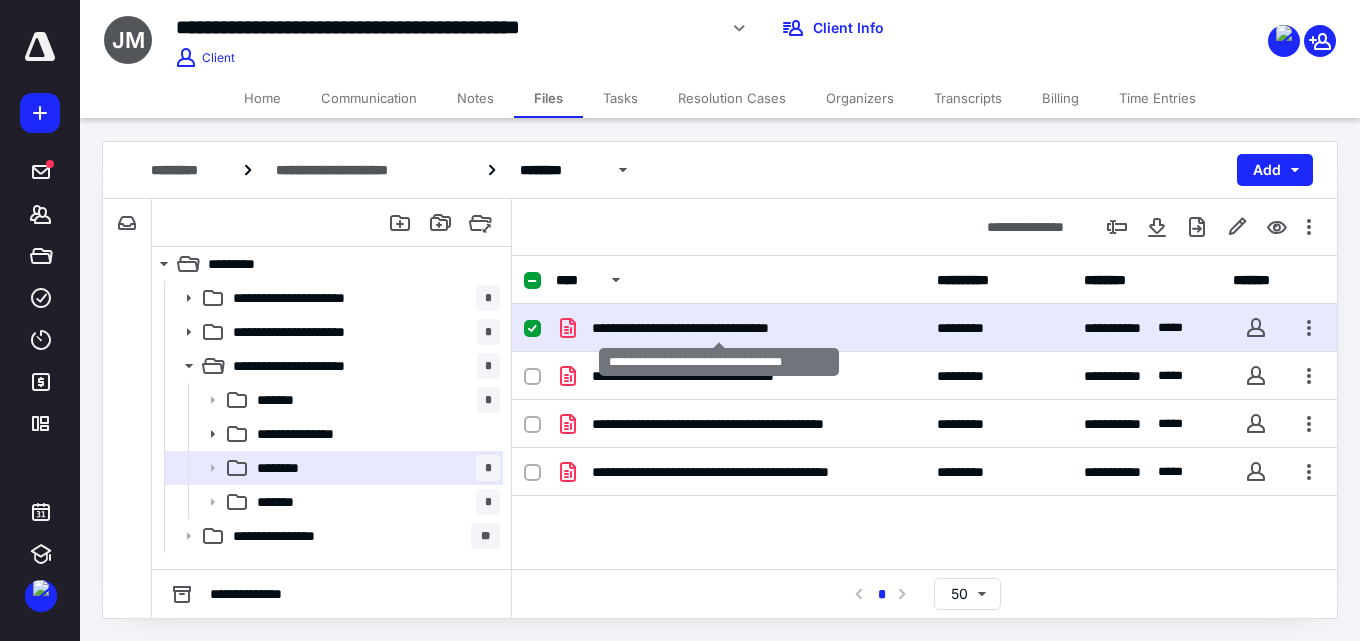 click on "**********" at bounding box center [719, 328] 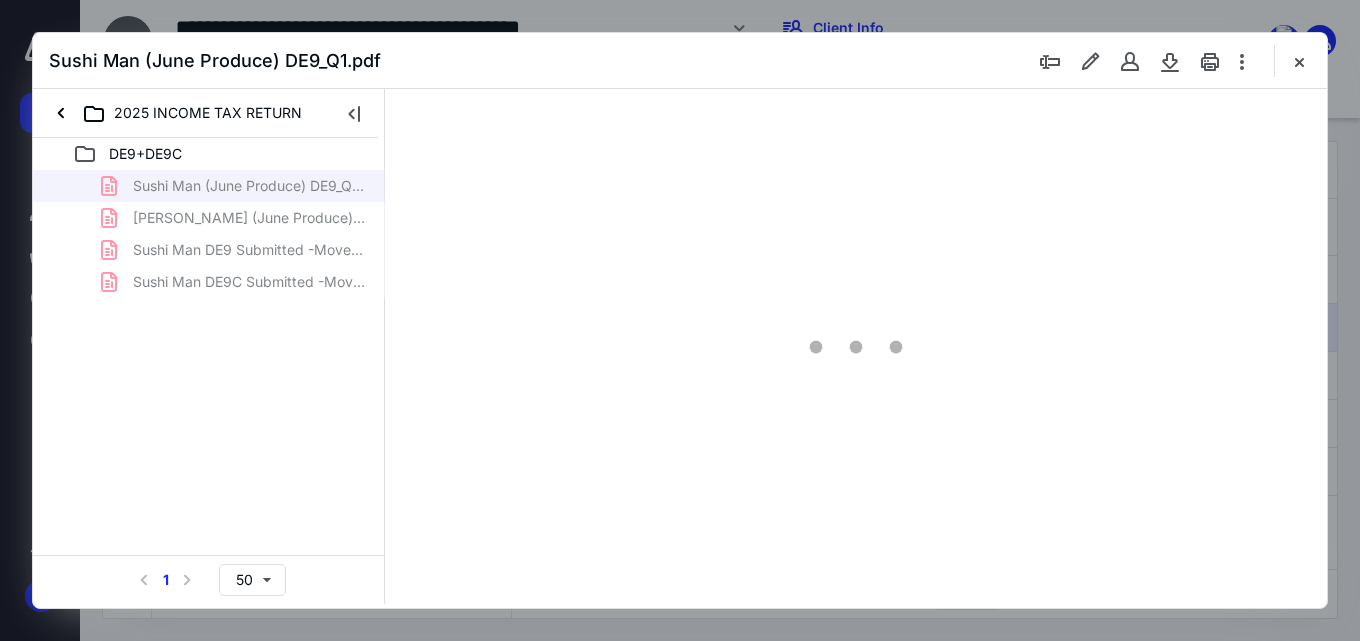 scroll, scrollTop: 0, scrollLeft: 0, axis: both 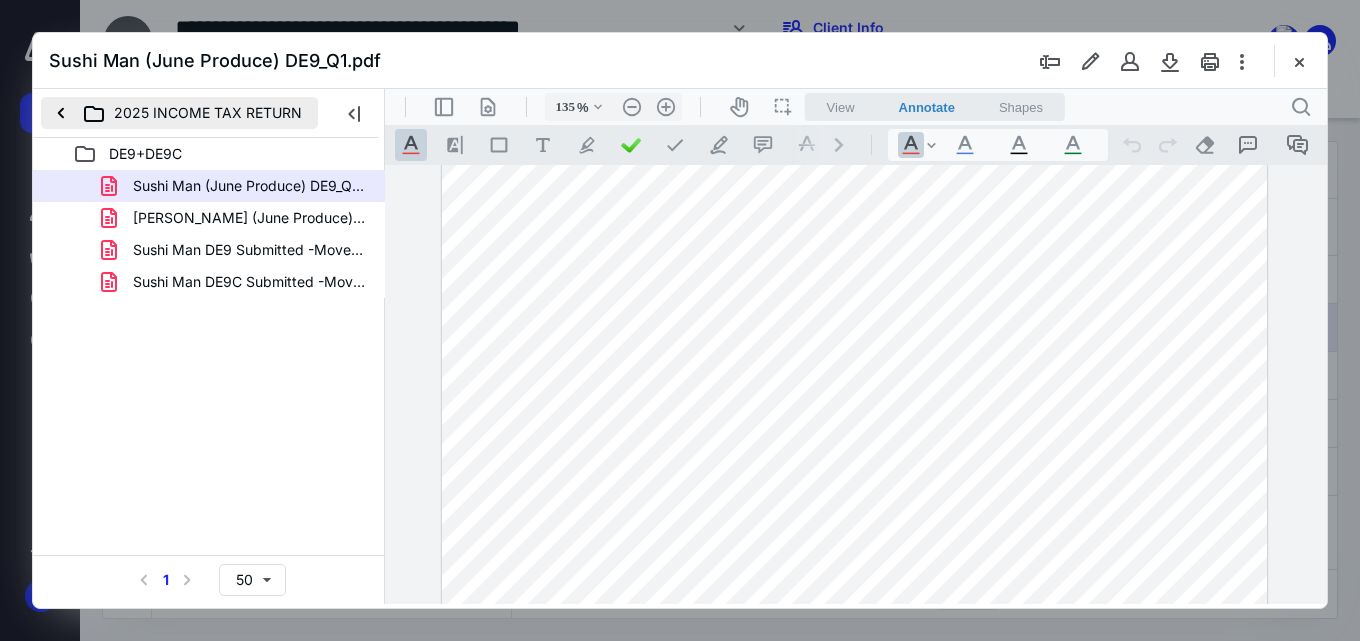 click on "2025 INCOME TAX RETURN" at bounding box center [179, 113] 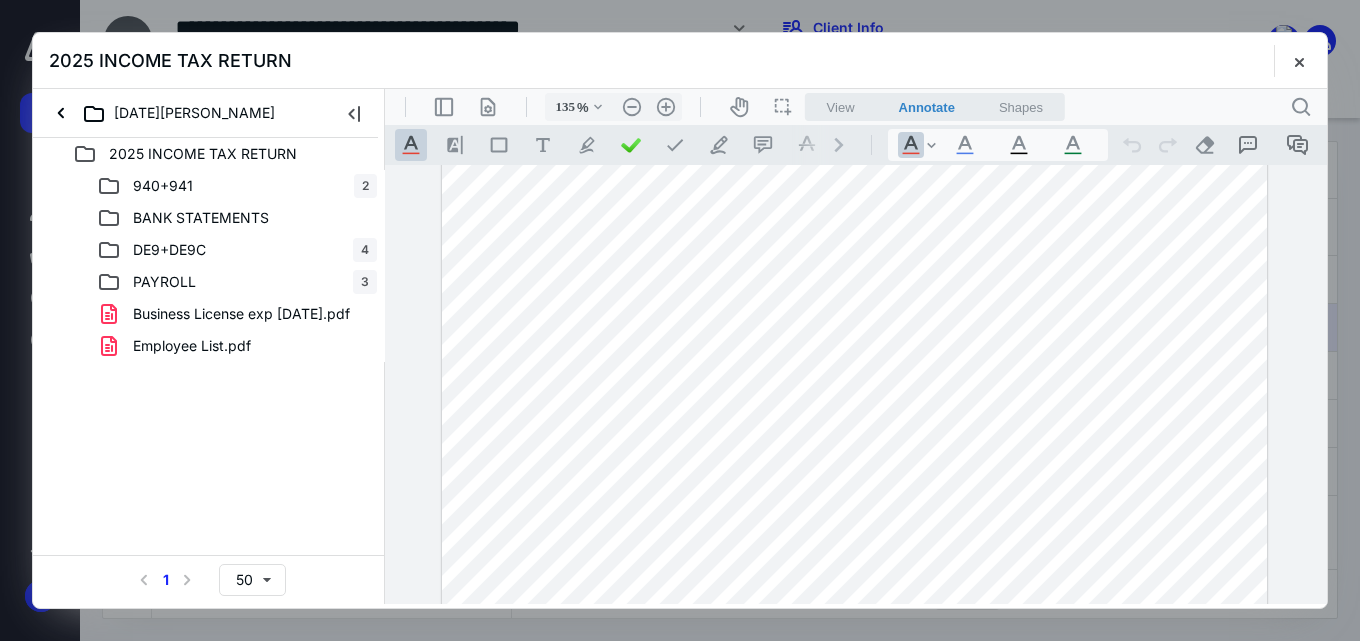 click on "Employee List.pdf" at bounding box center [192, 346] 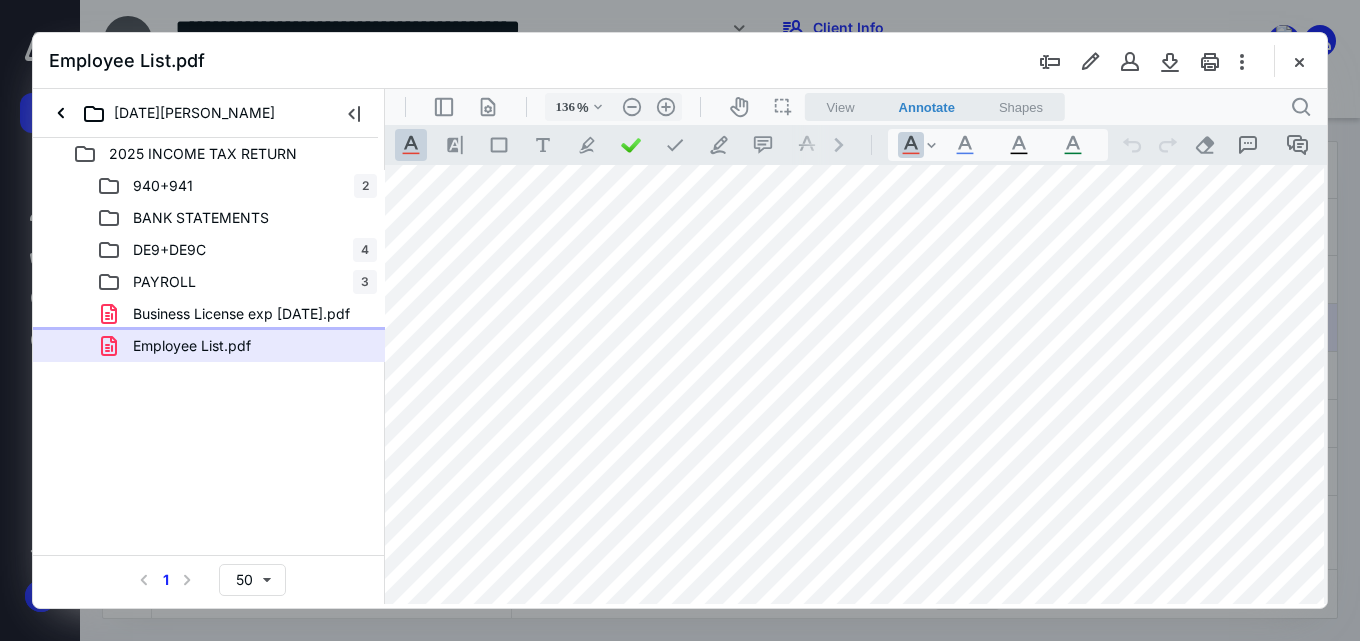 scroll, scrollTop: 0, scrollLeft: 55, axis: horizontal 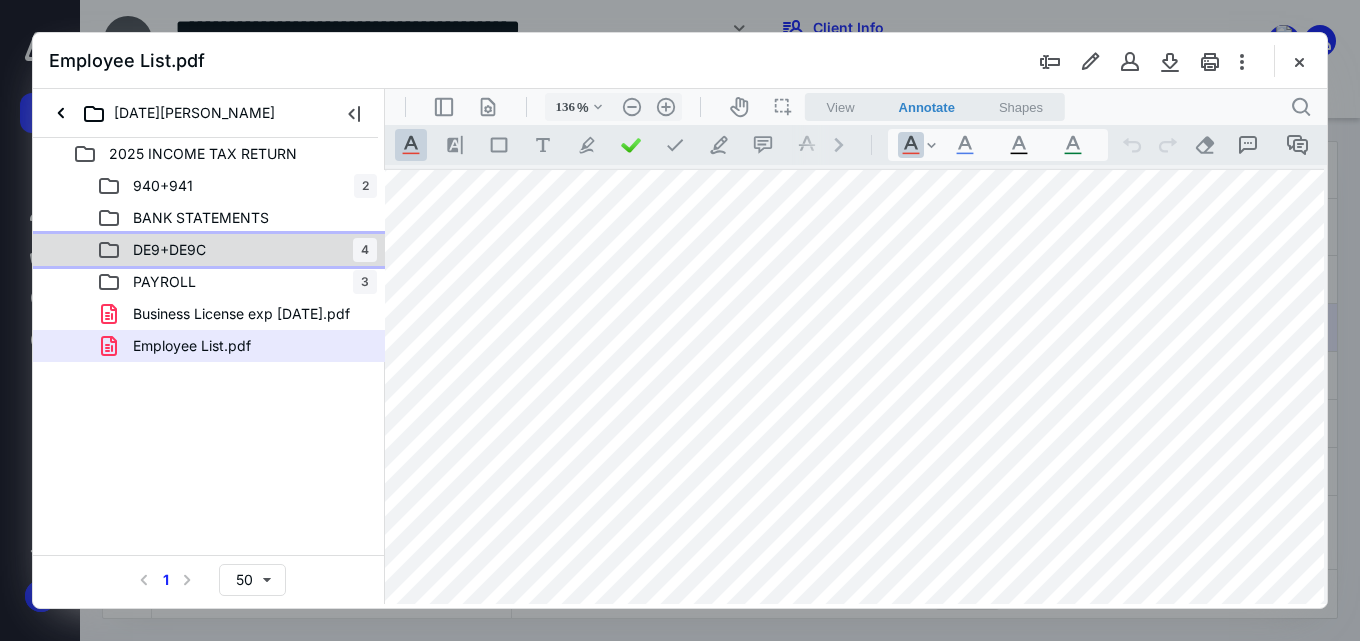 click on "DE9+DE9C" at bounding box center [169, 250] 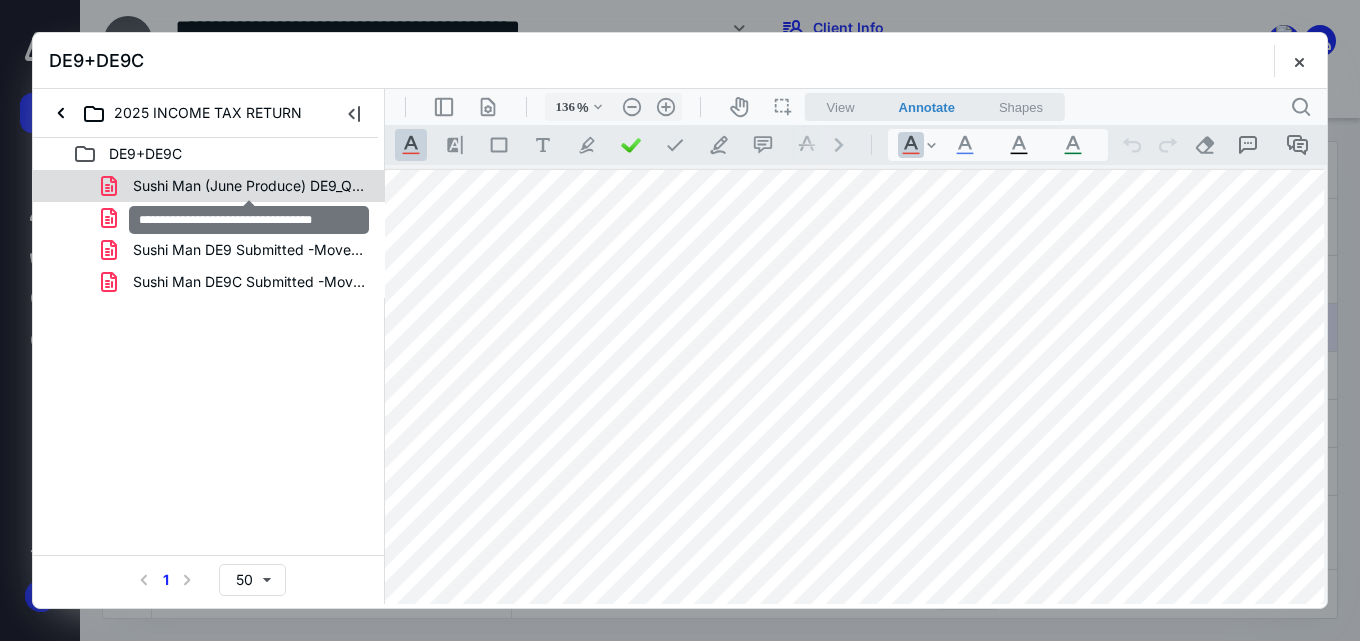 click on "Sushi Man (June Produce) DE9_Q1.pdf" at bounding box center [249, 186] 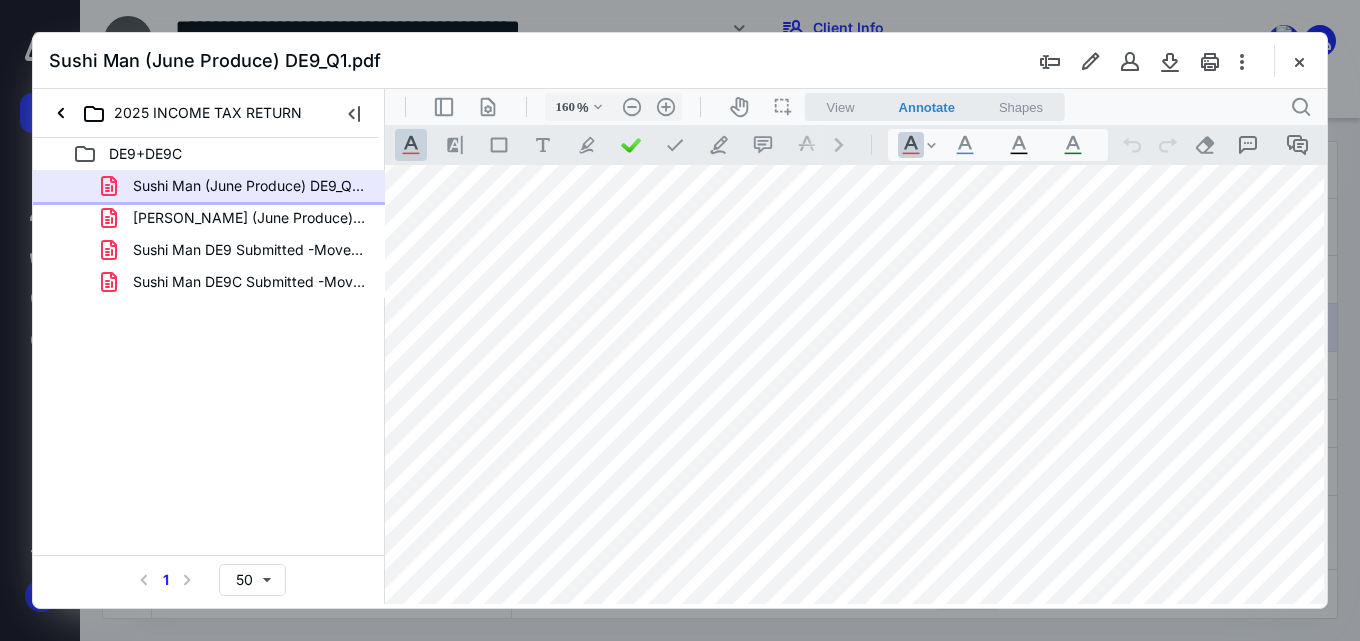 scroll, scrollTop: 300, scrollLeft: 26, axis: both 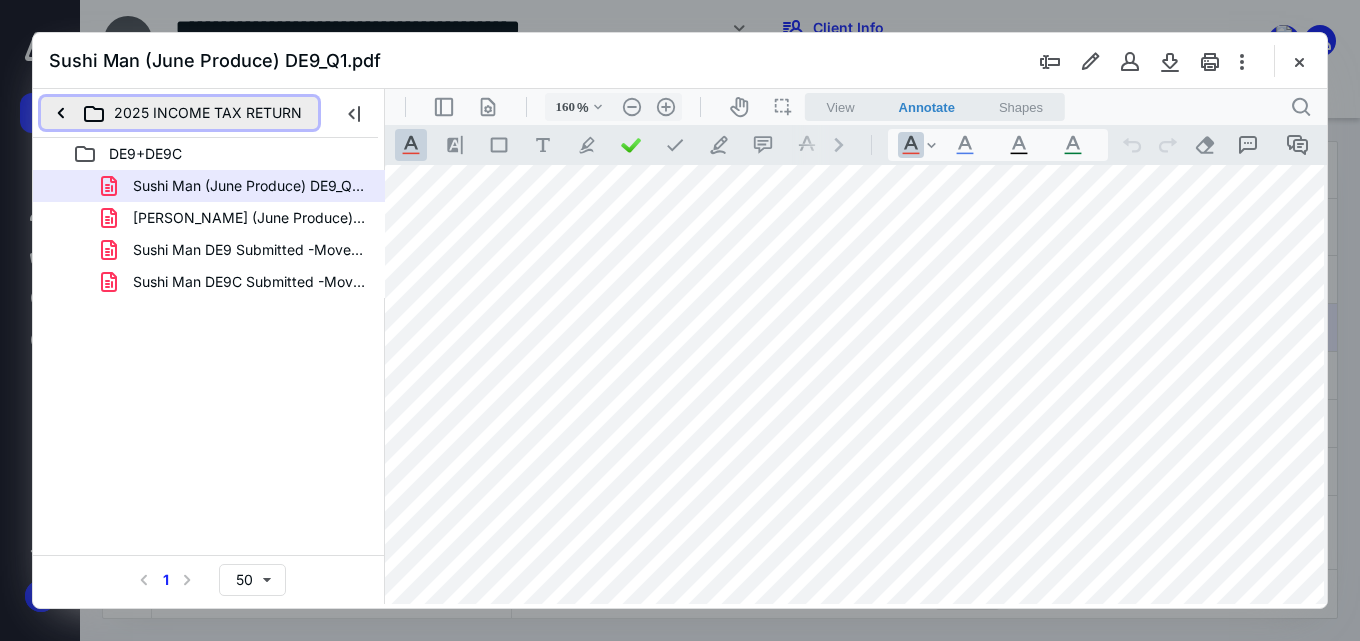 click on "2025 INCOME TAX RETURN" at bounding box center [179, 113] 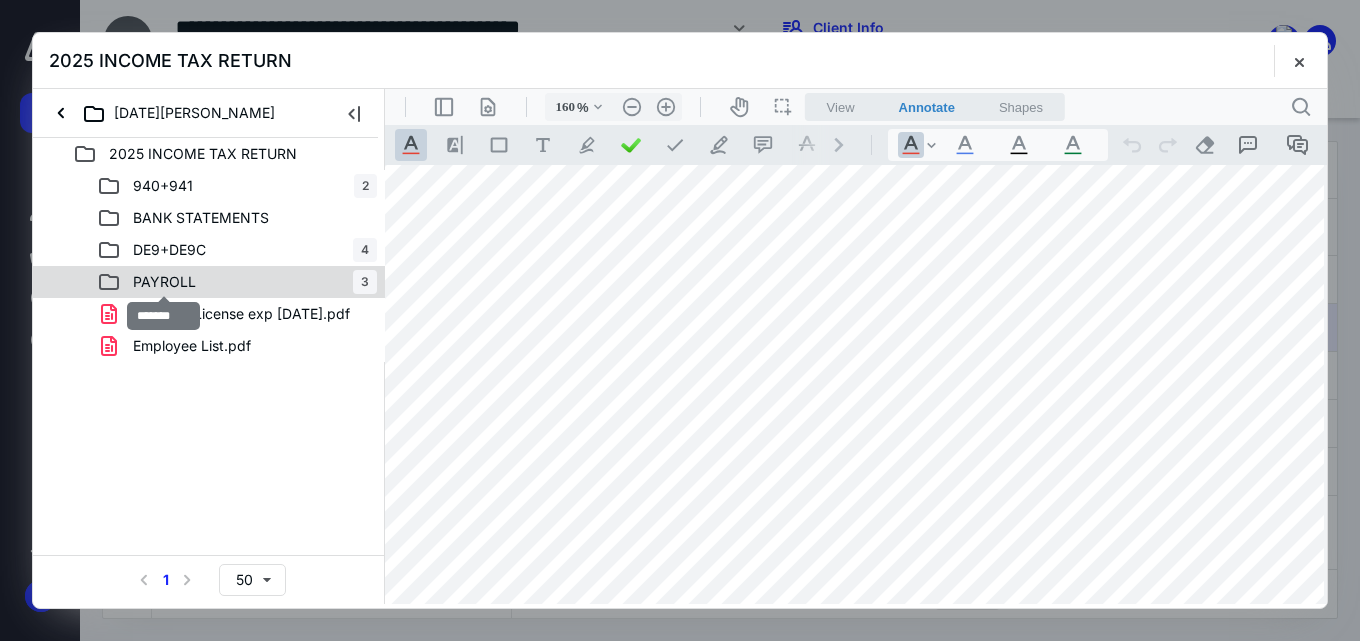 click on "PAYROLL" at bounding box center [164, 282] 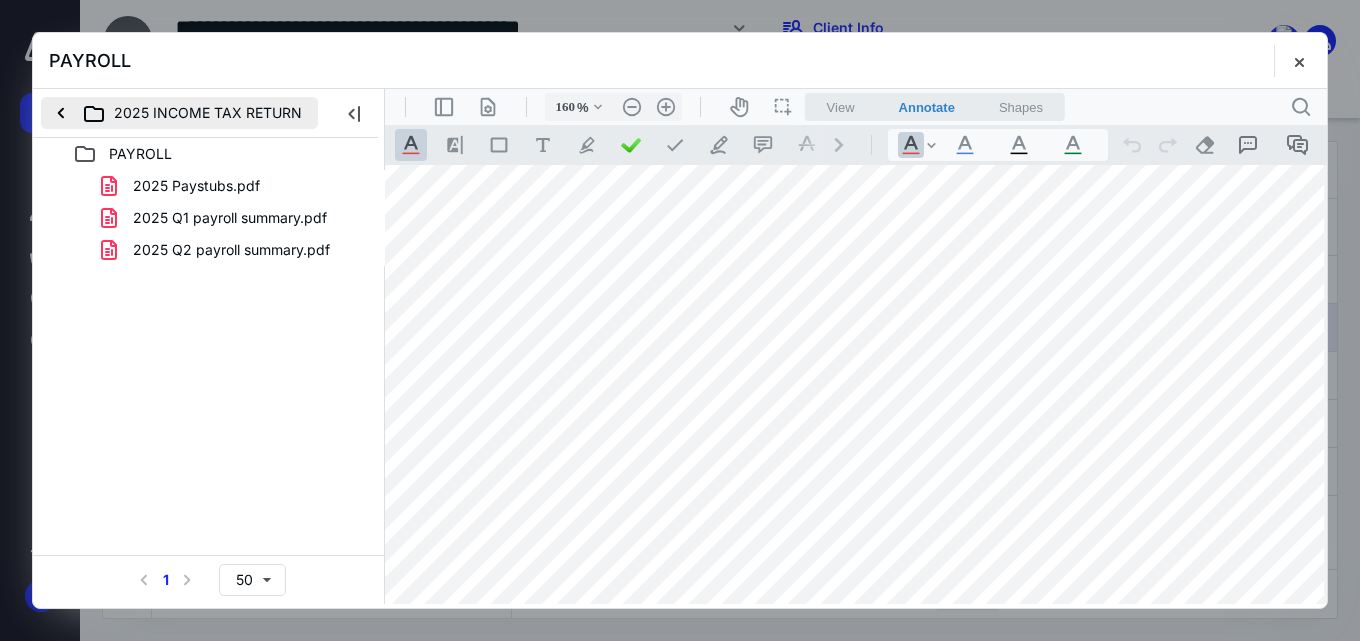 click on "2025 INCOME TAX RETURN" at bounding box center [179, 113] 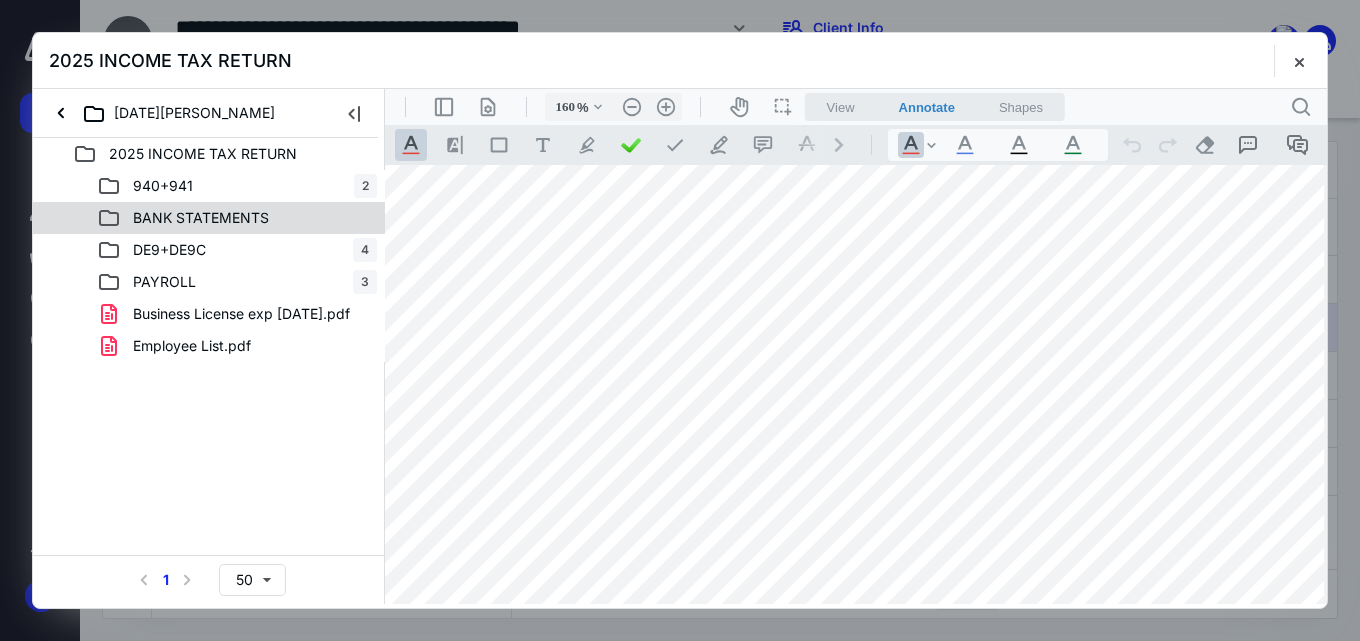 click on "BANK STATEMENTS" at bounding box center [201, 218] 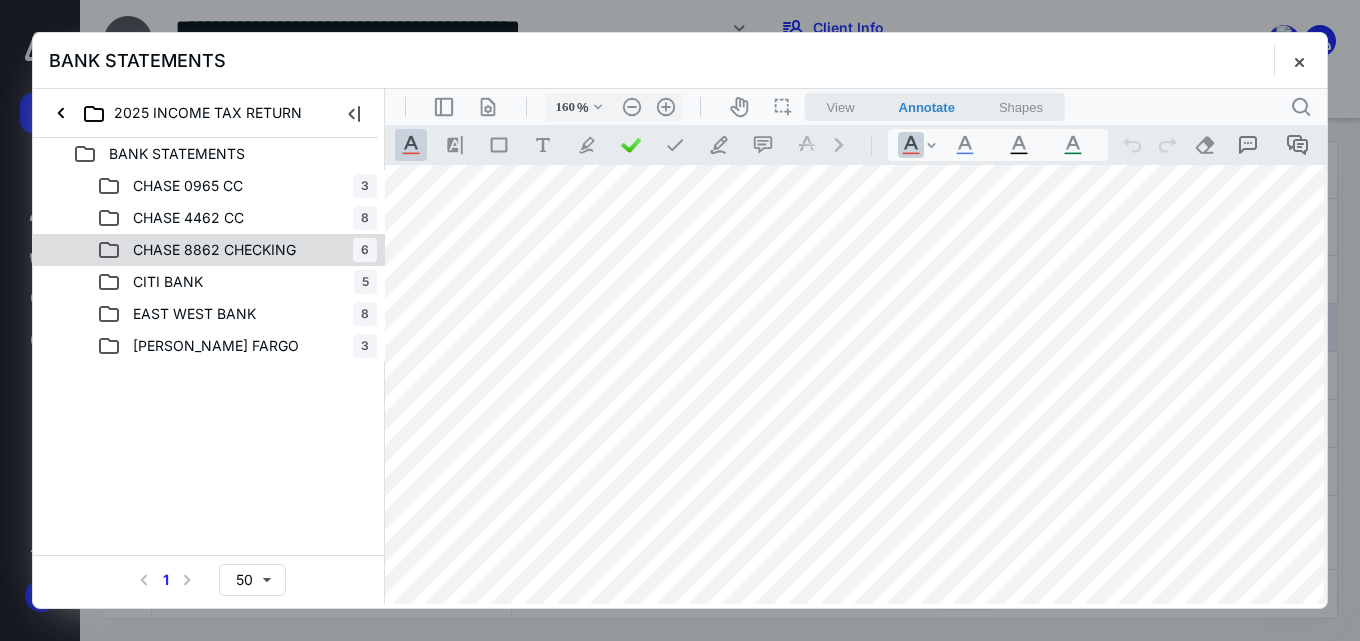 click on "CHASE 8862 CHECKING" at bounding box center (214, 250) 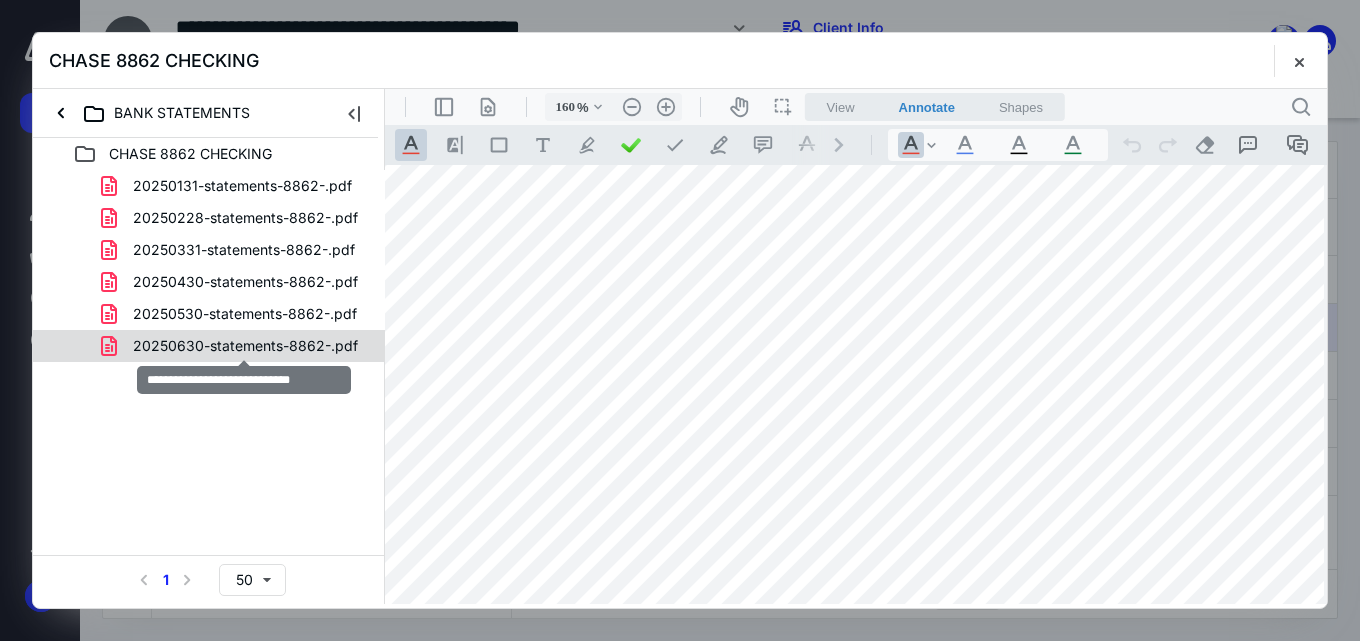click on "20250630-statements-8862-.pdf" at bounding box center (245, 346) 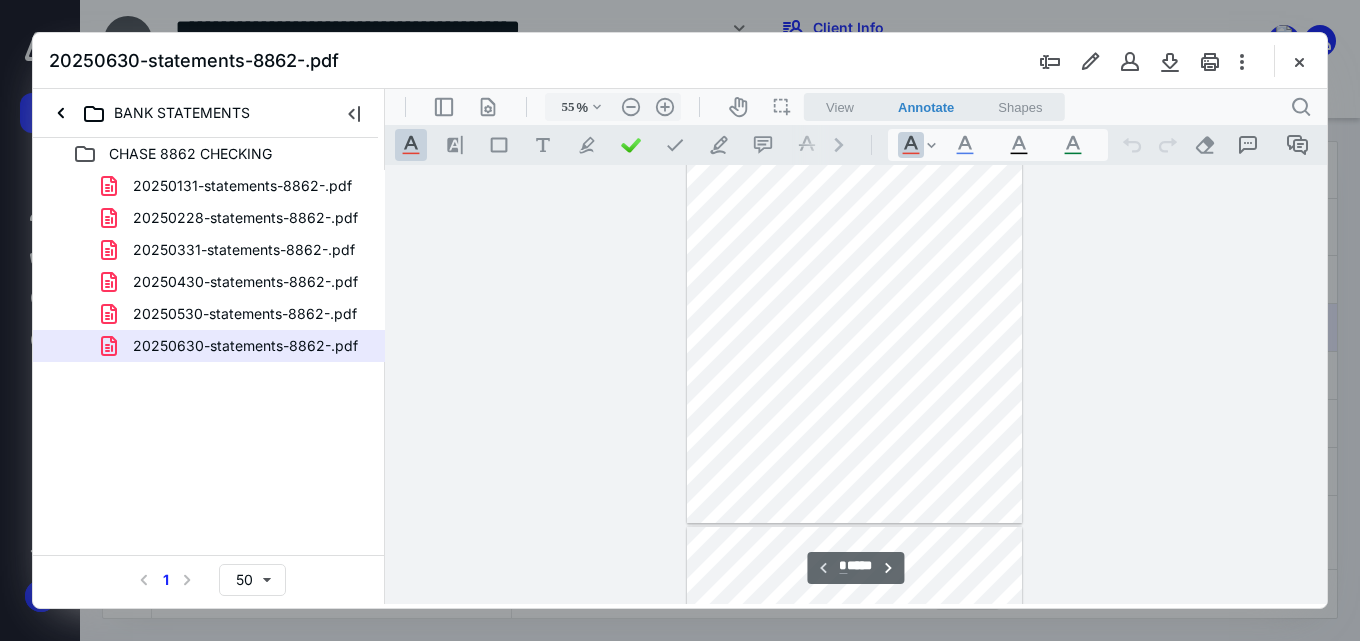scroll, scrollTop: 0, scrollLeft: 0, axis: both 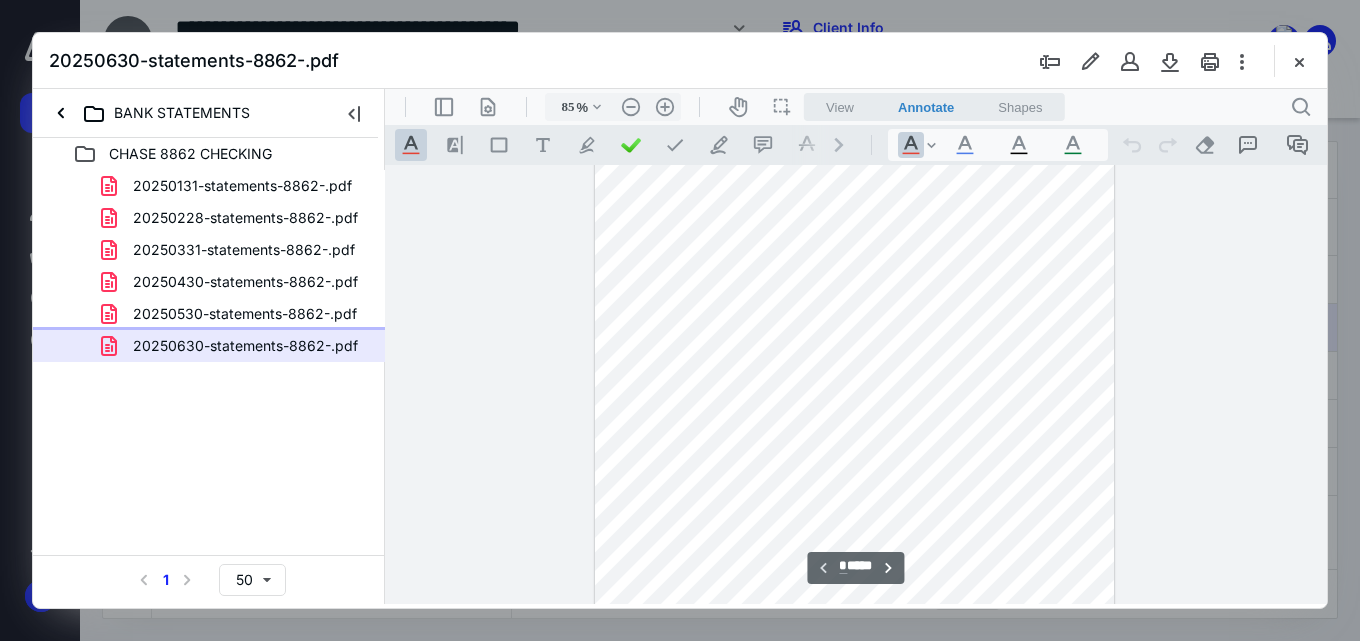 type on "135" 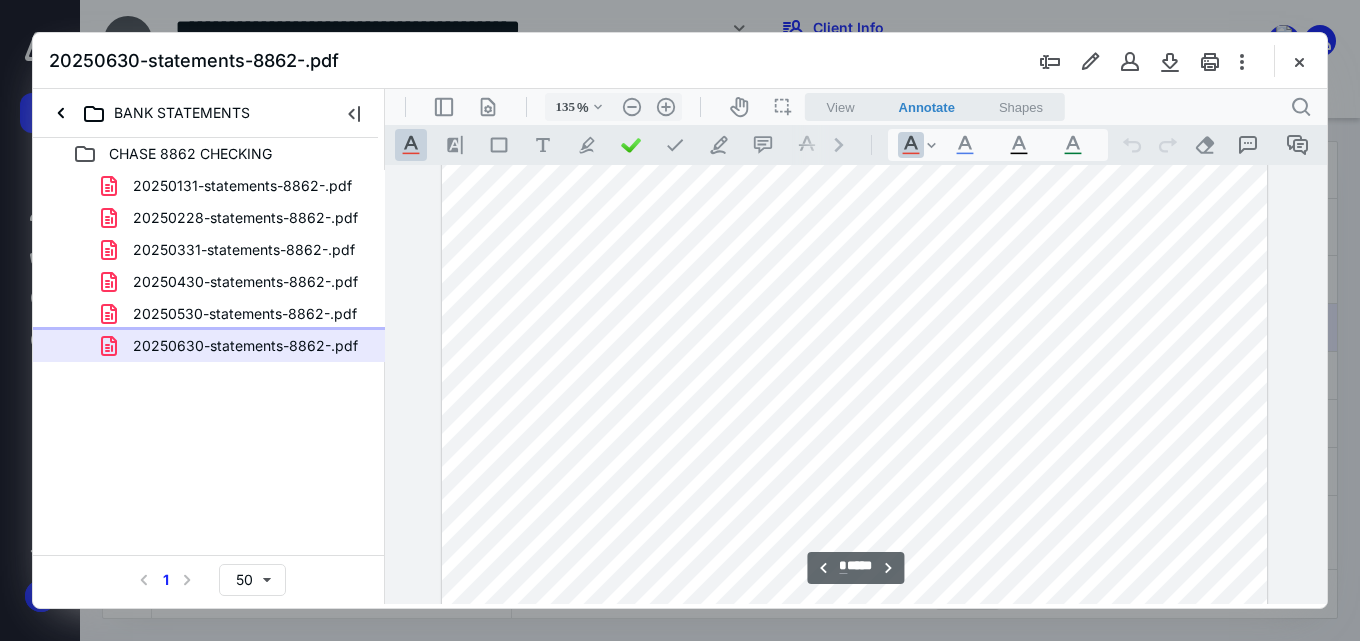 scroll, scrollTop: 2795, scrollLeft: 0, axis: vertical 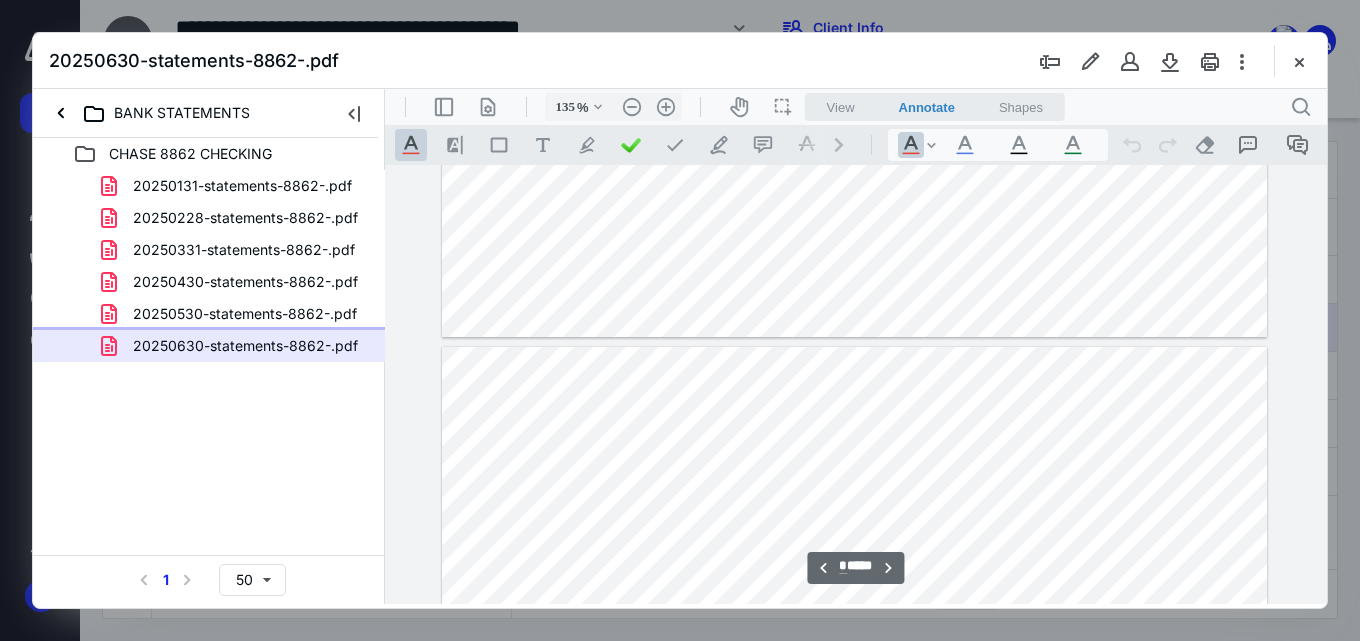type on "*" 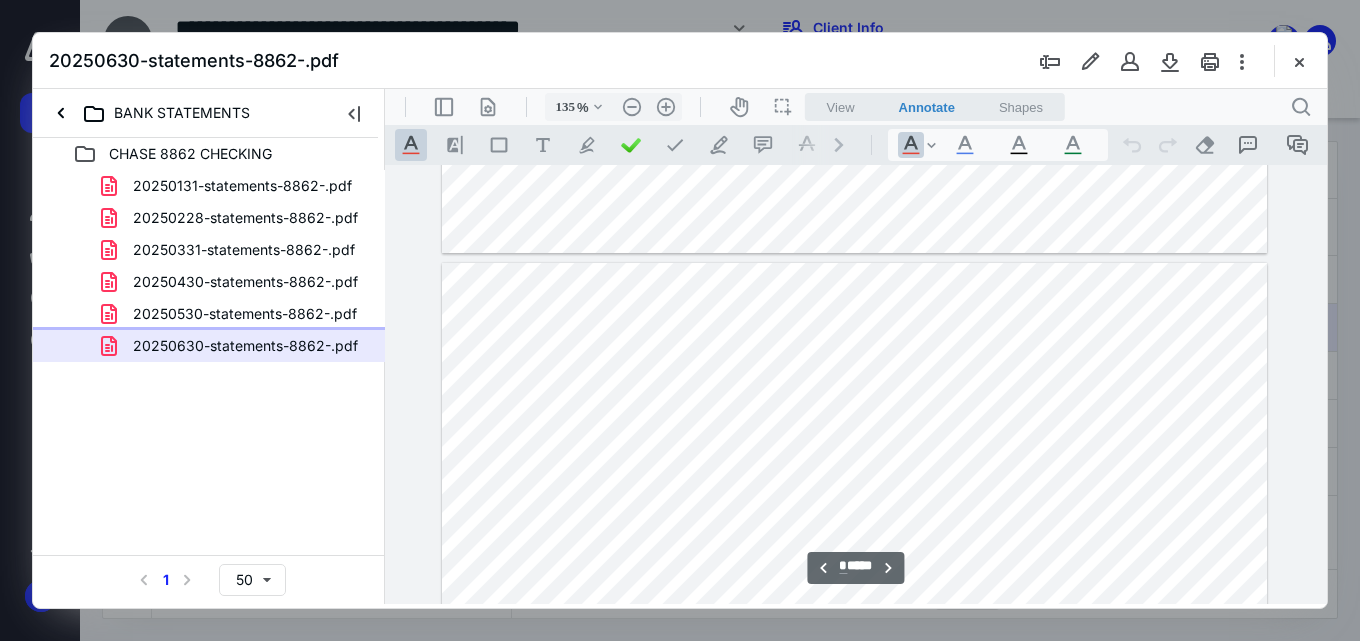 scroll, scrollTop: 3295, scrollLeft: 0, axis: vertical 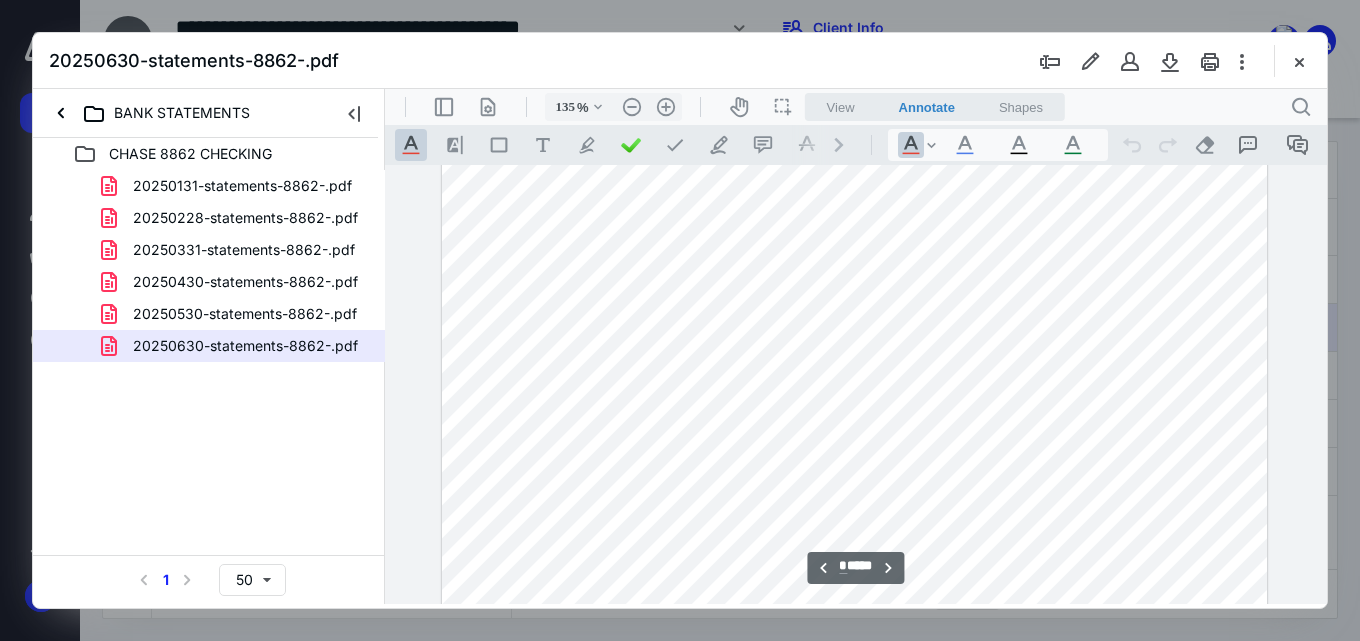 click at bounding box center (854, 643) 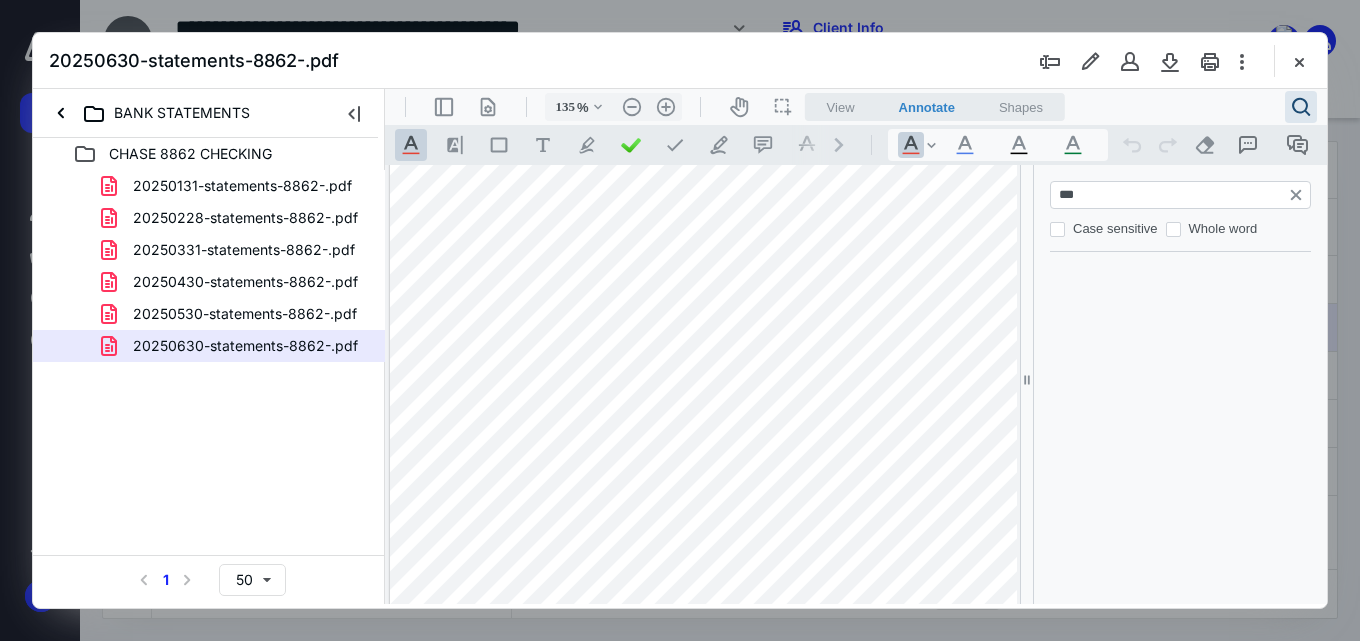type on "***" 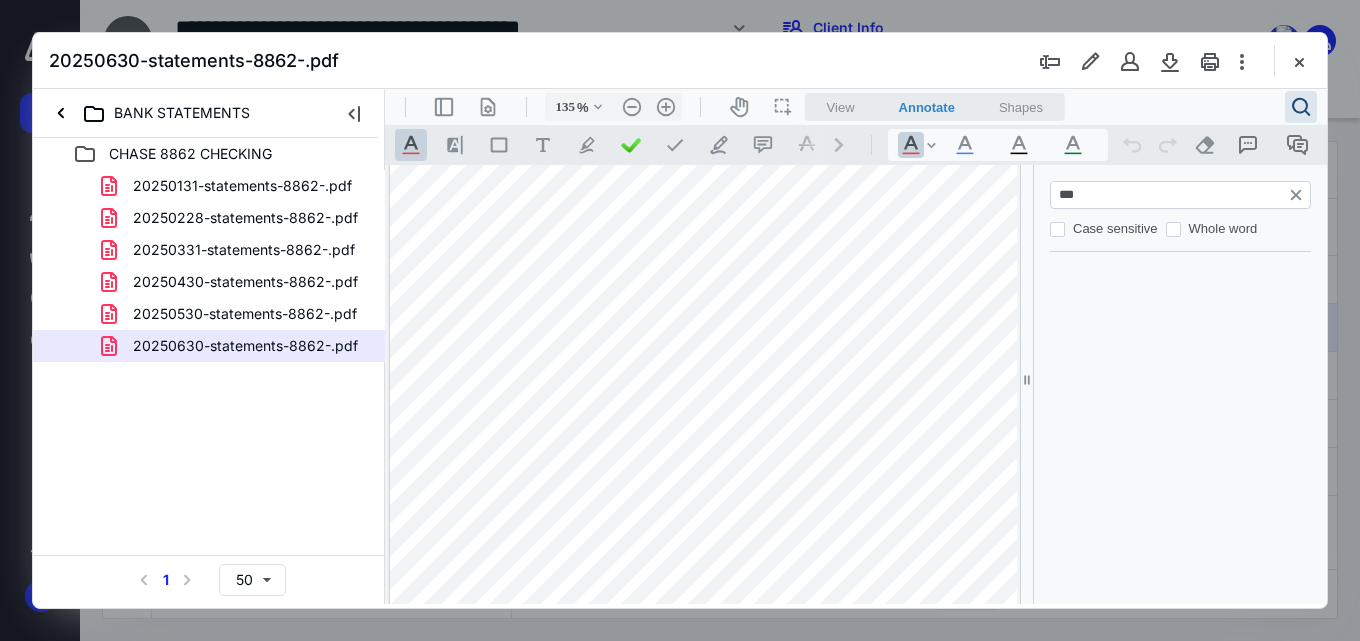 scroll, scrollTop: 7006, scrollLeft: 0, axis: vertical 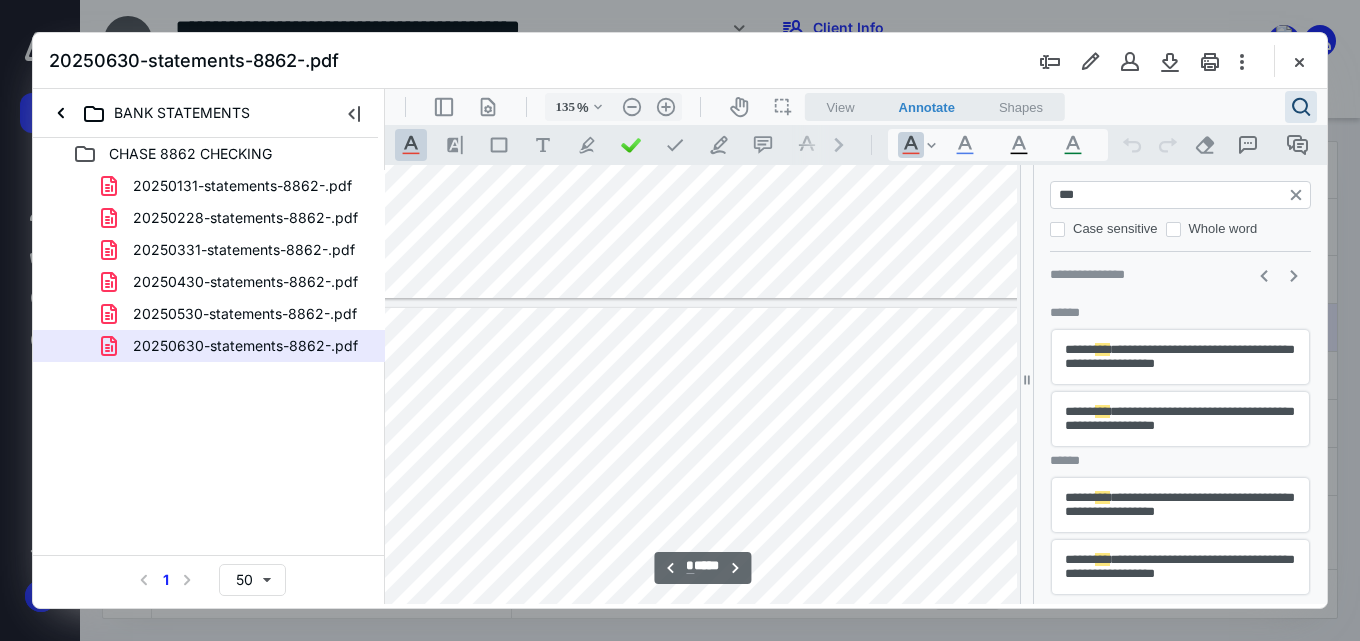type on "*" 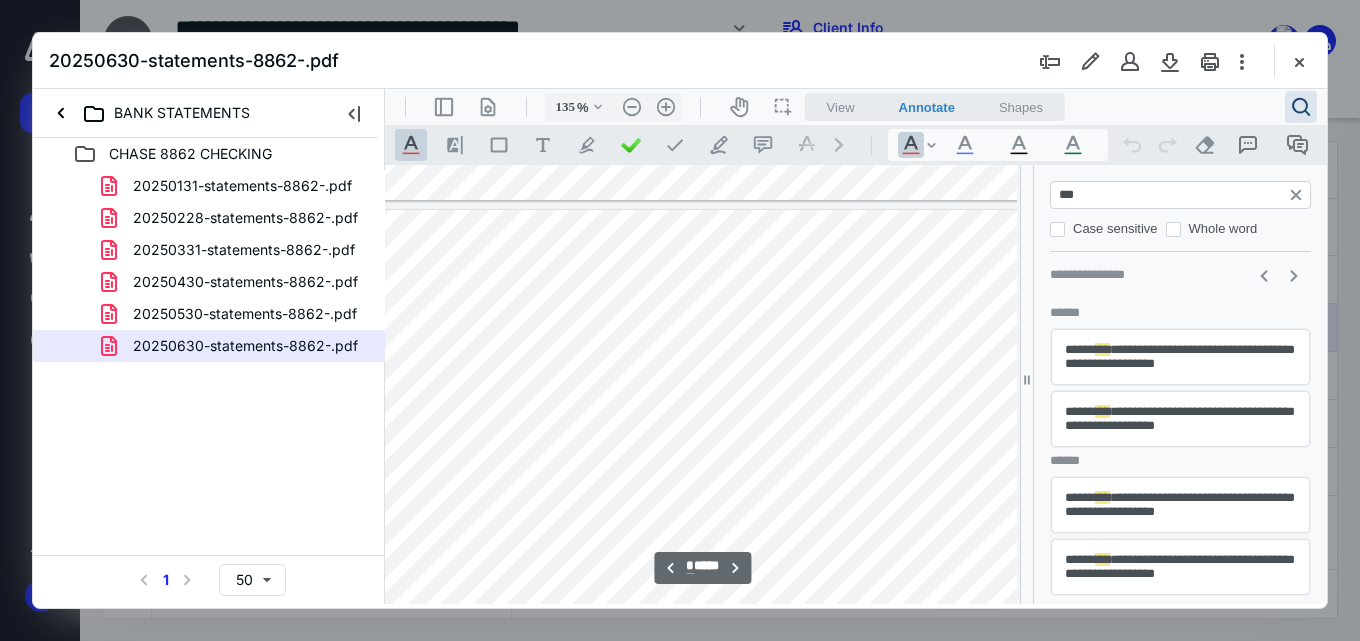 scroll, scrollTop: 7606, scrollLeft: 18, axis: both 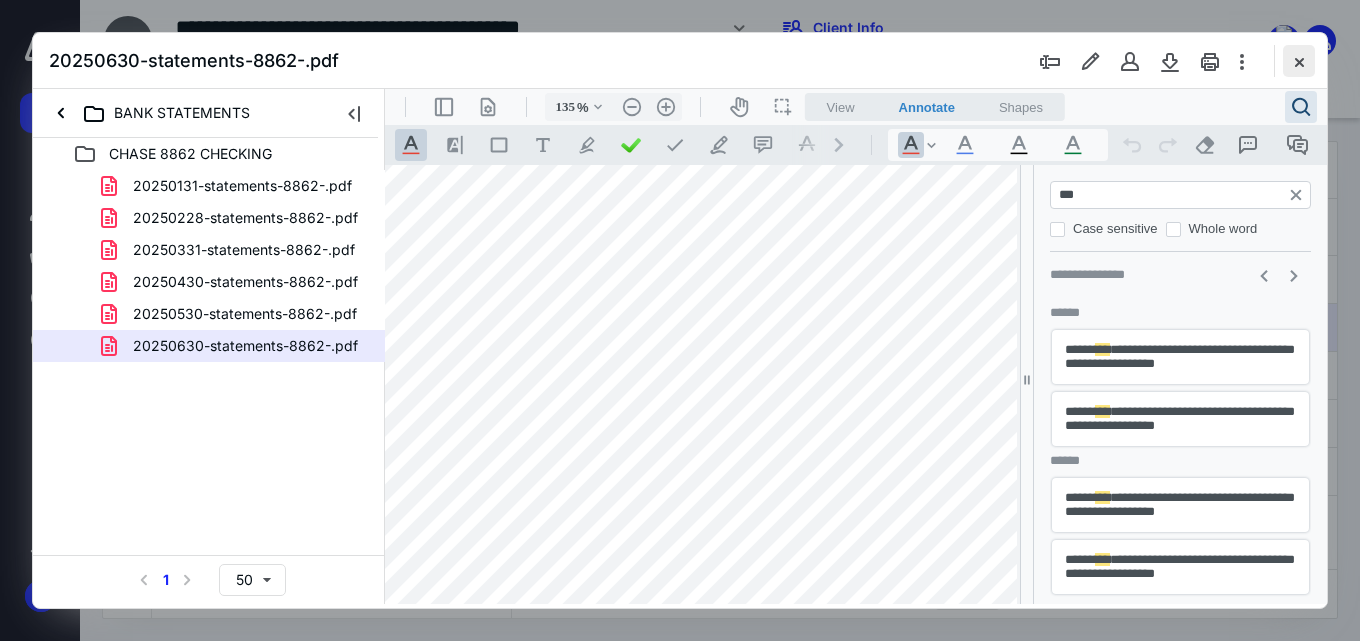 click at bounding box center [1299, 61] 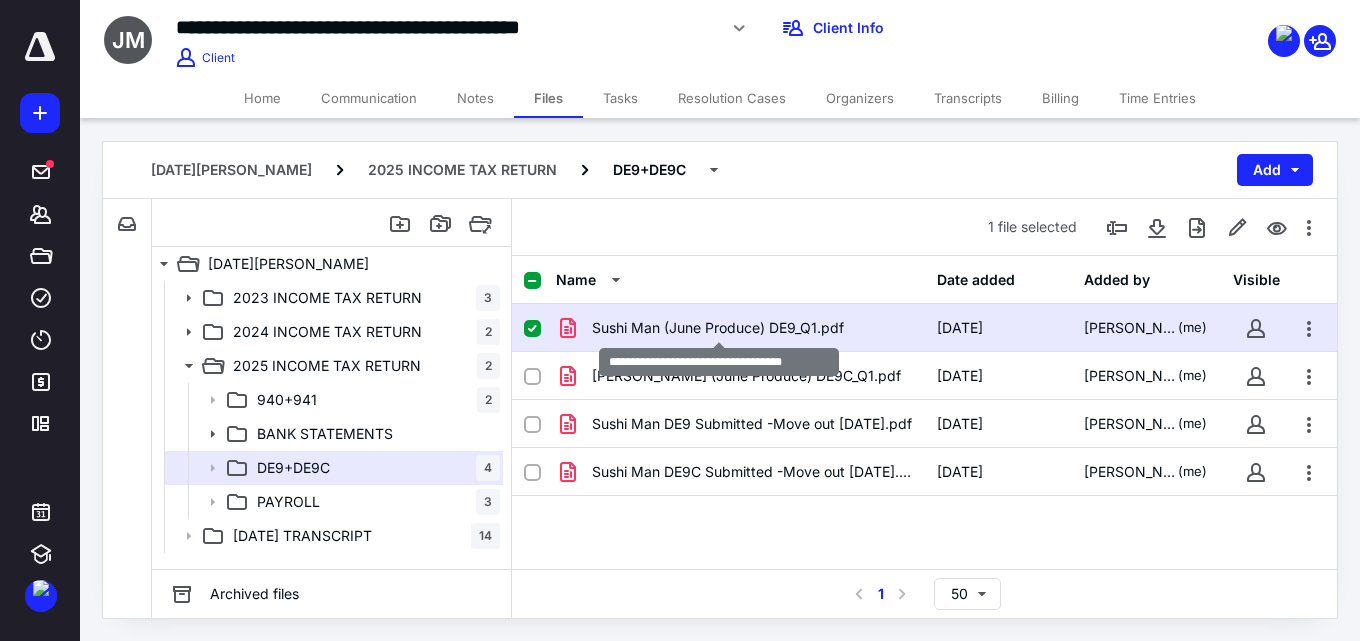 click on "Sushi Man (June Produce) DE9_Q1.pdf" at bounding box center (718, 328) 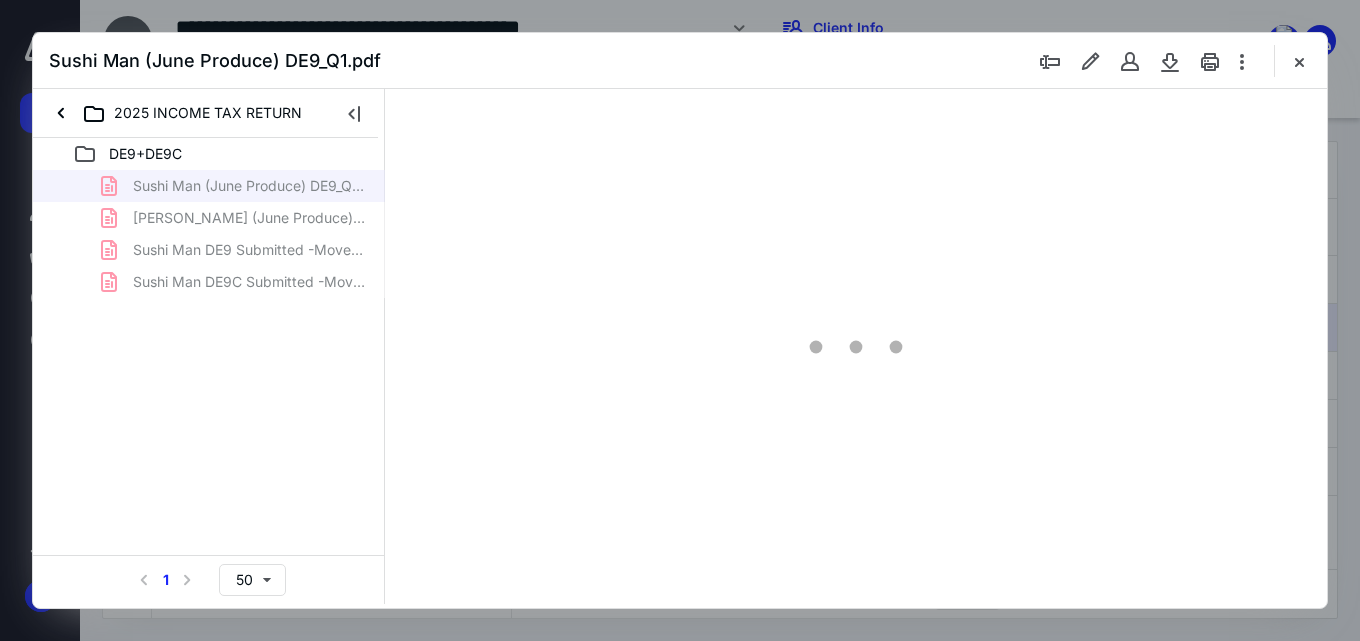 scroll, scrollTop: 0, scrollLeft: 0, axis: both 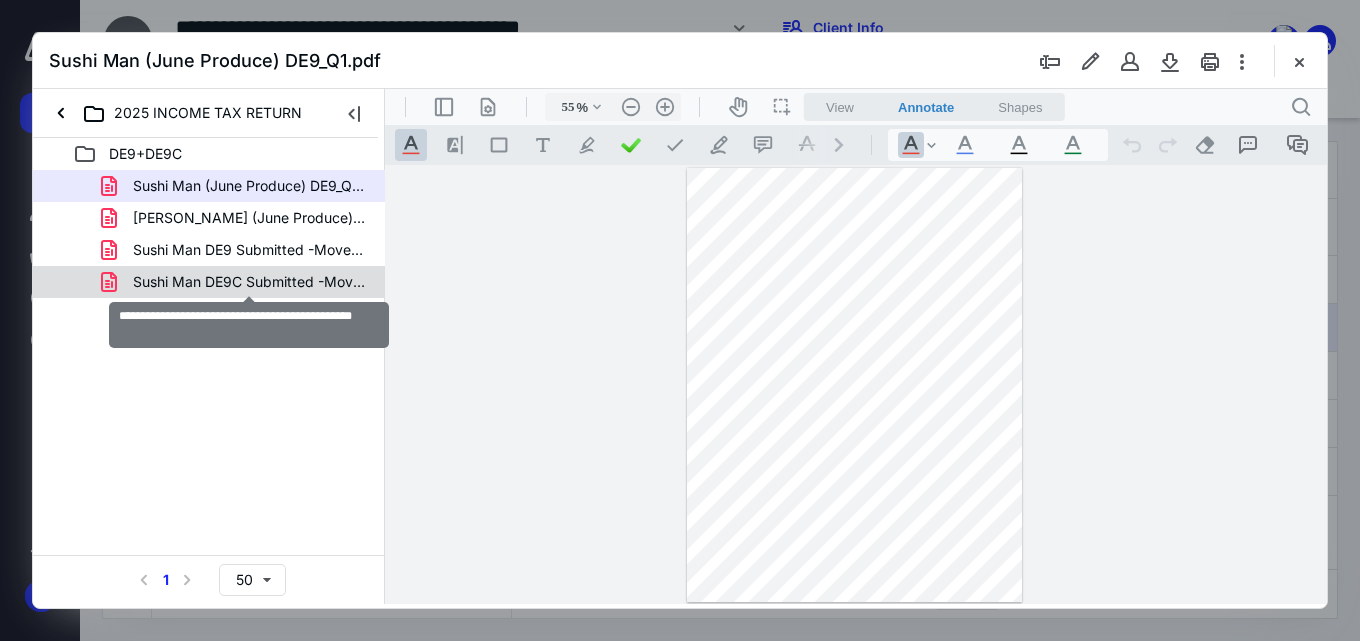 click on "Sushi Man DE9C Submitted -Move out [DATE].pdf" at bounding box center (249, 282) 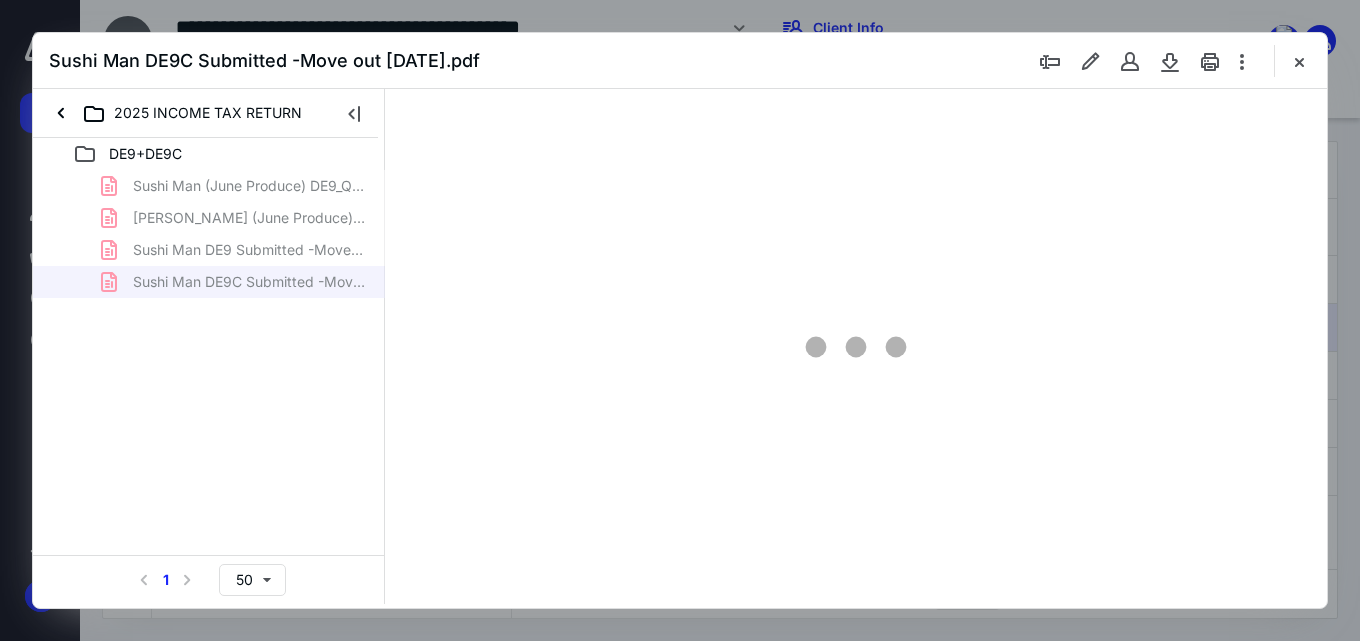 type on "55" 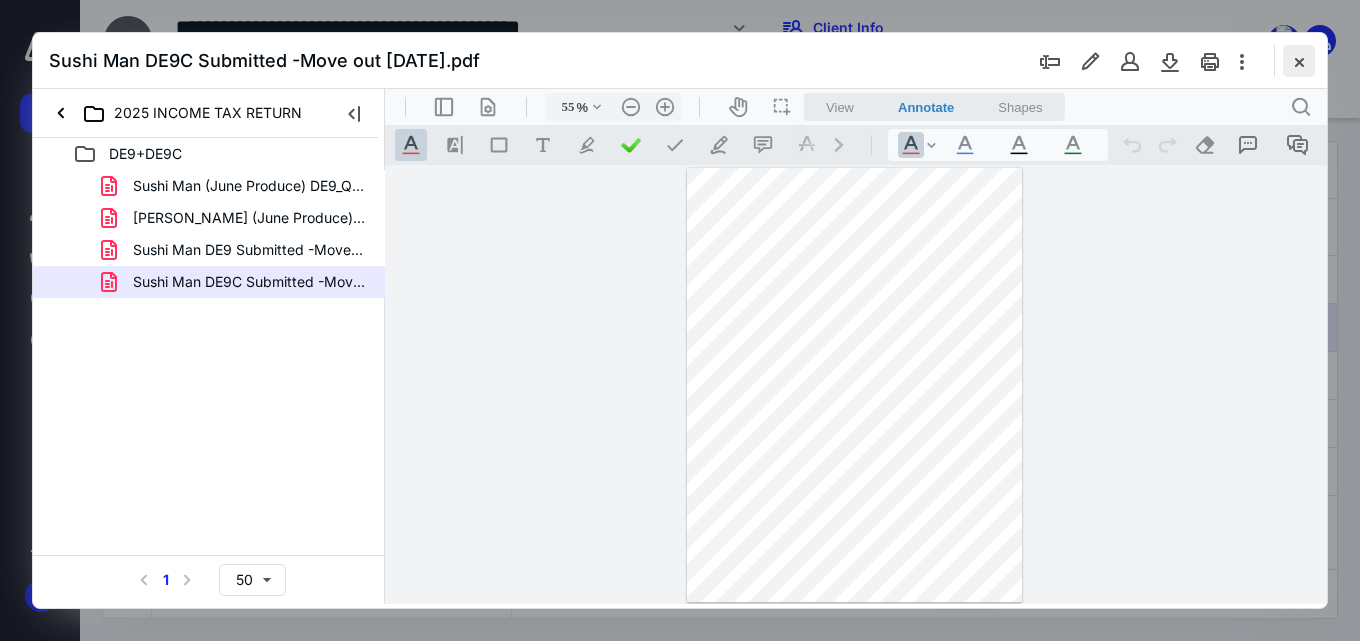 click at bounding box center (1299, 61) 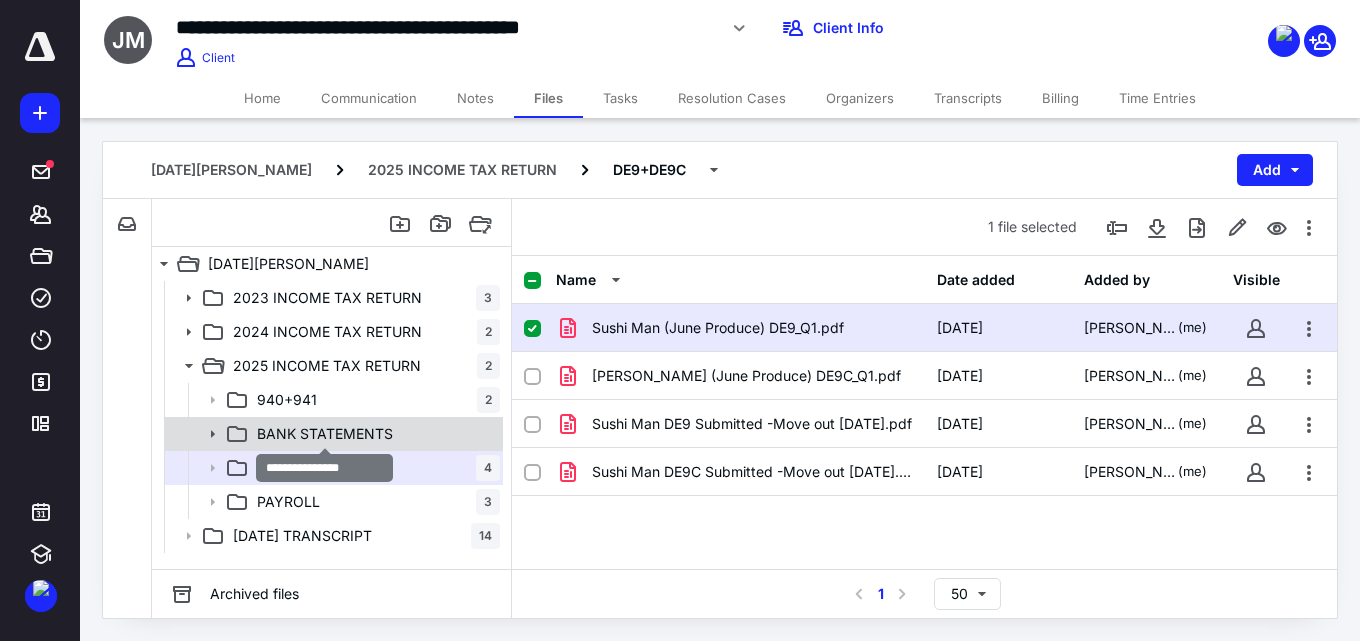 click on "BANK STATEMENTS" at bounding box center (325, 434) 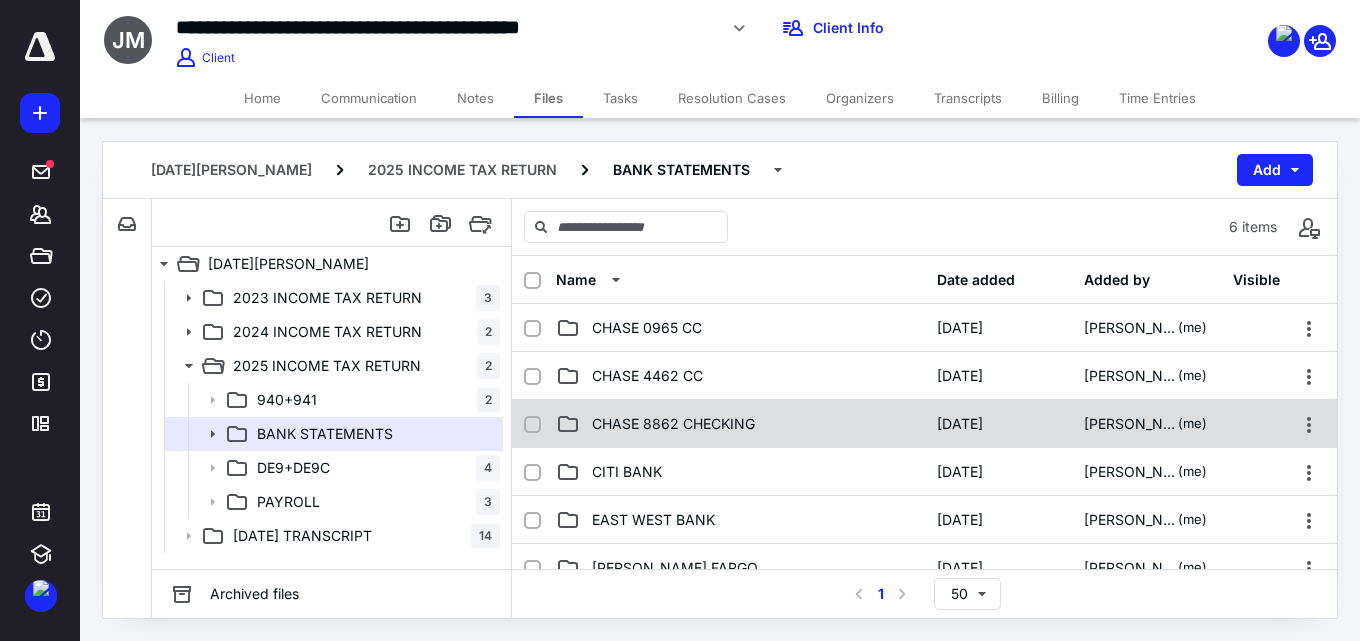 click on "CHASE 8862 CHECKING" at bounding box center (673, 424) 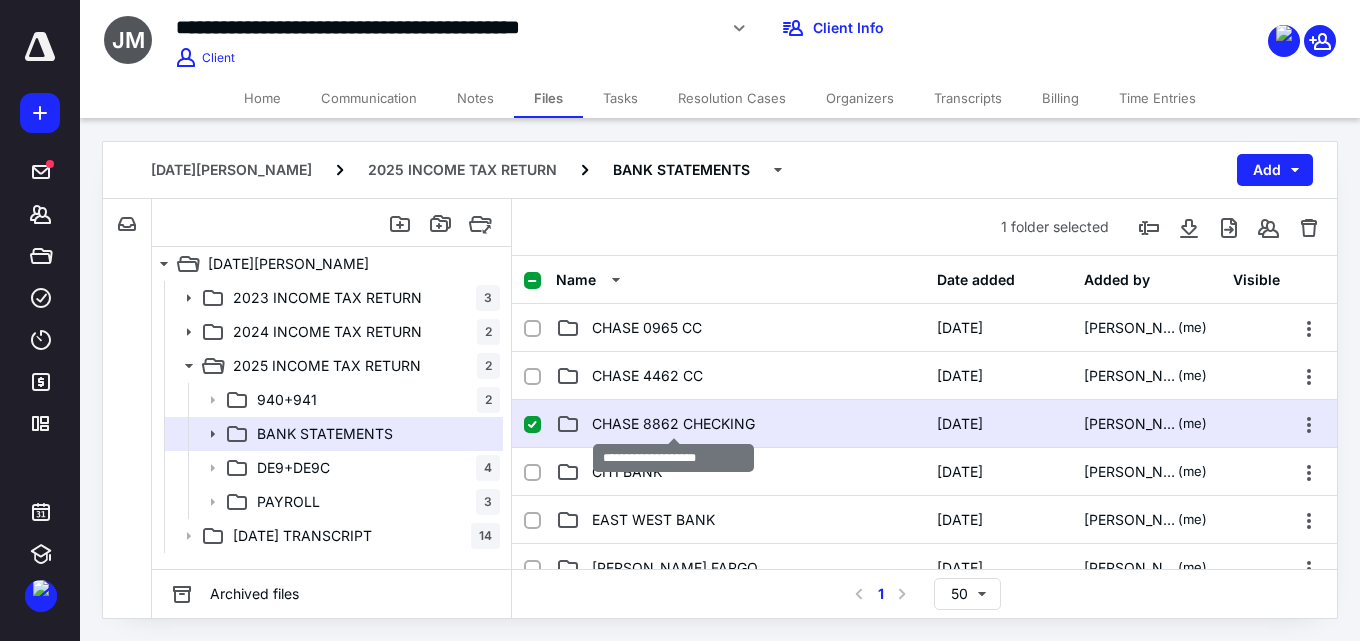 click on "CHASE 8862 CHECKING" at bounding box center [673, 424] 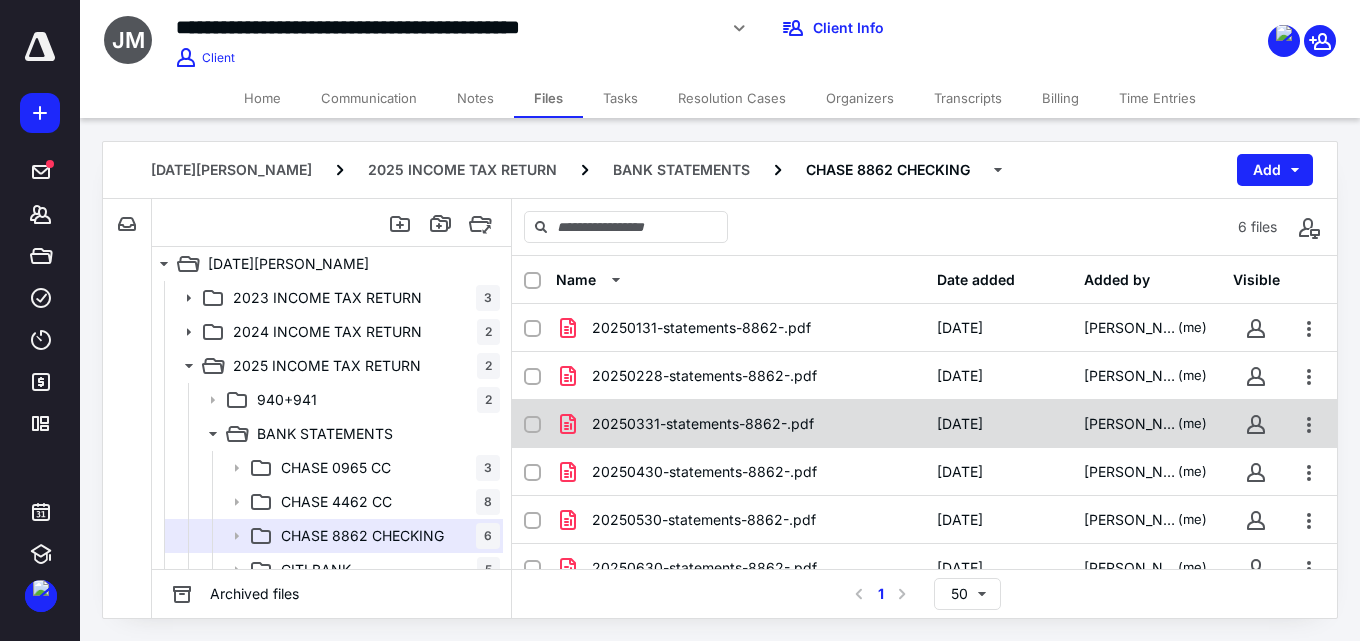 scroll, scrollTop: 35, scrollLeft: 0, axis: vertical 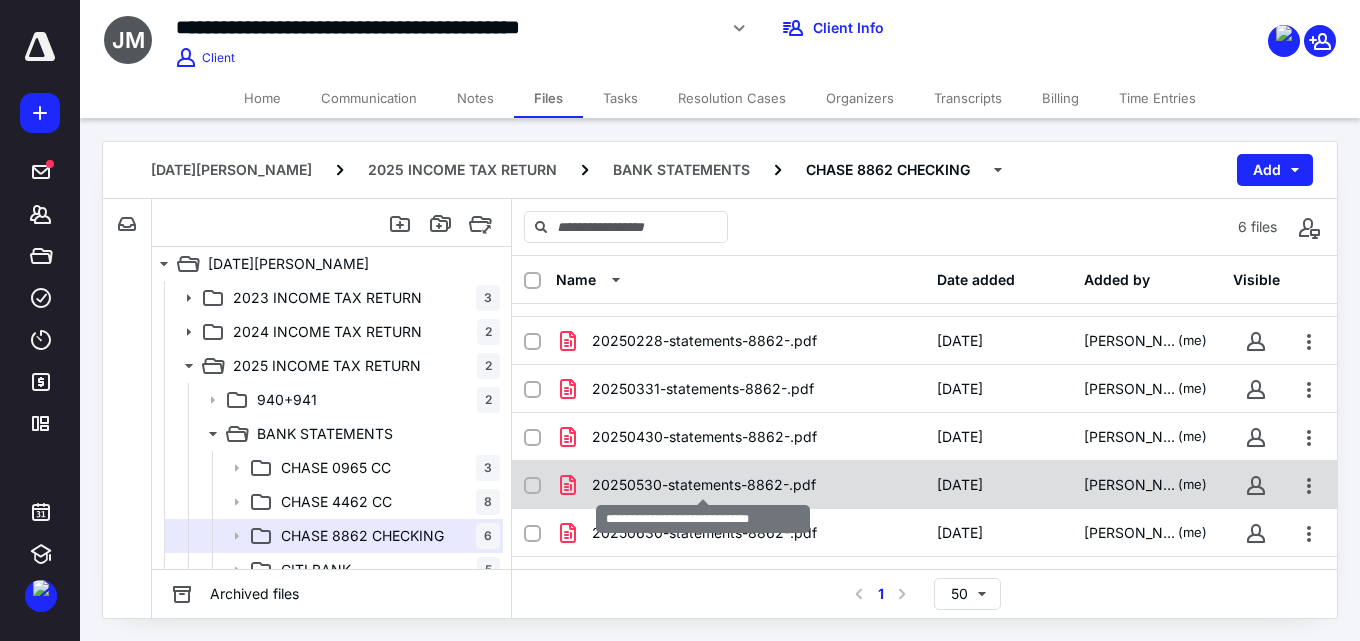 click on "20250530-statements-8862-.pdf" at bounding box center (704, 485) 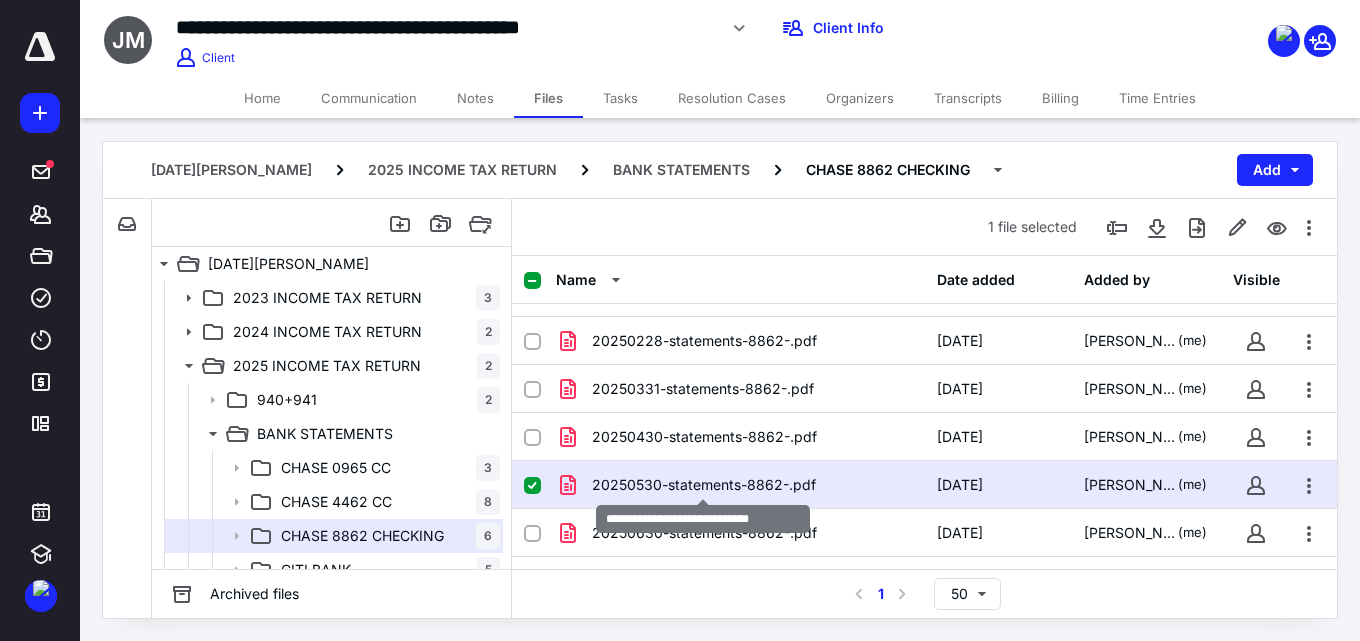 click on "20250530-statements-8862-.pdf" at bounding box center [704, 485] 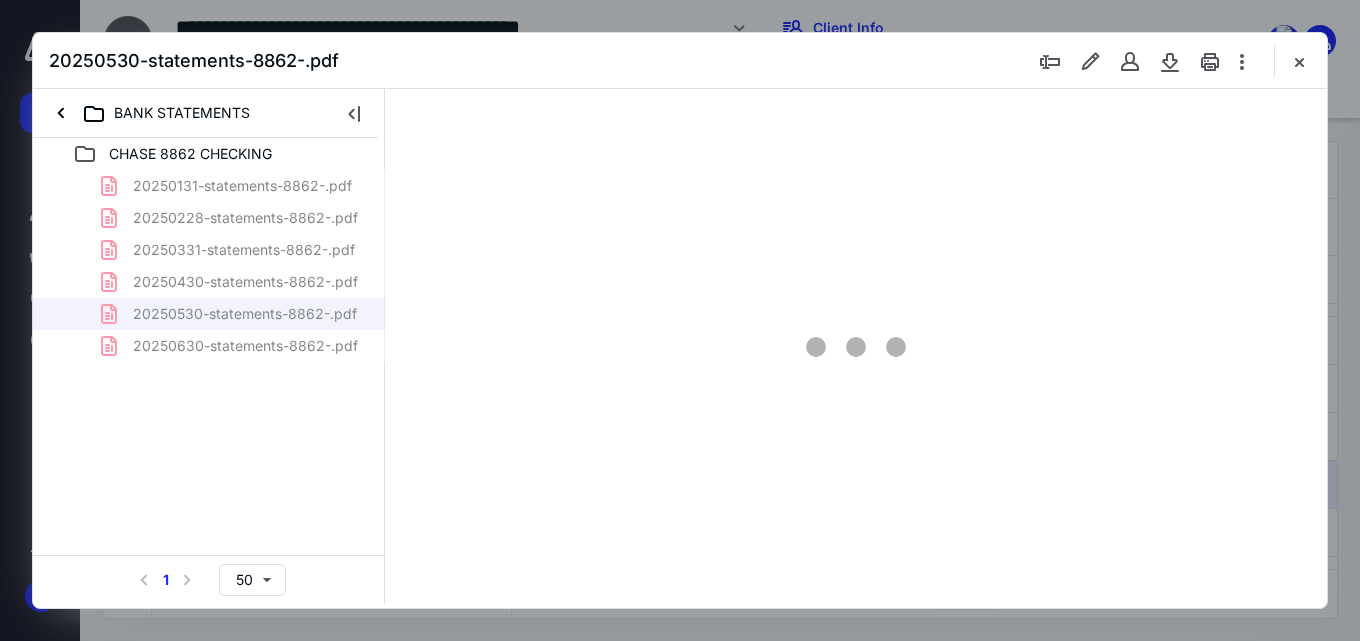 scroll, scrollTop: 0, scrollLeft: 0, axis: both 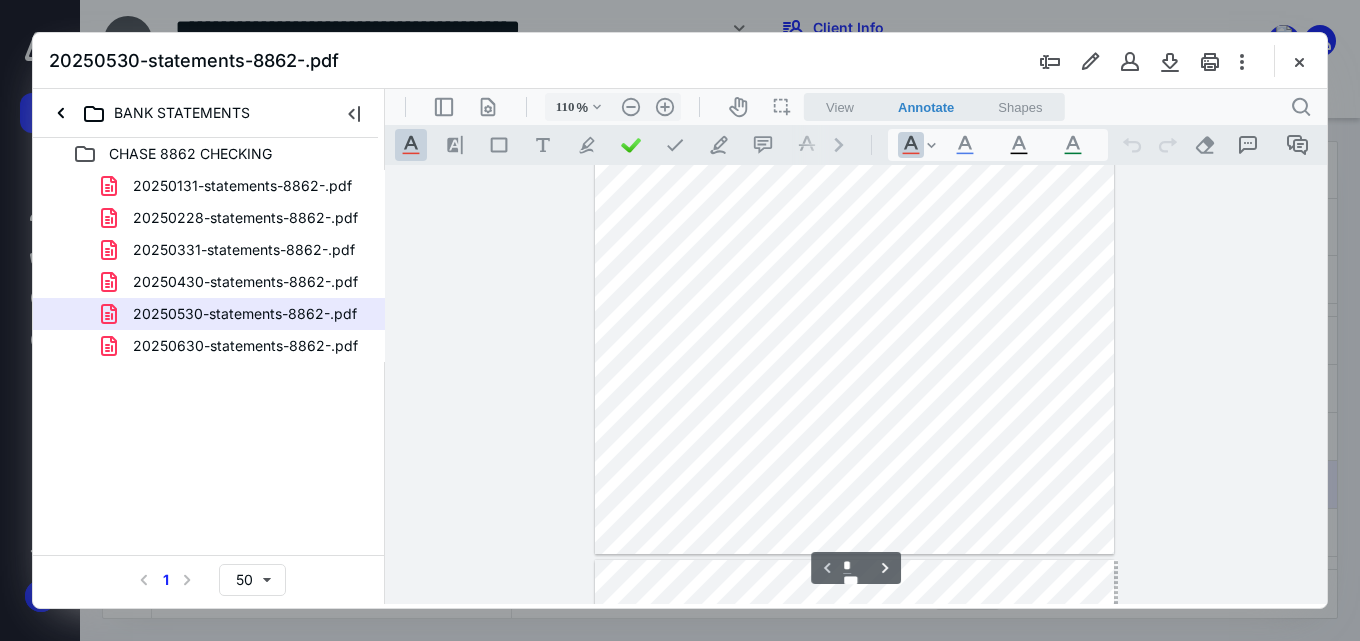 type on "135" 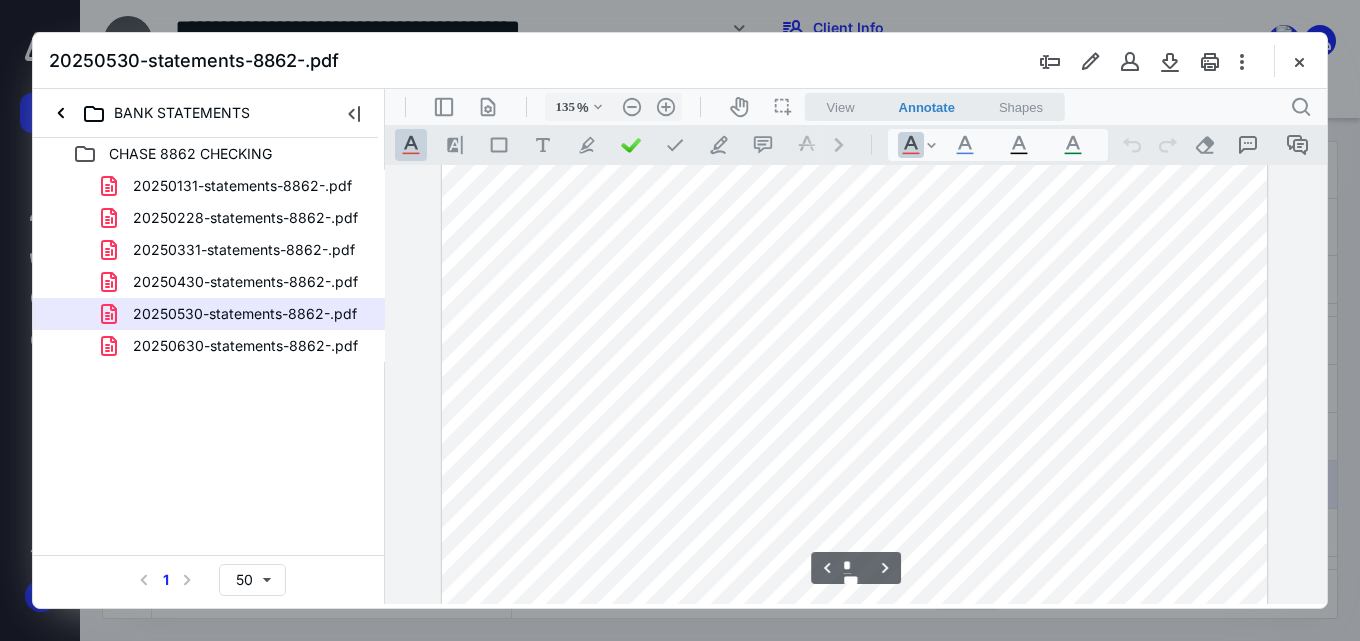 scroll, scrollTop: 4832, scrollLeft: 0, axis: vertical 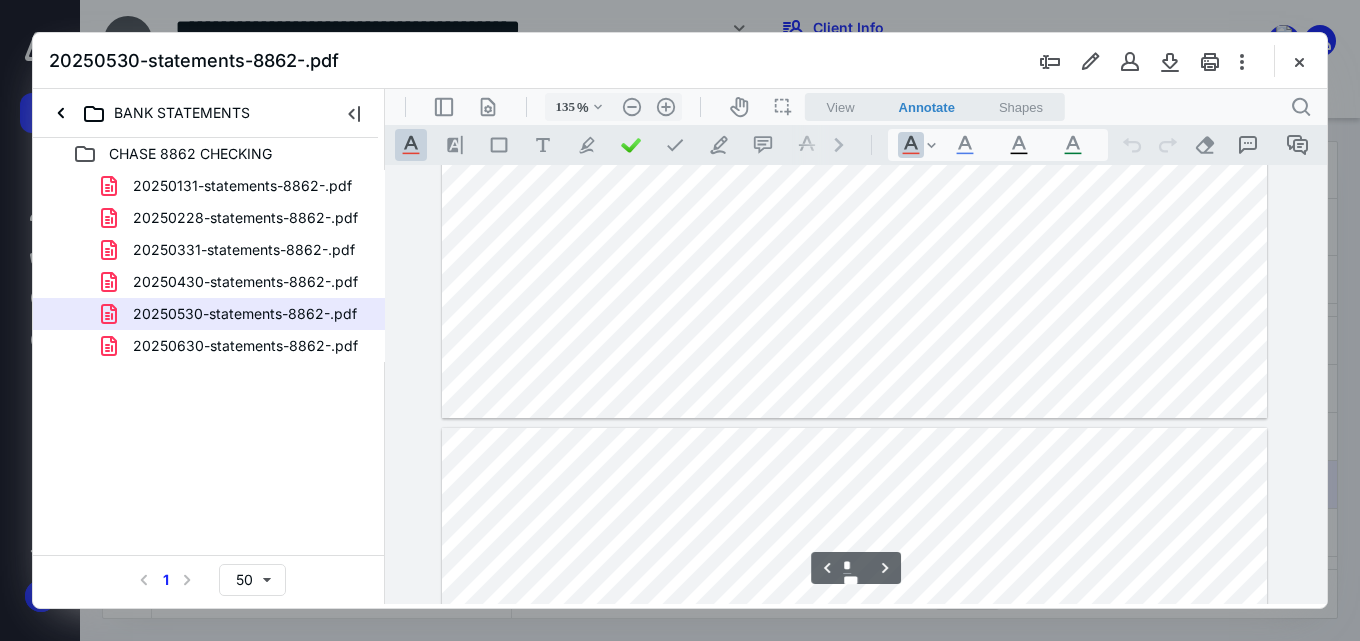 type on "*" 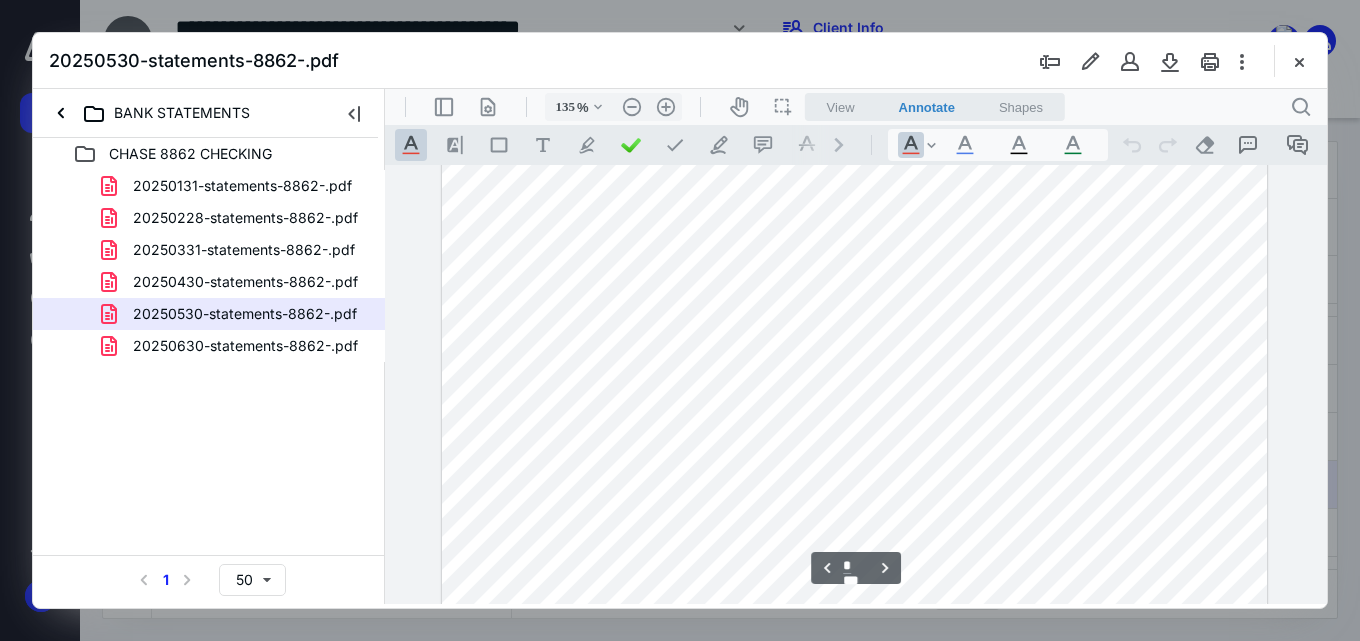 scroll, scrollTop: 6032, scrollLeft: 0, axis: vertical 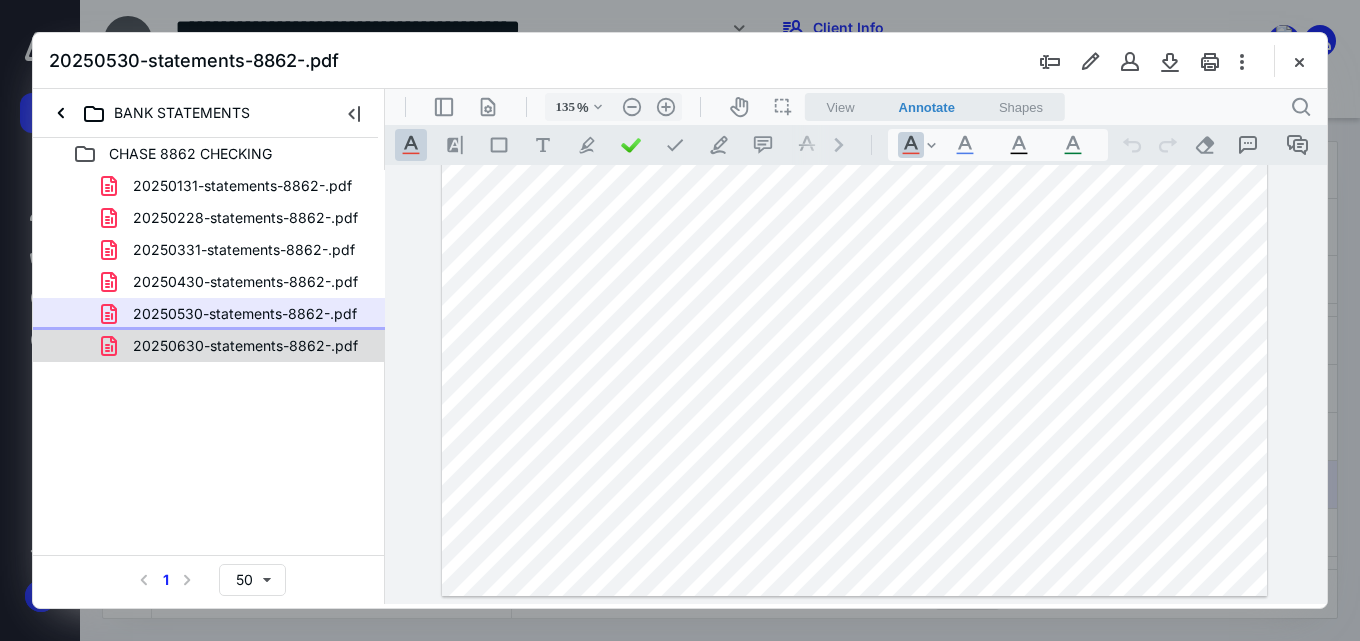 click on "20250630-statements-8862-.pdf" at bounding box center [245, 346] 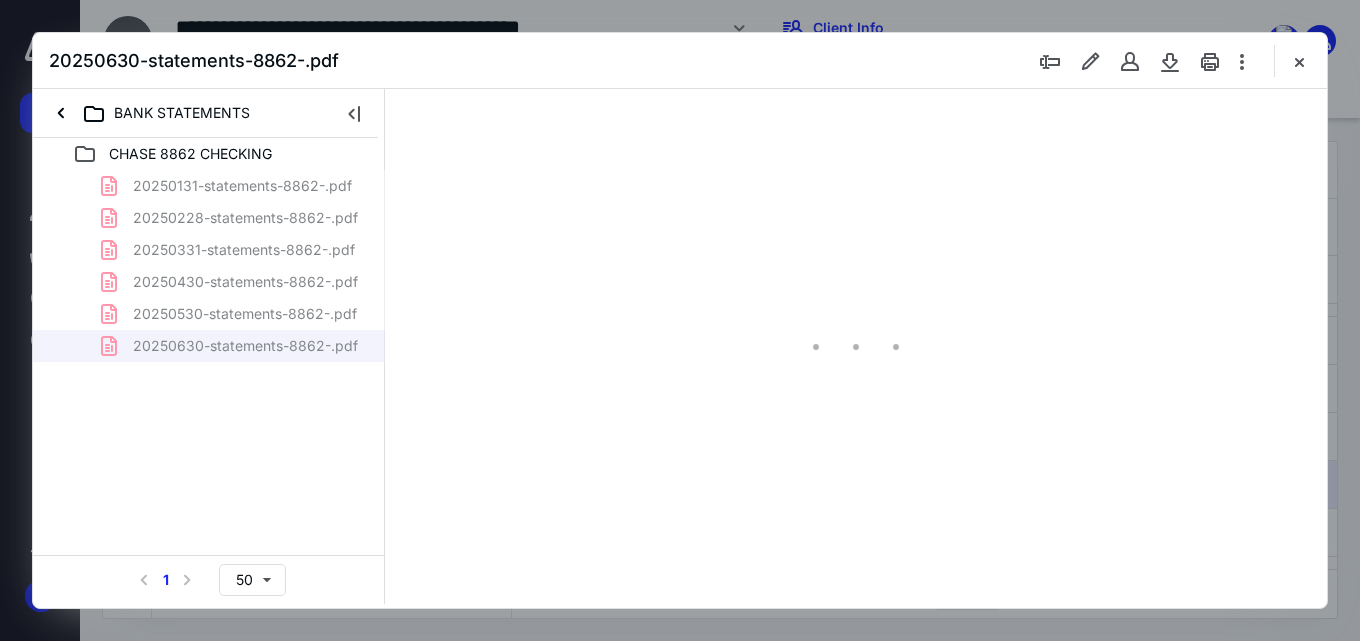 type on "55" 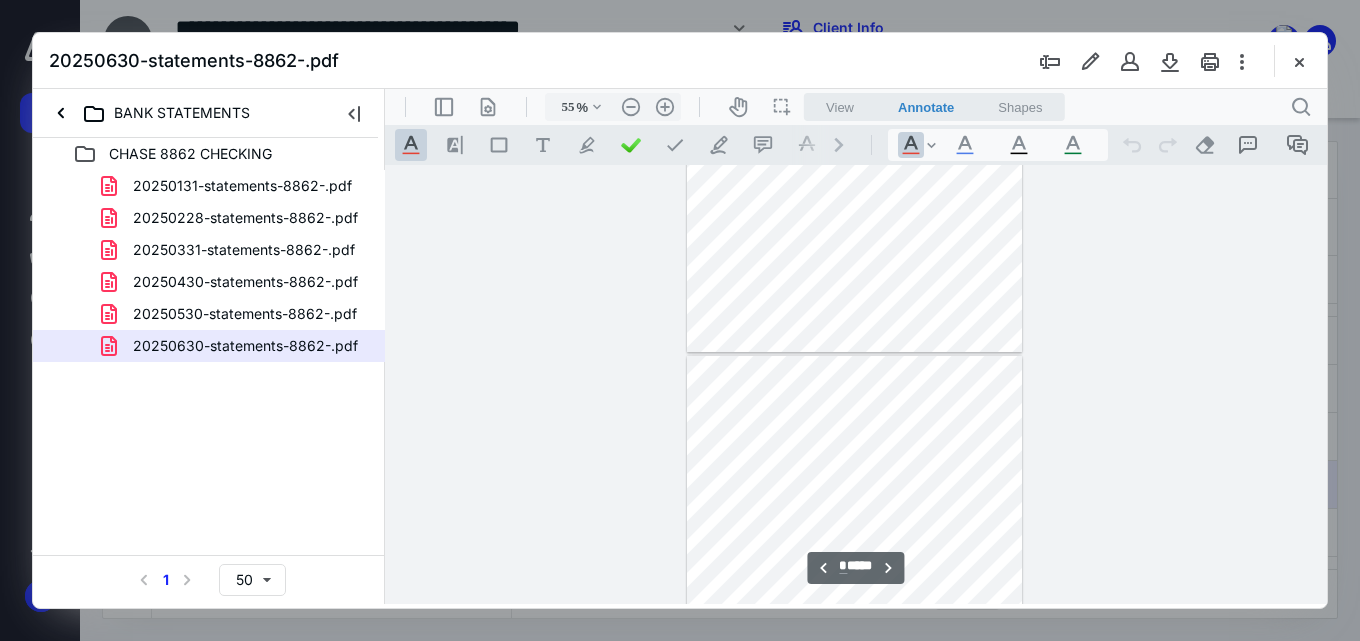 type on "*" 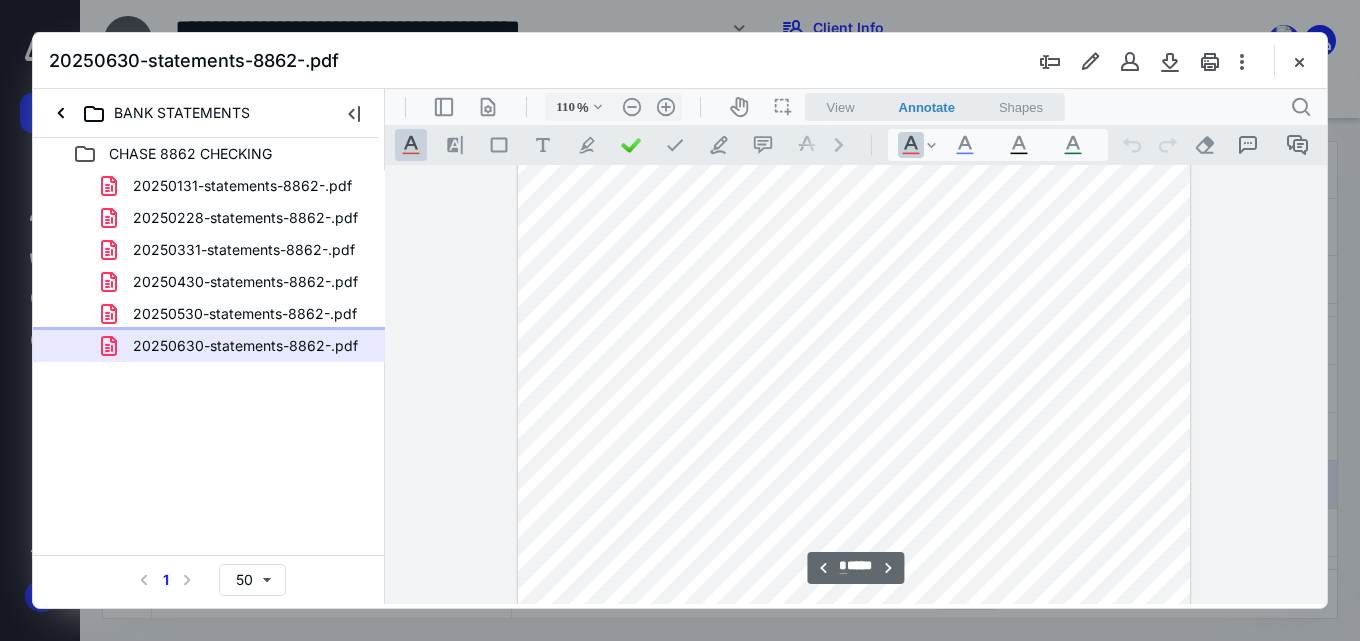 type on "135" 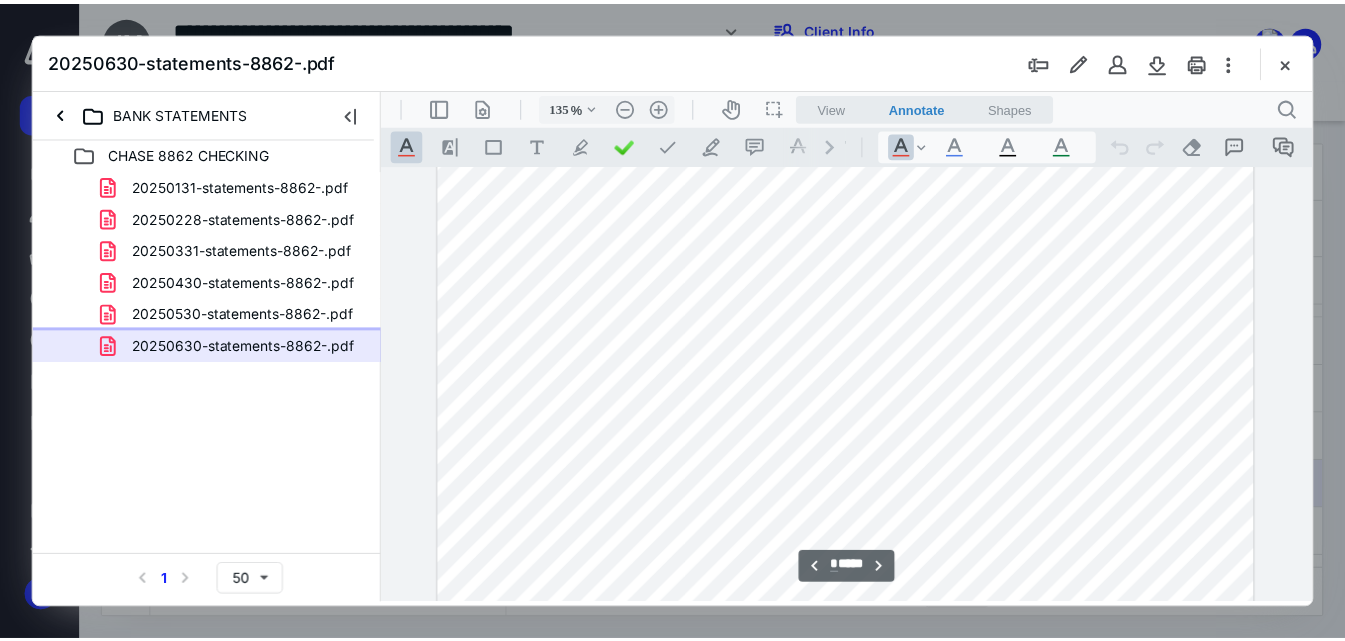 scroll, scrollTop: 7648, scrollLeft: 0, axis: vertical 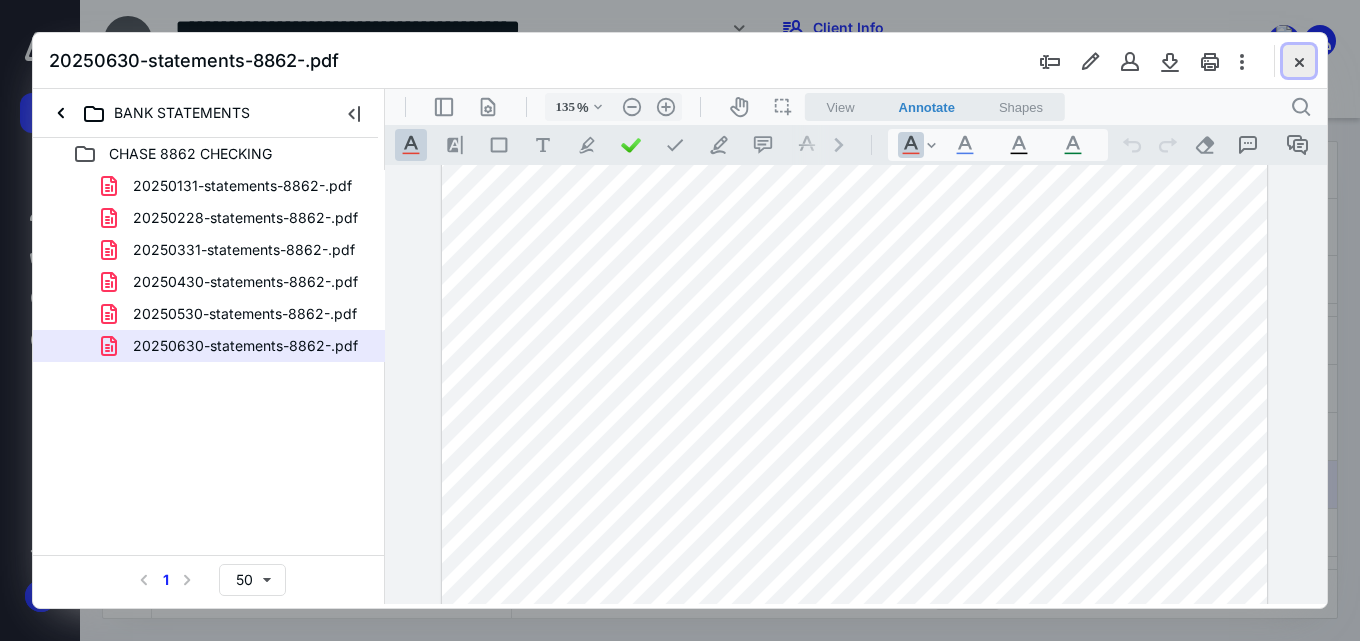 click at bounding box center (1299, 61) 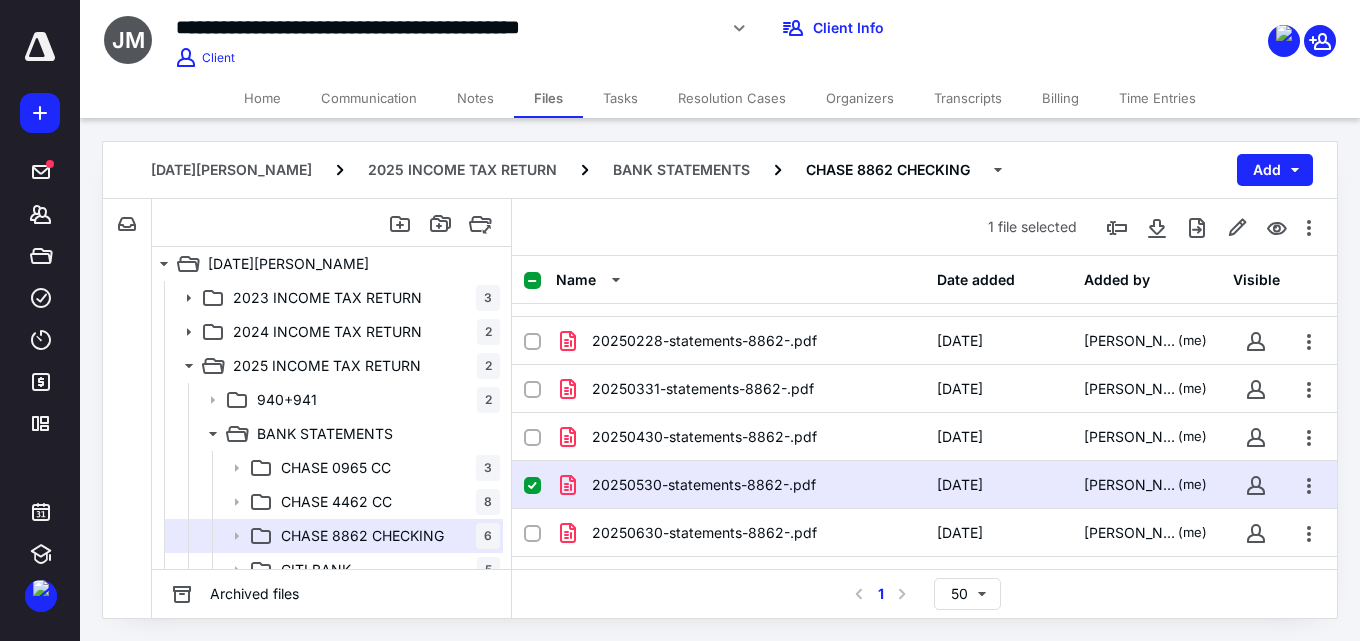 click on "Notes" at bounding box center [475, 98] 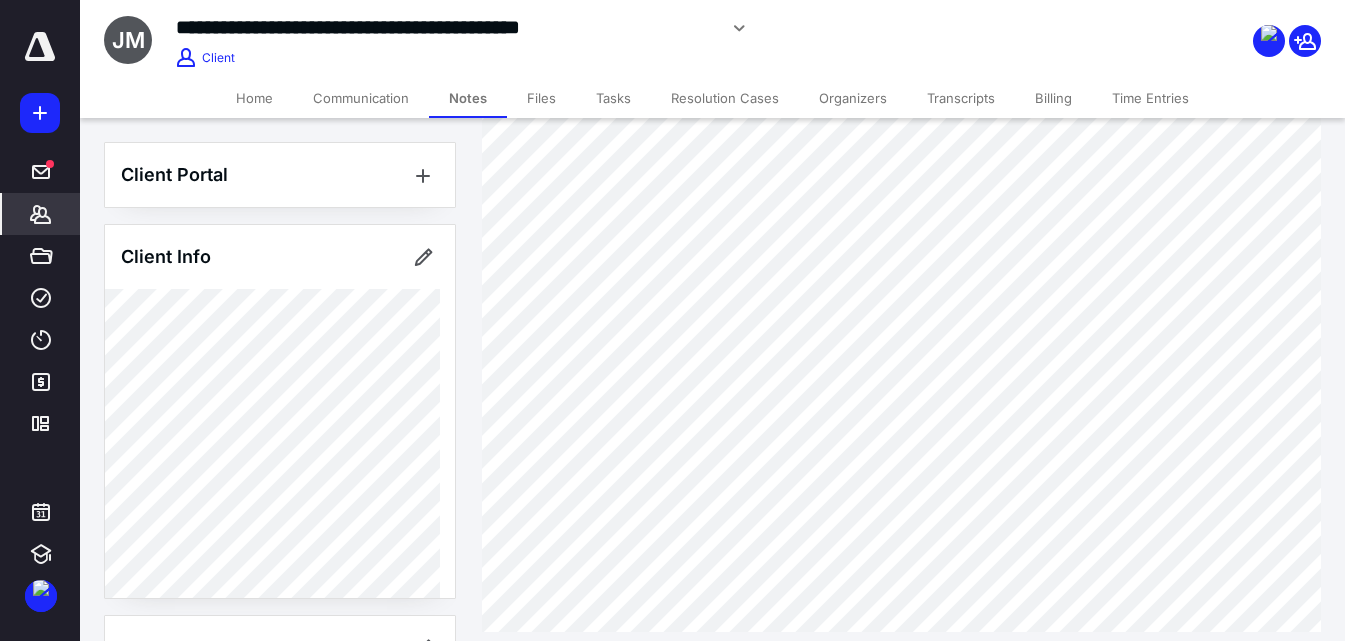 scroll, scrollTop: 311, scrollLeft: 0, axis: vertical 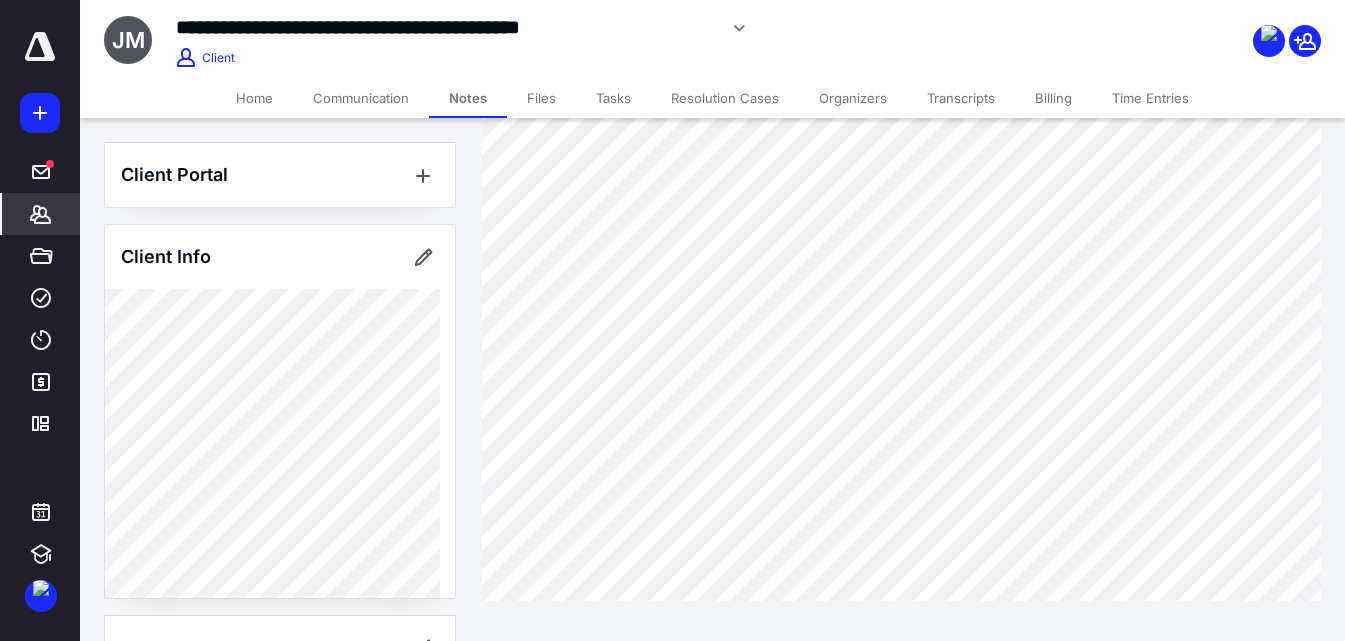 click on "Files" at bounding box center [541, 98] 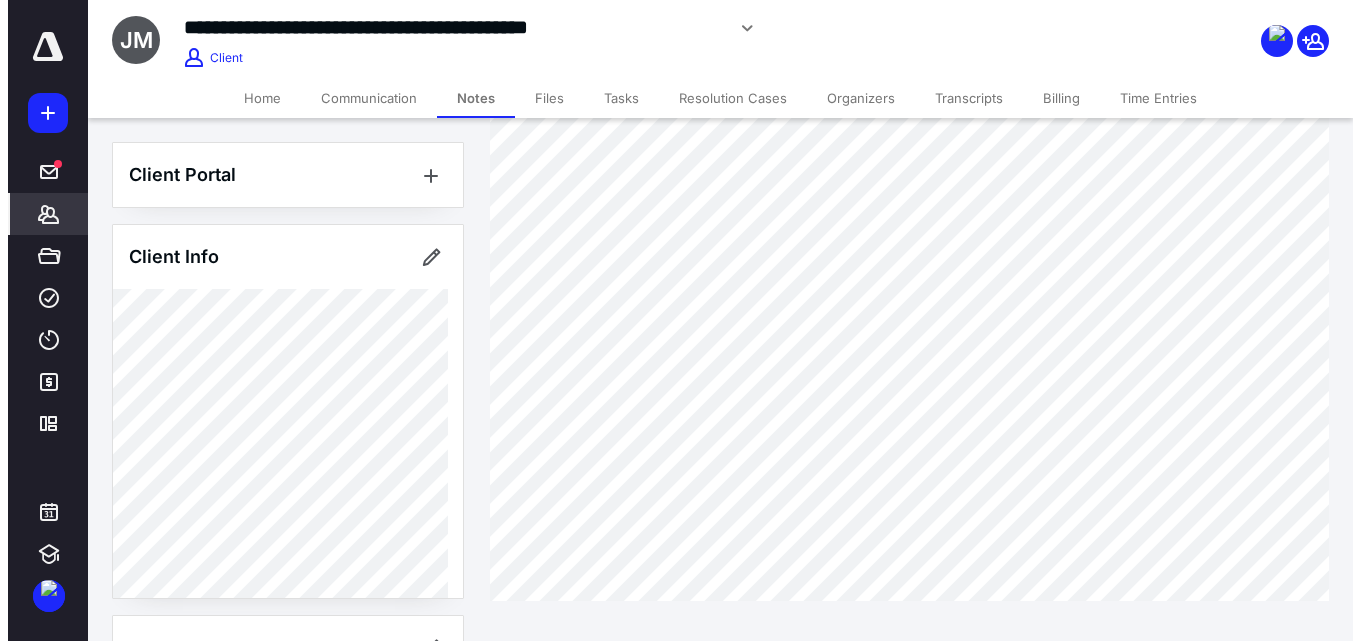 scroll, scrollTop: 0, scrollLeft: 0, axis: both 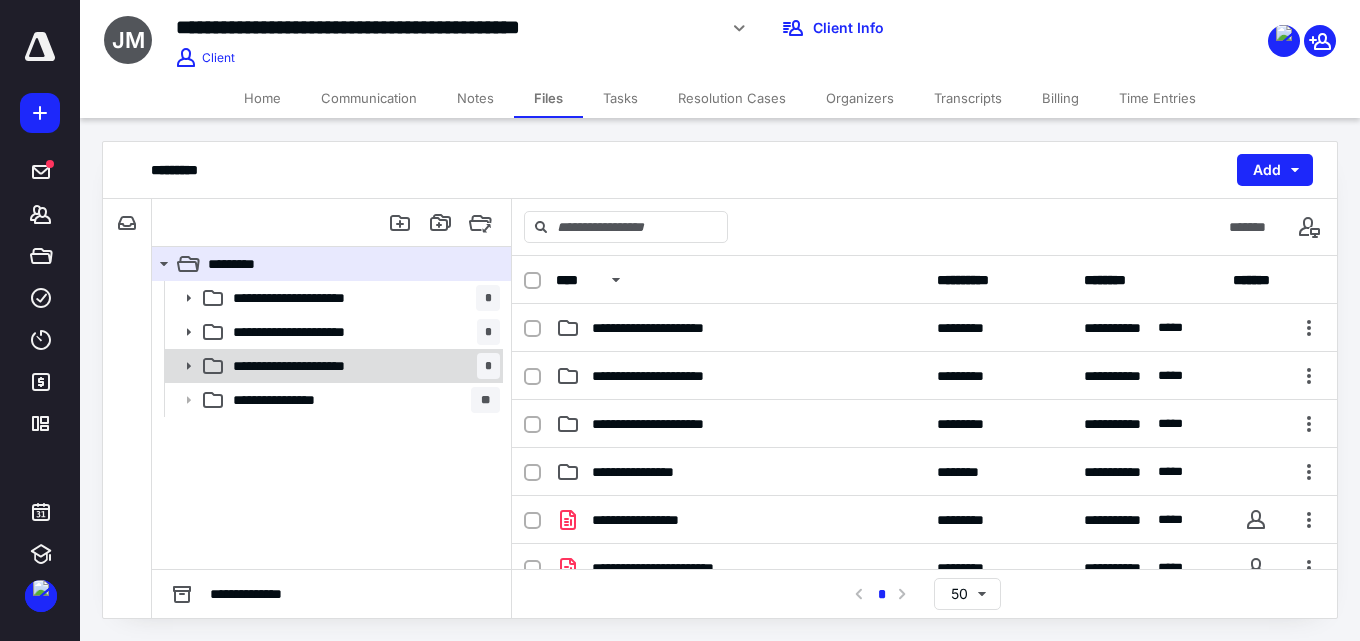 click on "**********" at bounding box center (326, 366) 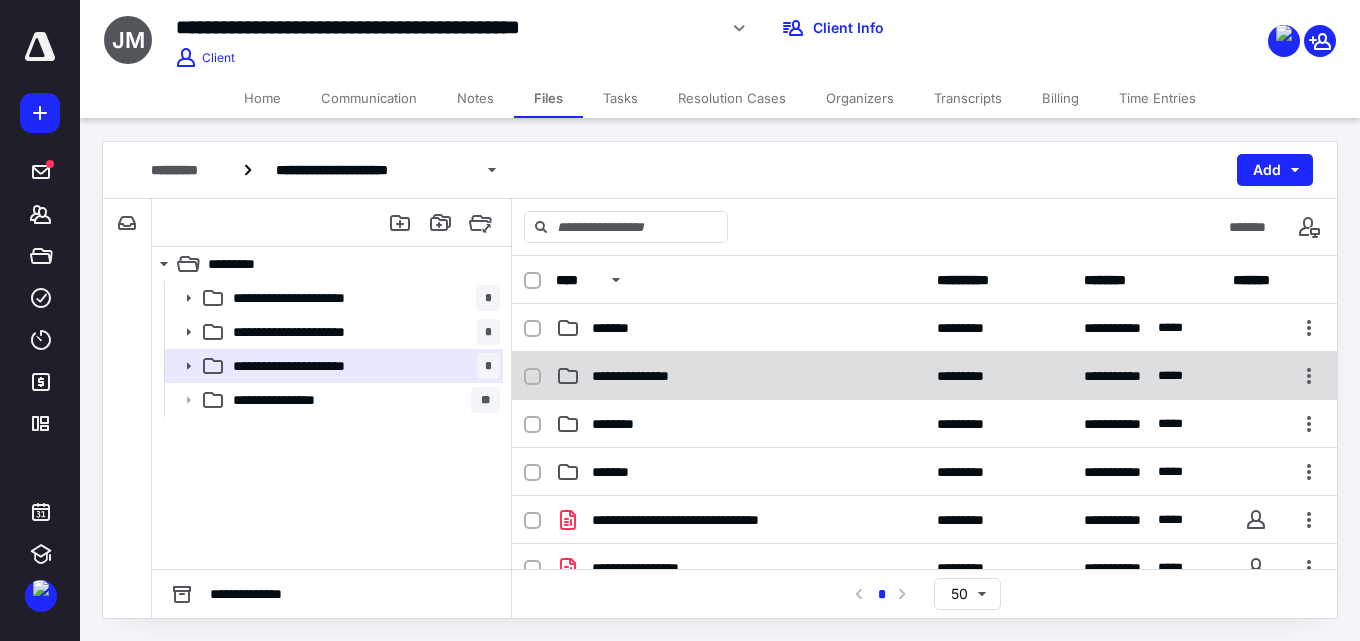 click on "**********" at bounding box center [924, 376] 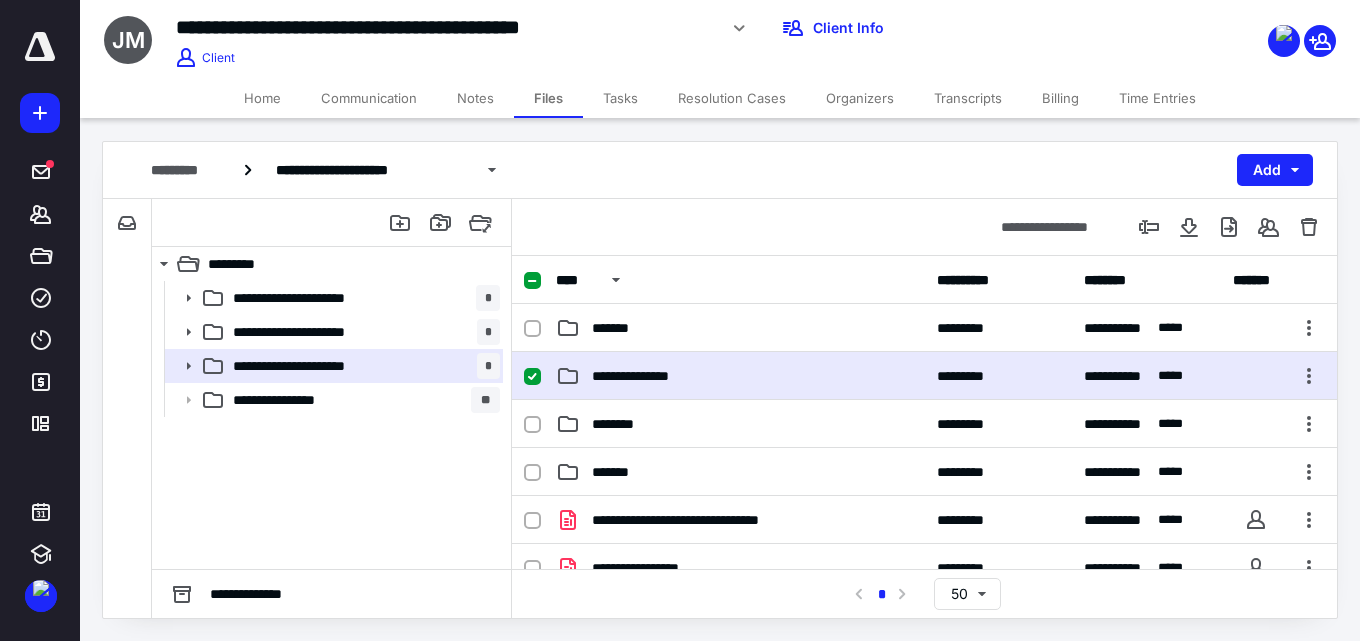 click on "**********" at bounding box center (924, 376) 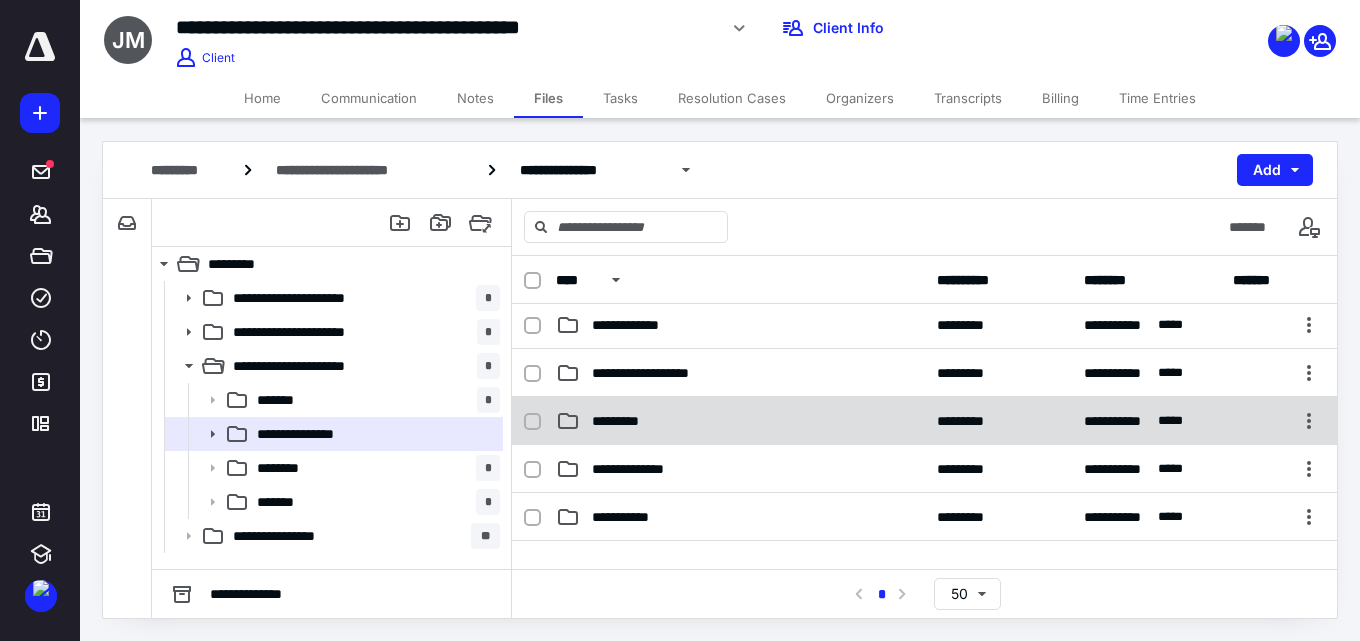 scroll, scrollTop: 100, scrollLeft: 0, axis: vertical 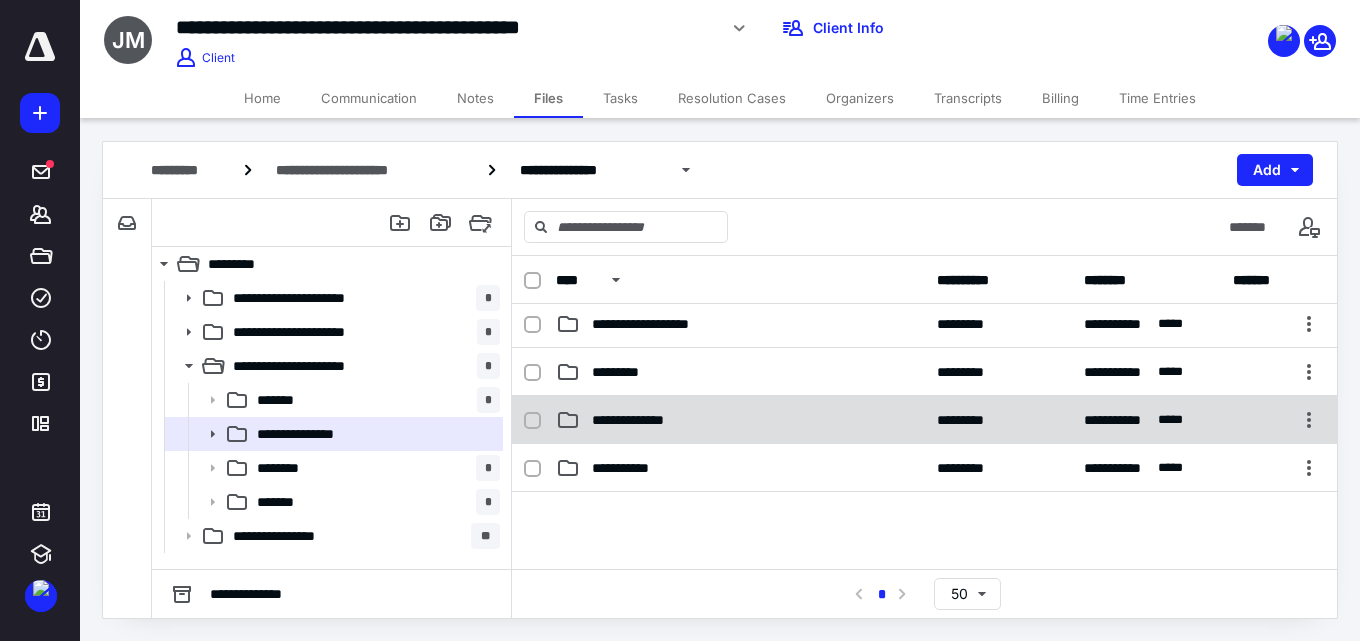 click on "**********" at bounding box center [924, 420] 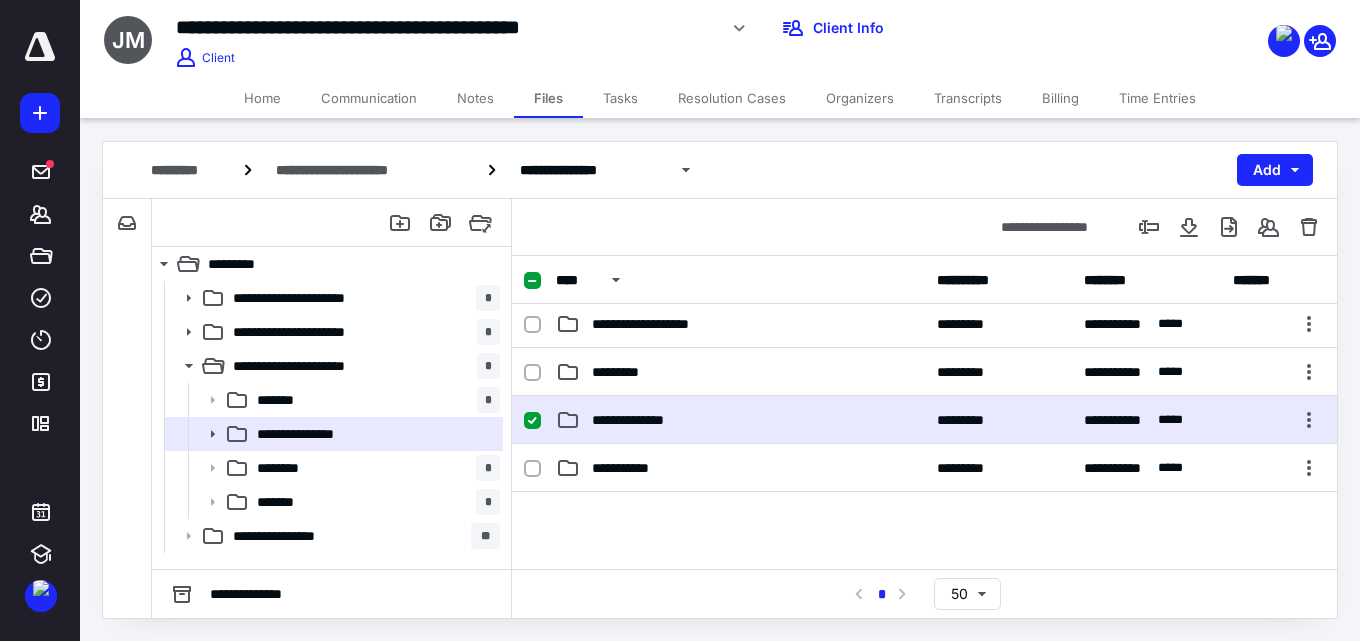 click on "**********" at bounding box center [924, 420] 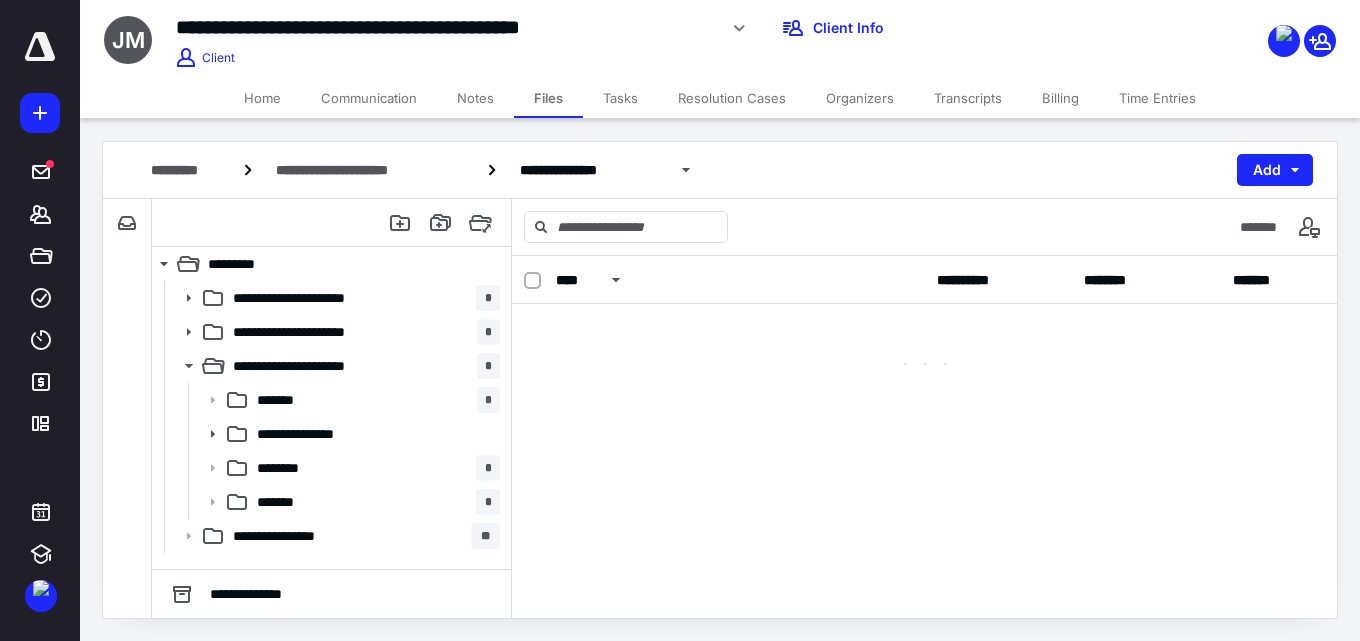 scroll, scrollTop: 0, scrollLeft: 0, axis: both 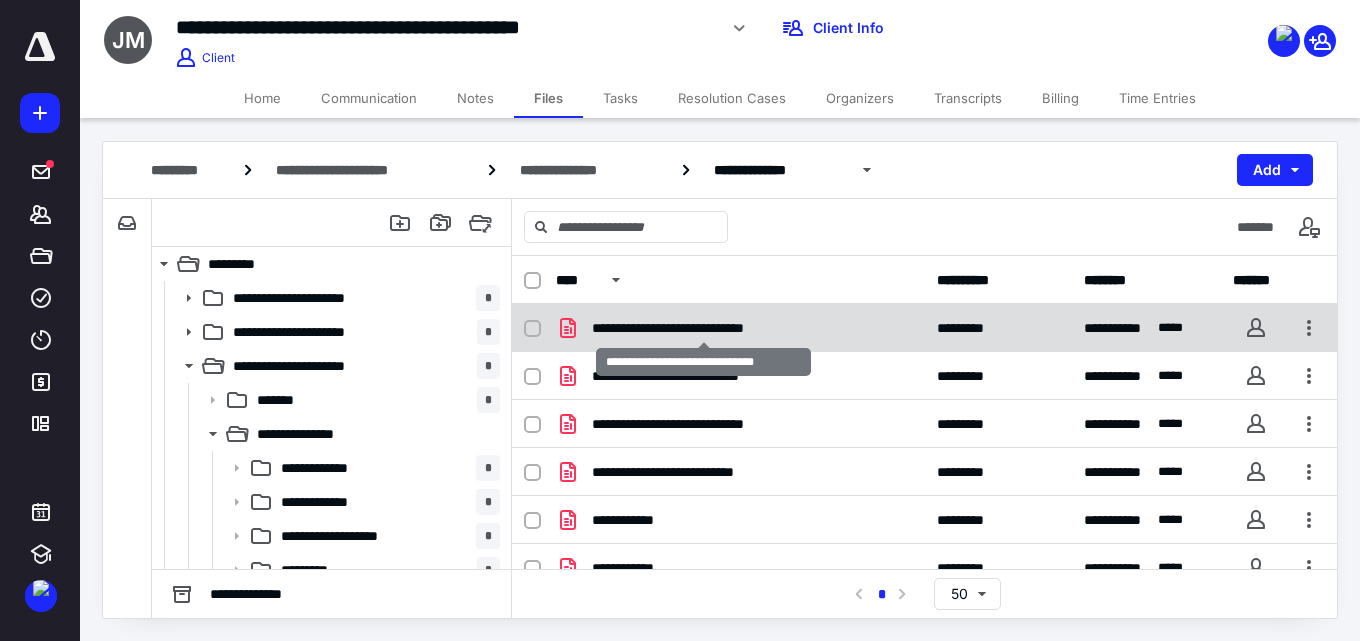 click on "**********" at bounding box center (704, 328) 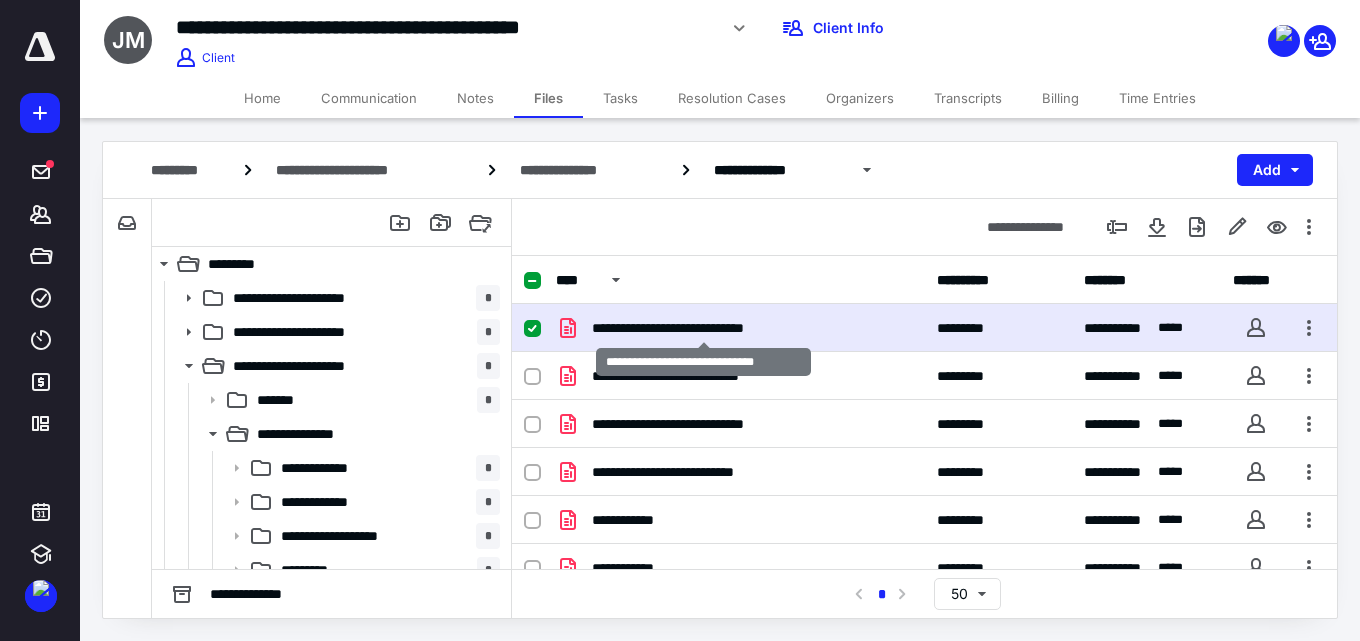 click on "**********" at bounding box center (704, 328) 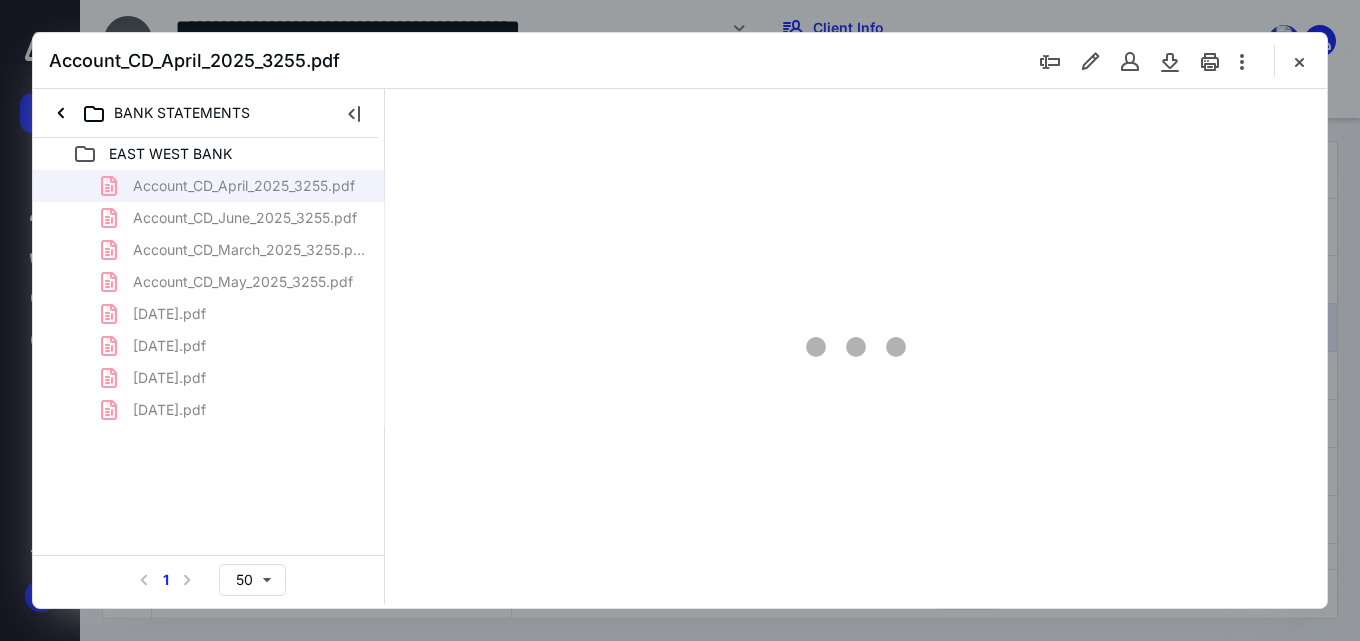 scroll, scrollTop: 0, scrollLeft: 0, axis: both 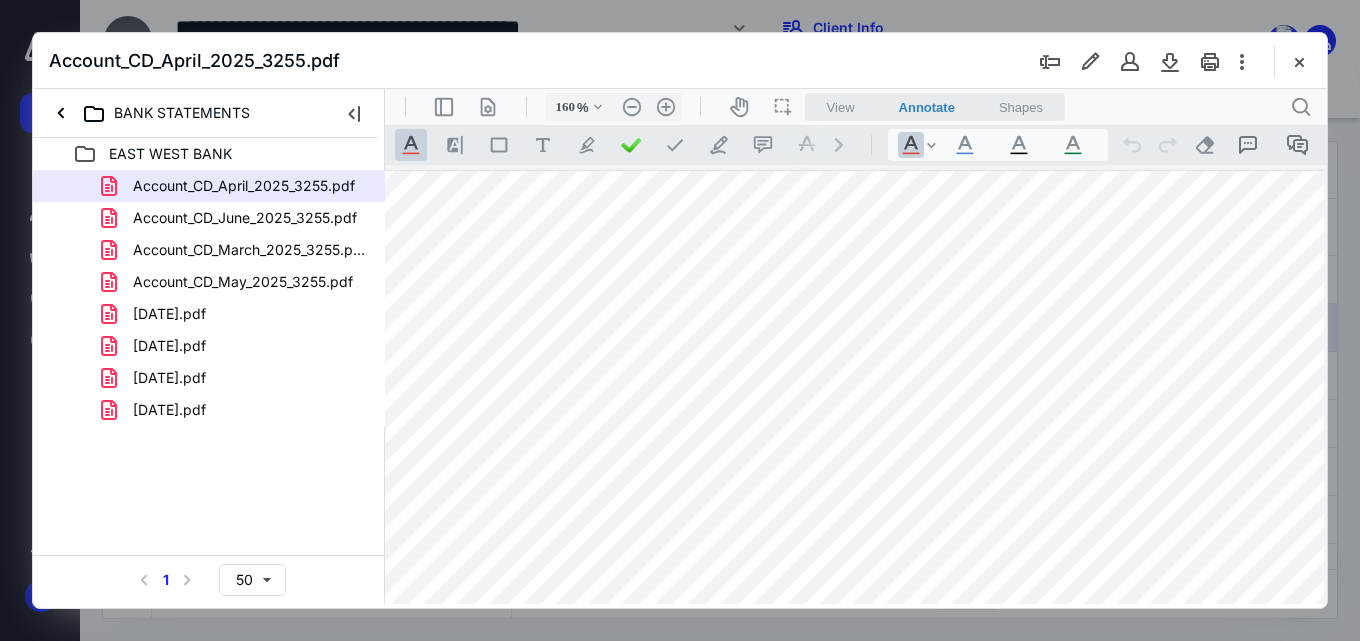 drag, startPoint x: 291, startPoint y: 227, endPoint x: 418, endPoint y: 311, distance: 152.26622 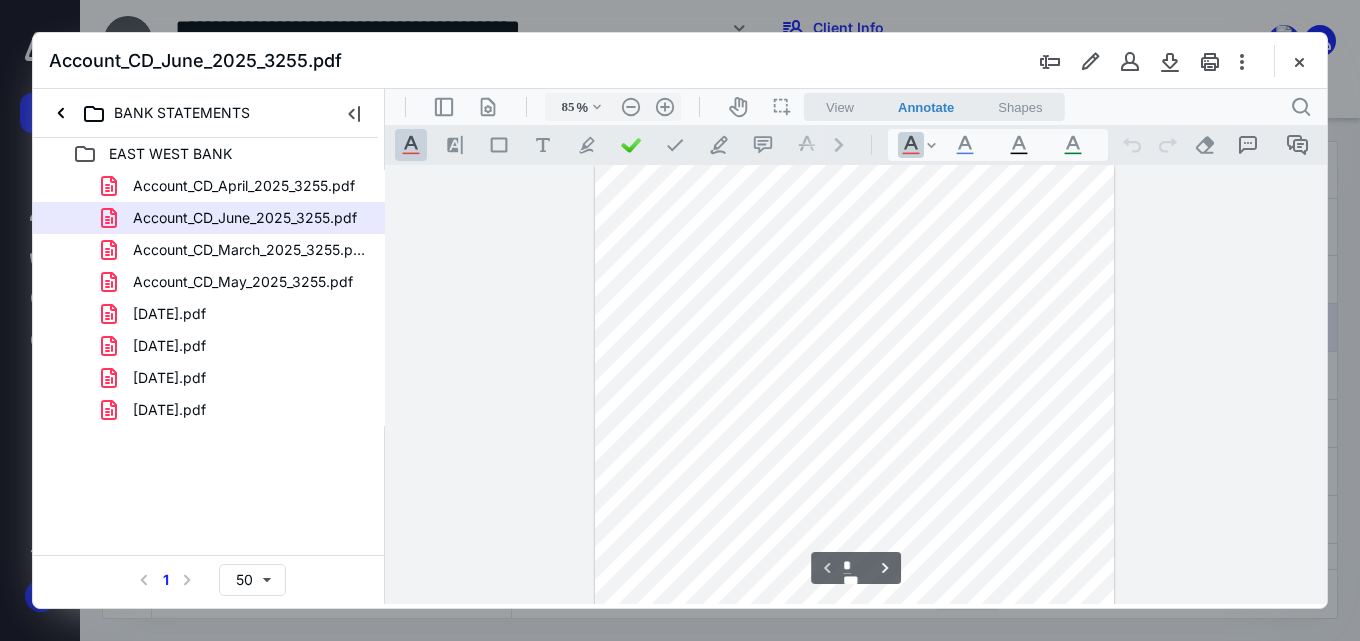 scroll, scrollTop: 0, scrollLeft: 0, axis: both 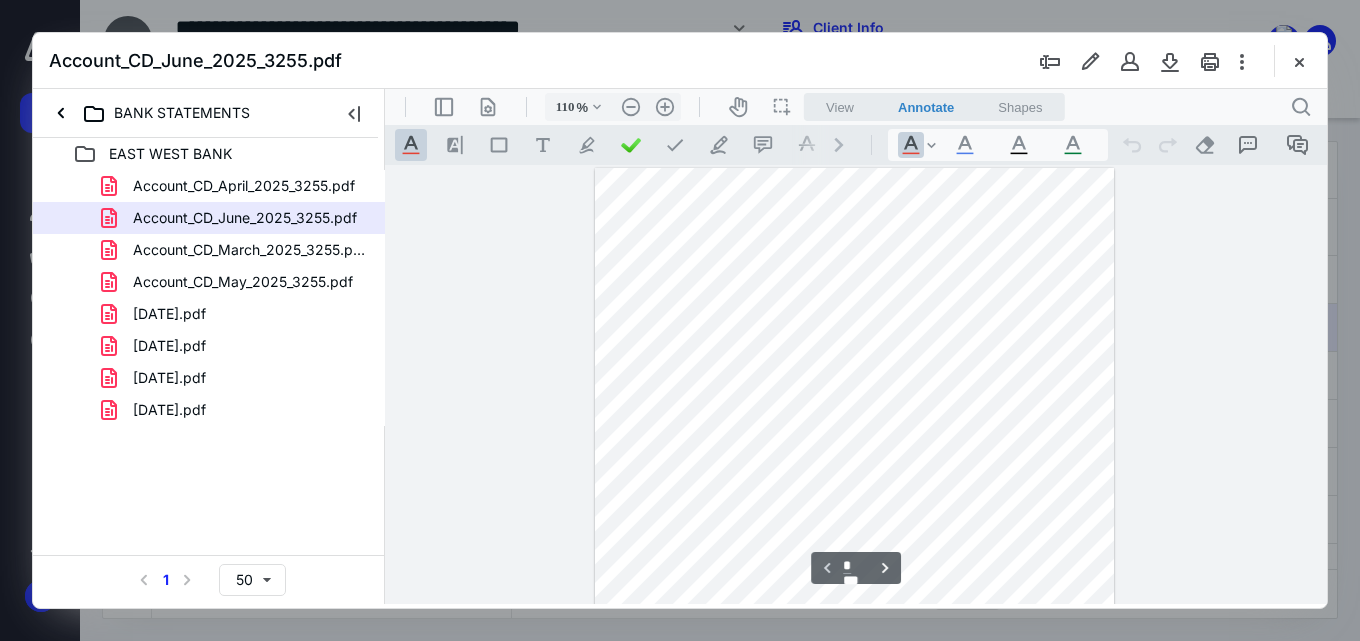 type on "135" 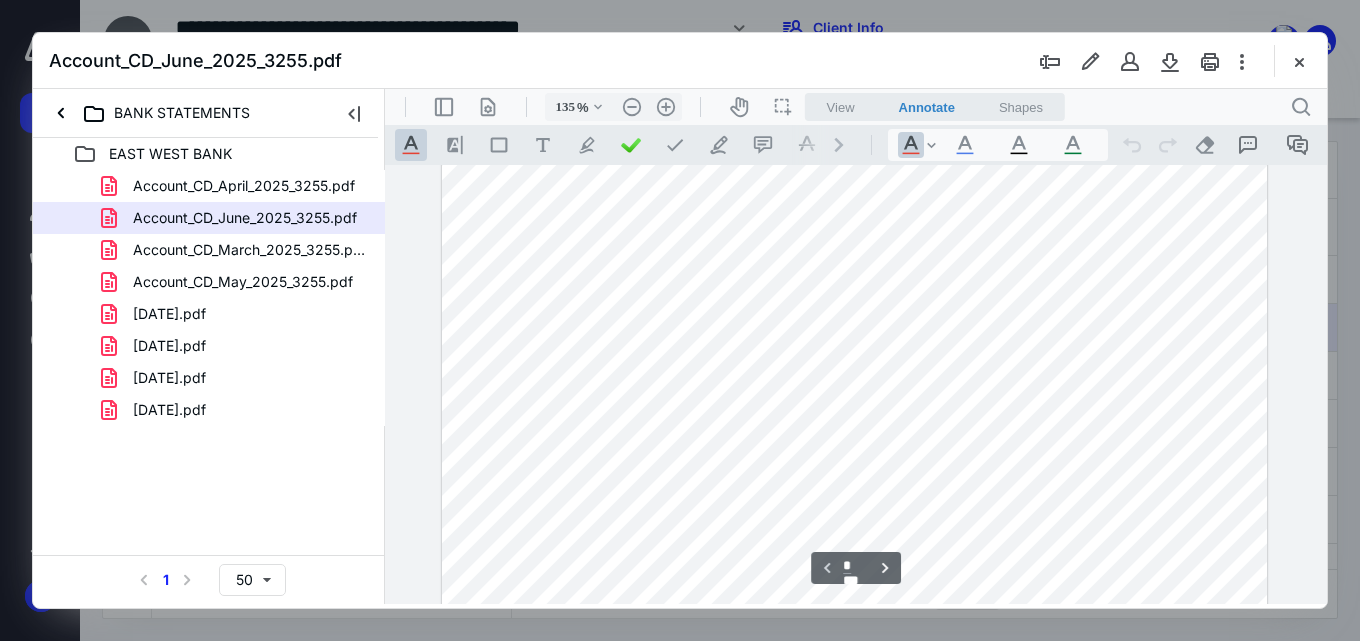 scroll, scrollTop: 0, scrollLeft: 0, axis: both 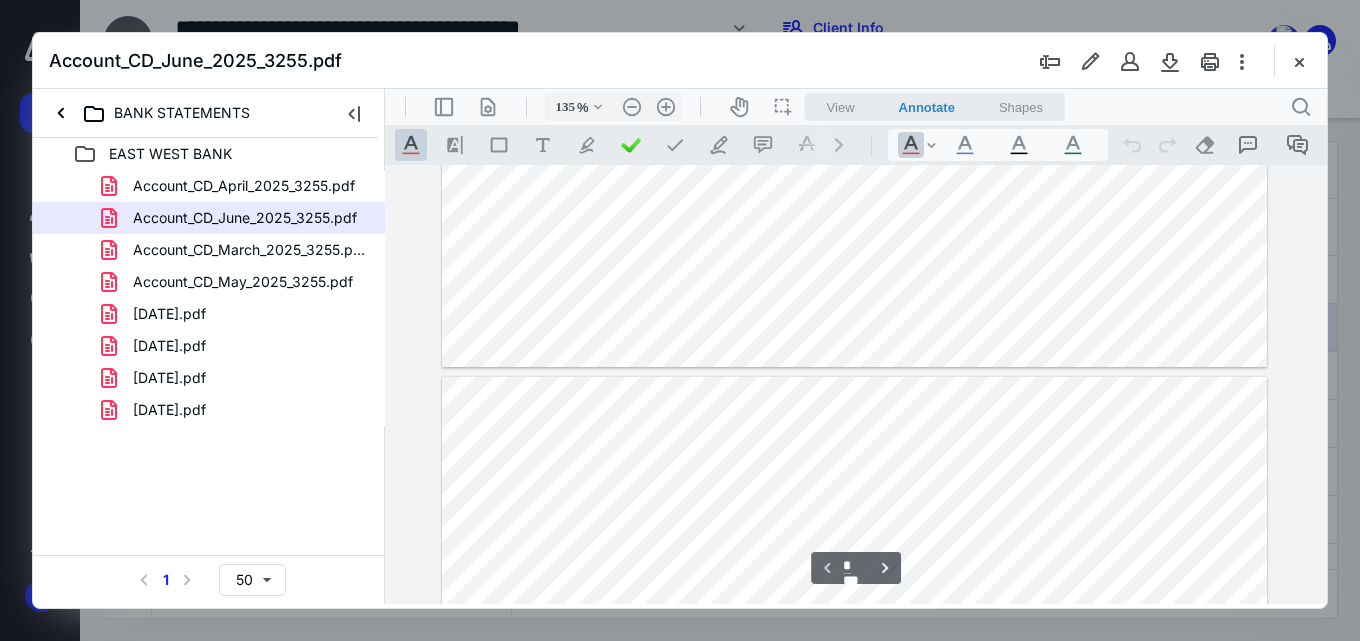 type on "*" 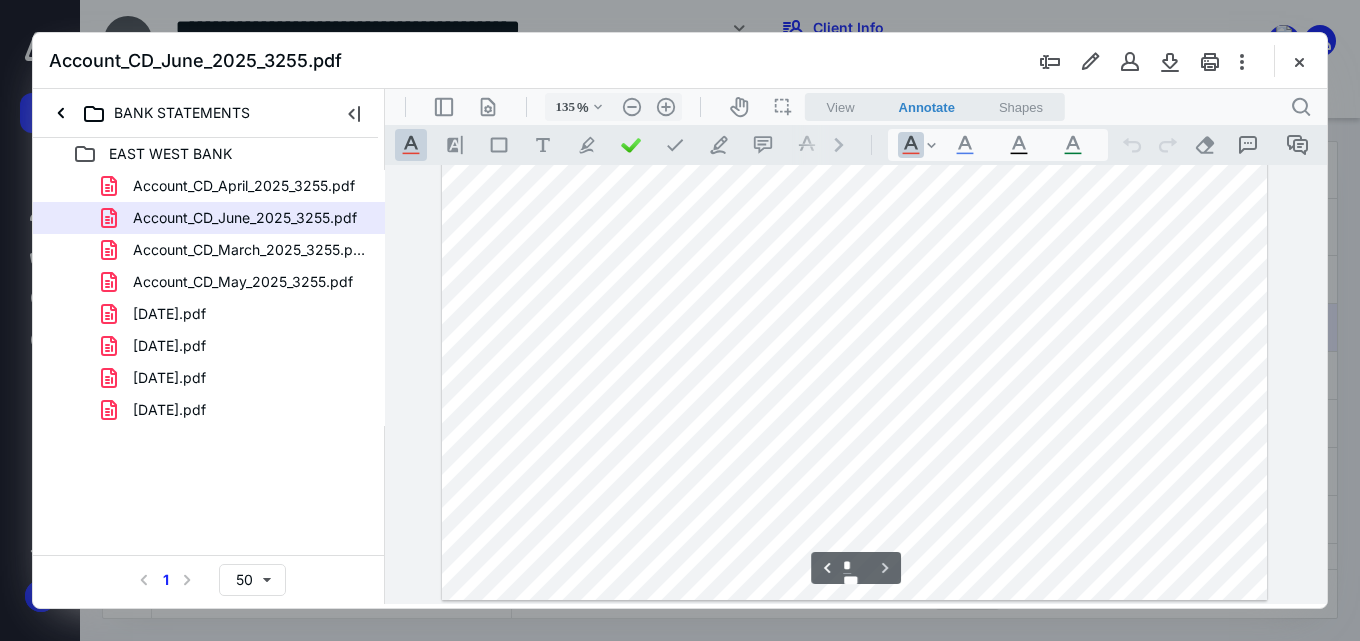 scroll, scrollTop: 1717, scrollLeft: 0, axis: vertical 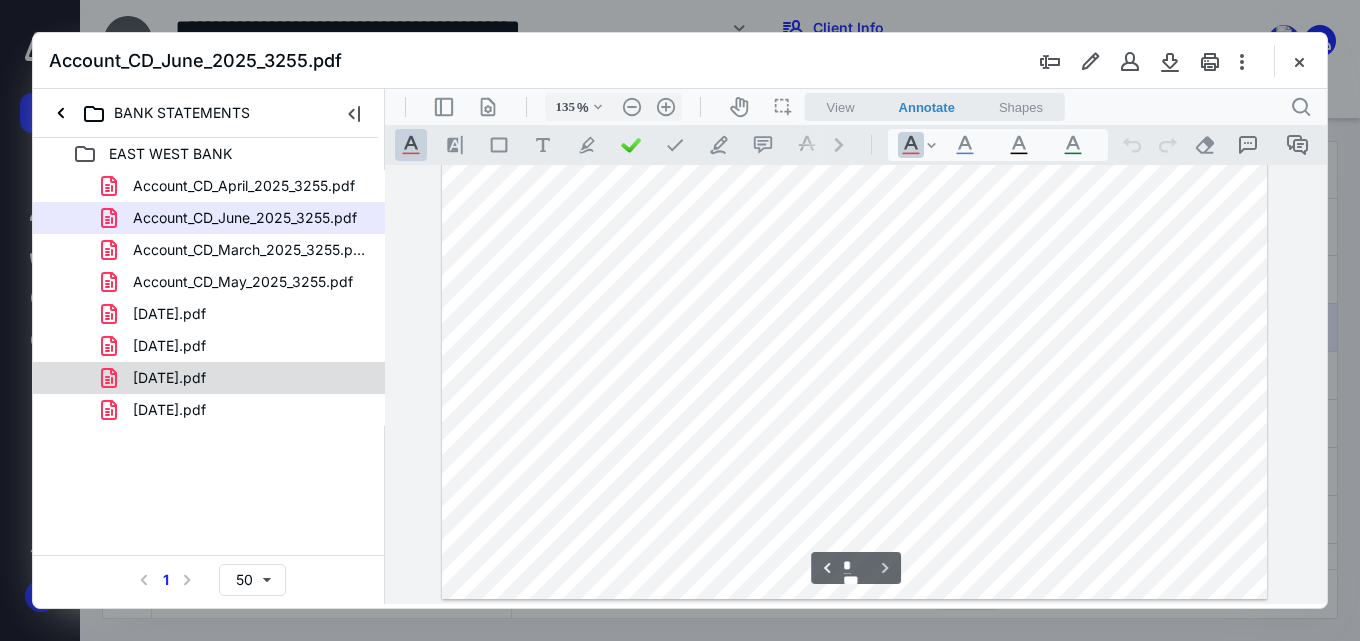 click on "[DATE].pdf" at bounding box center [237, 378] 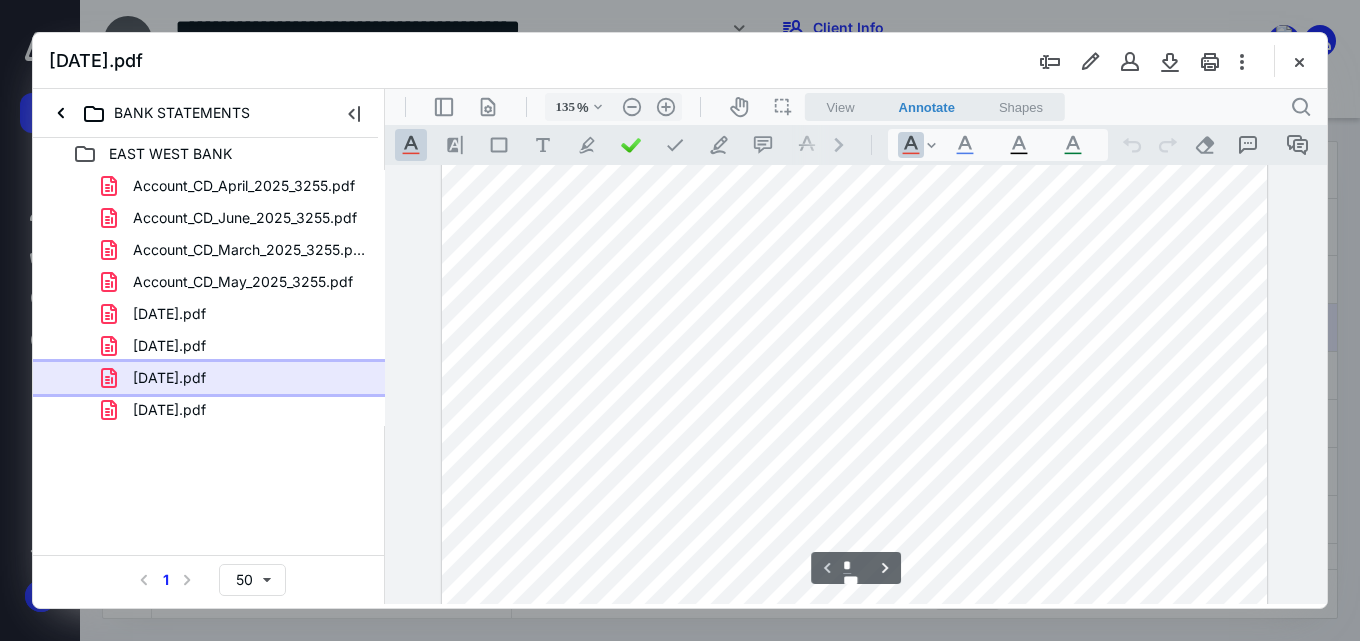 scroll, scrollTop: 123, scrollLeft: 0, axis: vertical 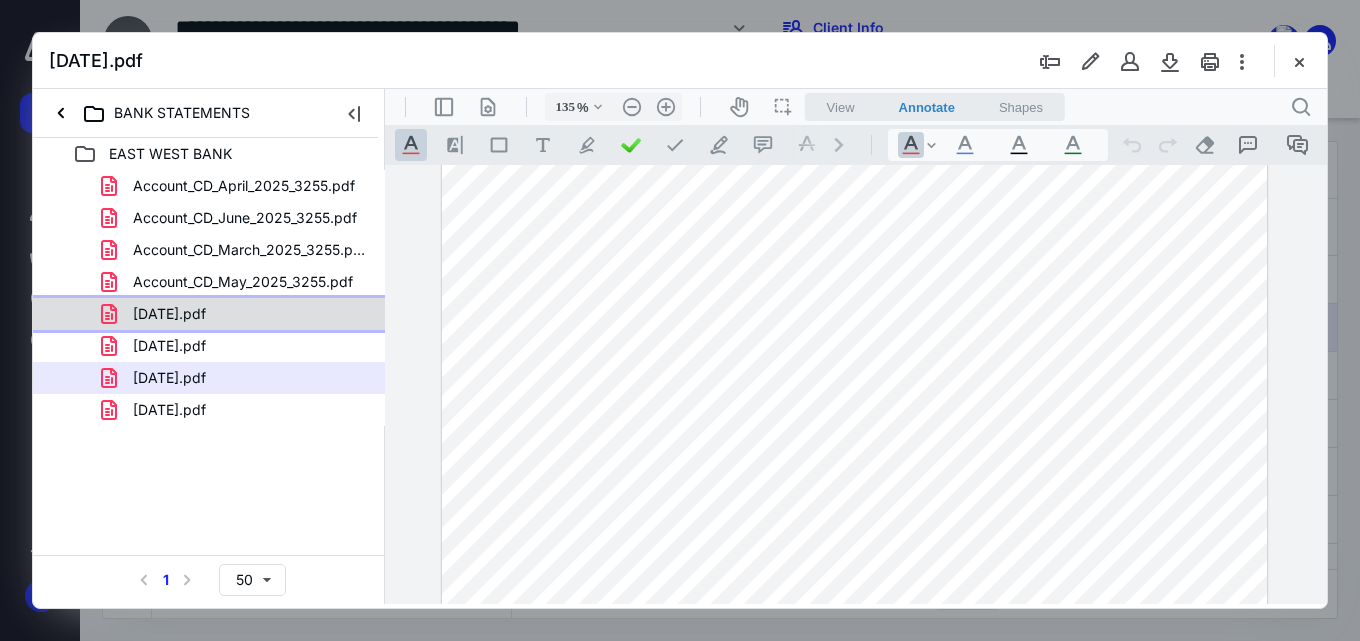 click on "[DATE].pdf" at bounding box center [169, 314] 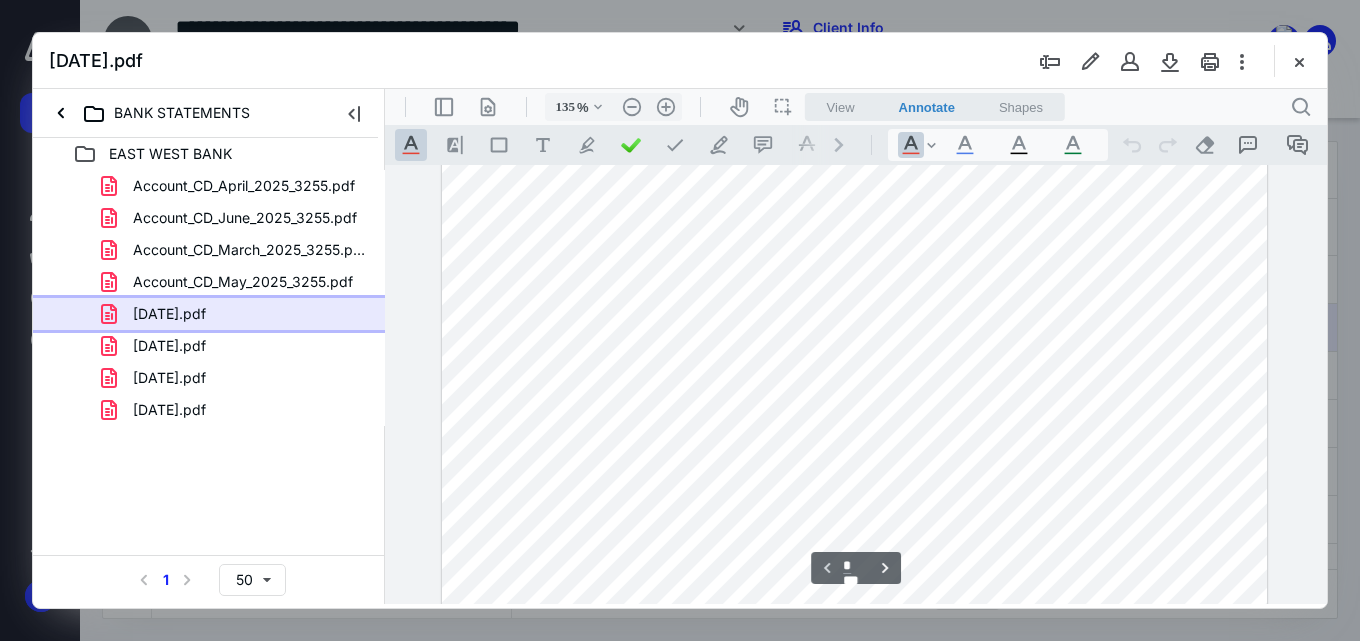 scroll, scrollTop: 295, scrollLeft: 0, axis: vertical 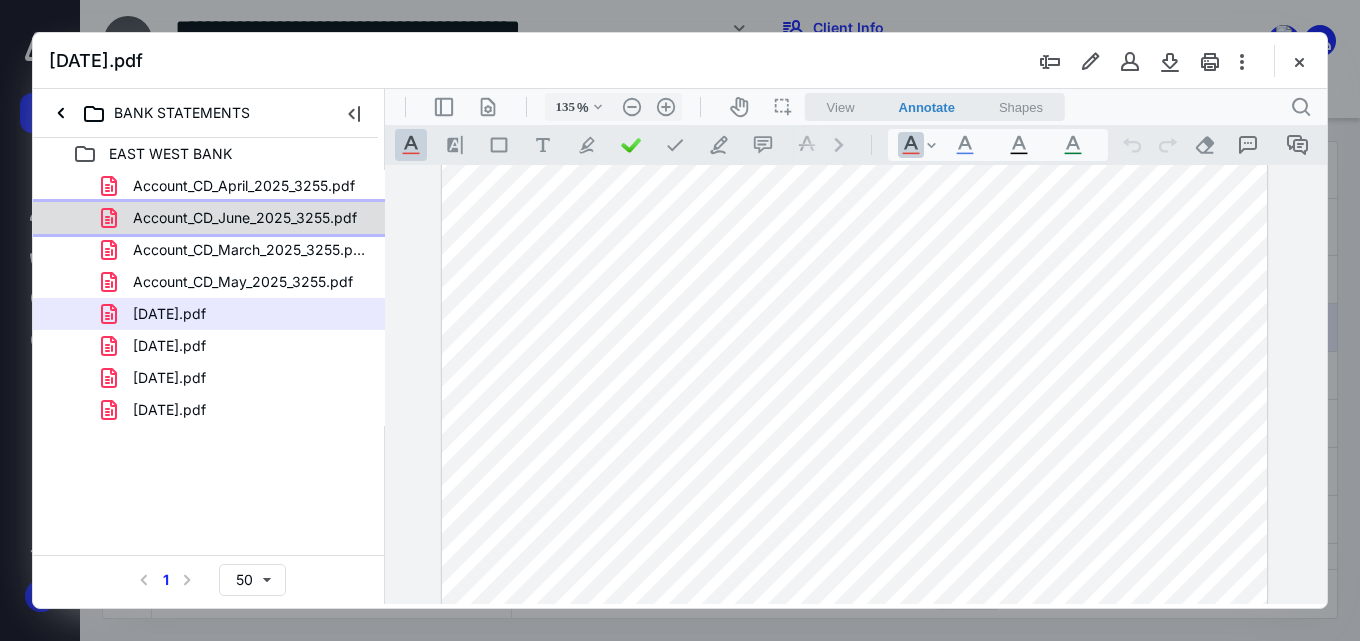 click on "Account_CD_June_2025_3255.pdf" at bounding box center (245, 218) 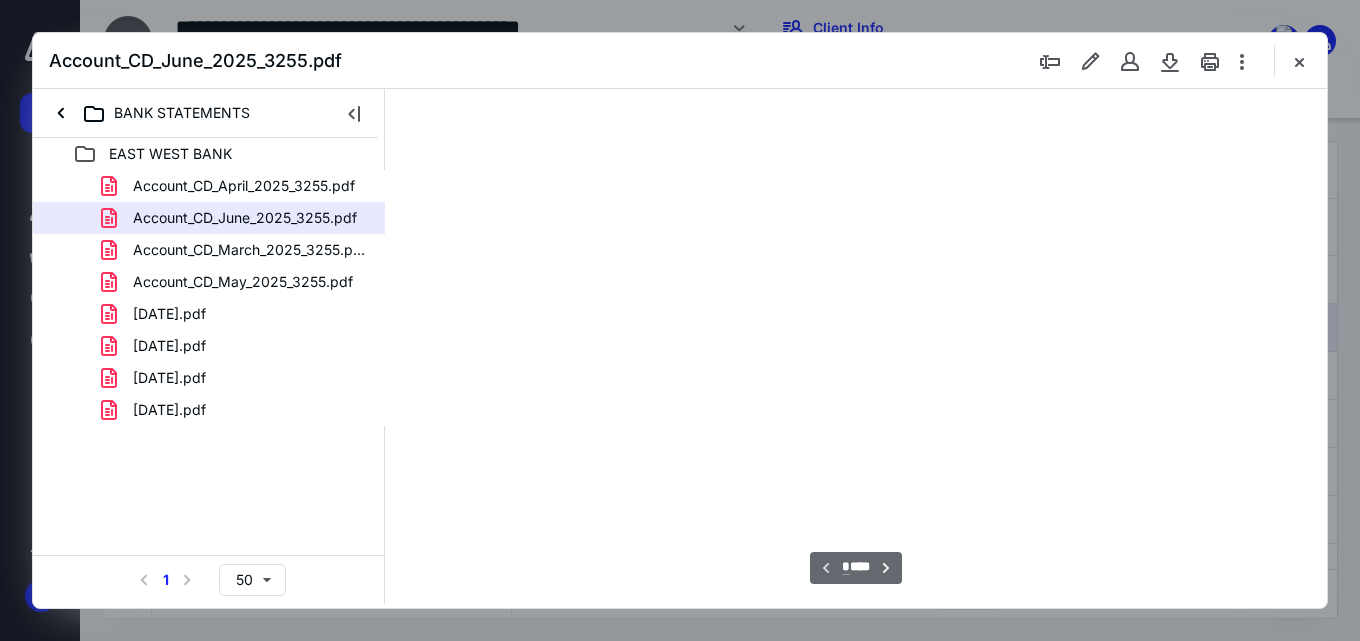 type on "55" 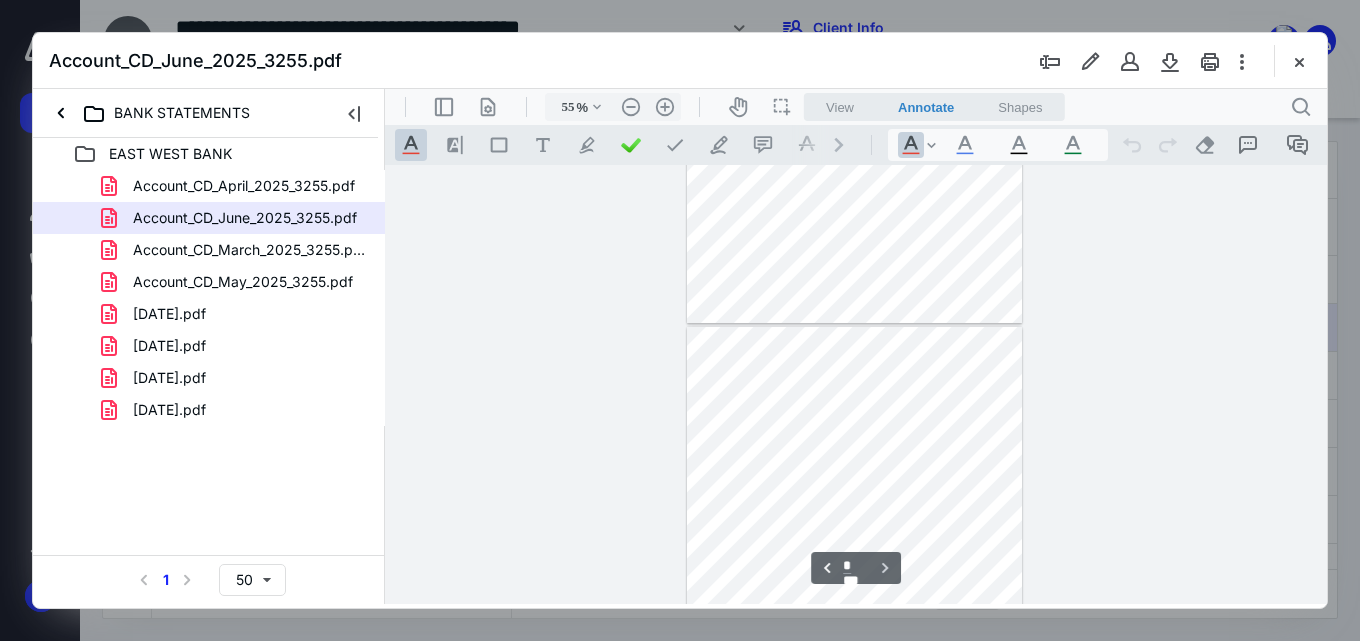 type on "*" 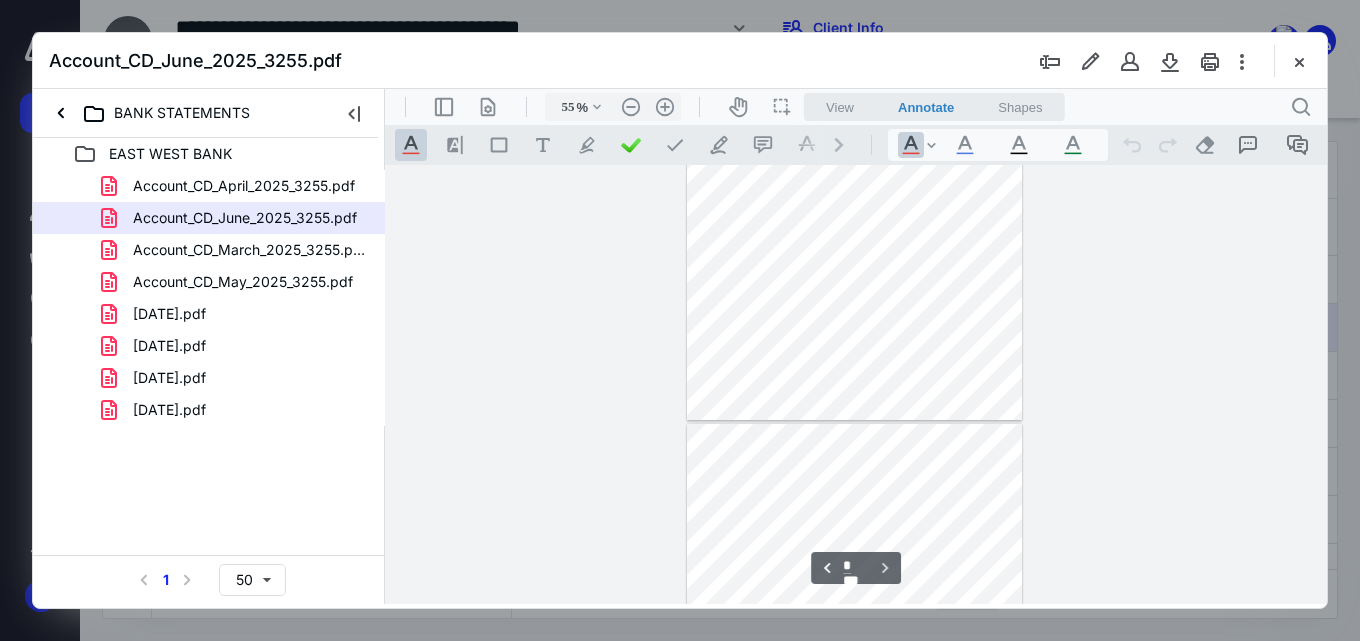 scroll, scrollTop: 0, scrollLeft: 0, axis: both 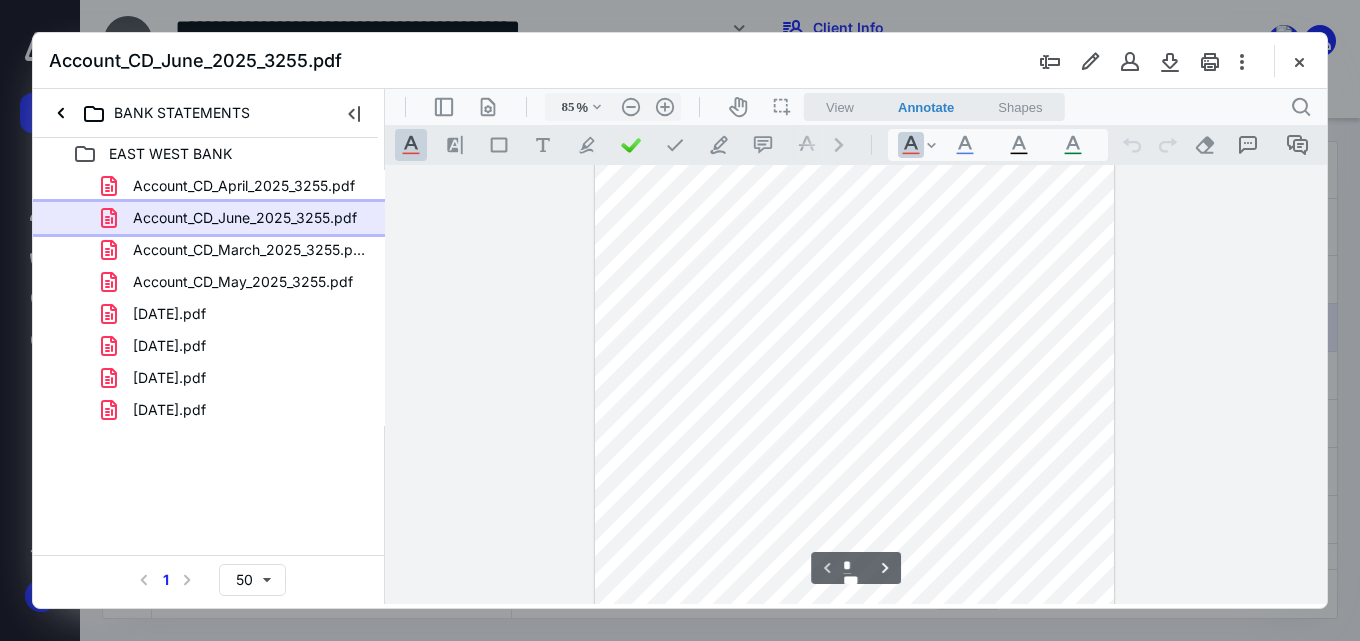 type on "110" 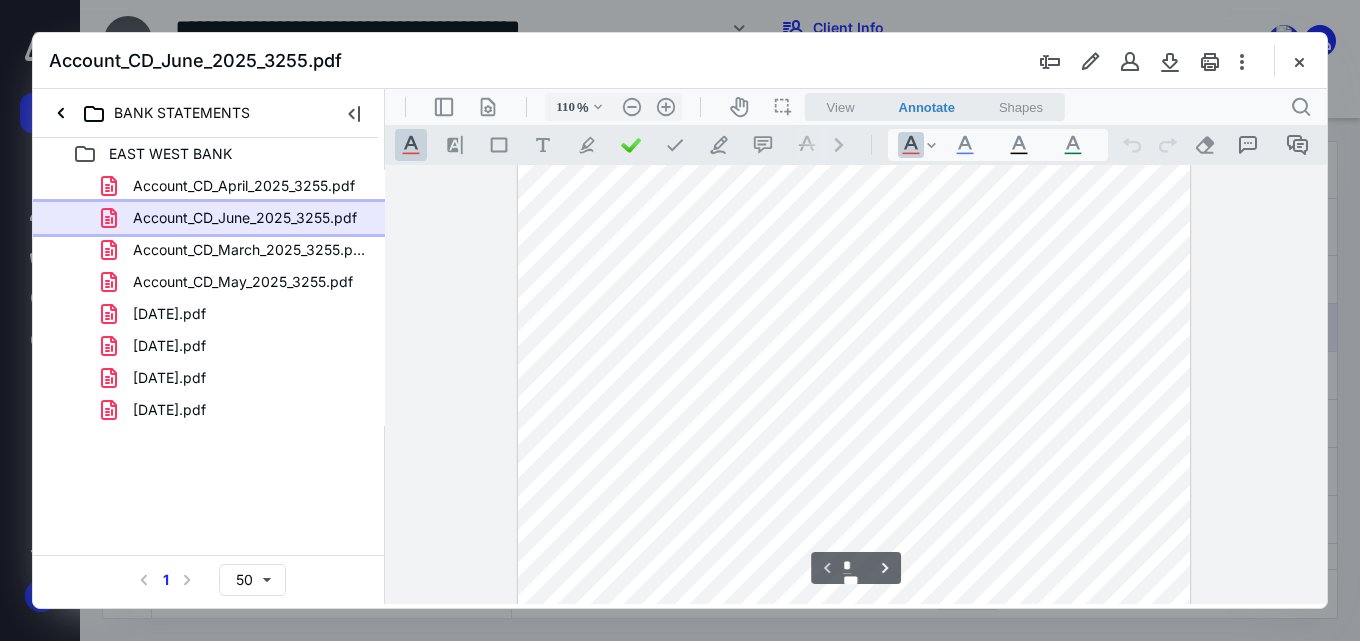 scroll, scrollTop: 156, scrollLeft: 0, axis: vertical 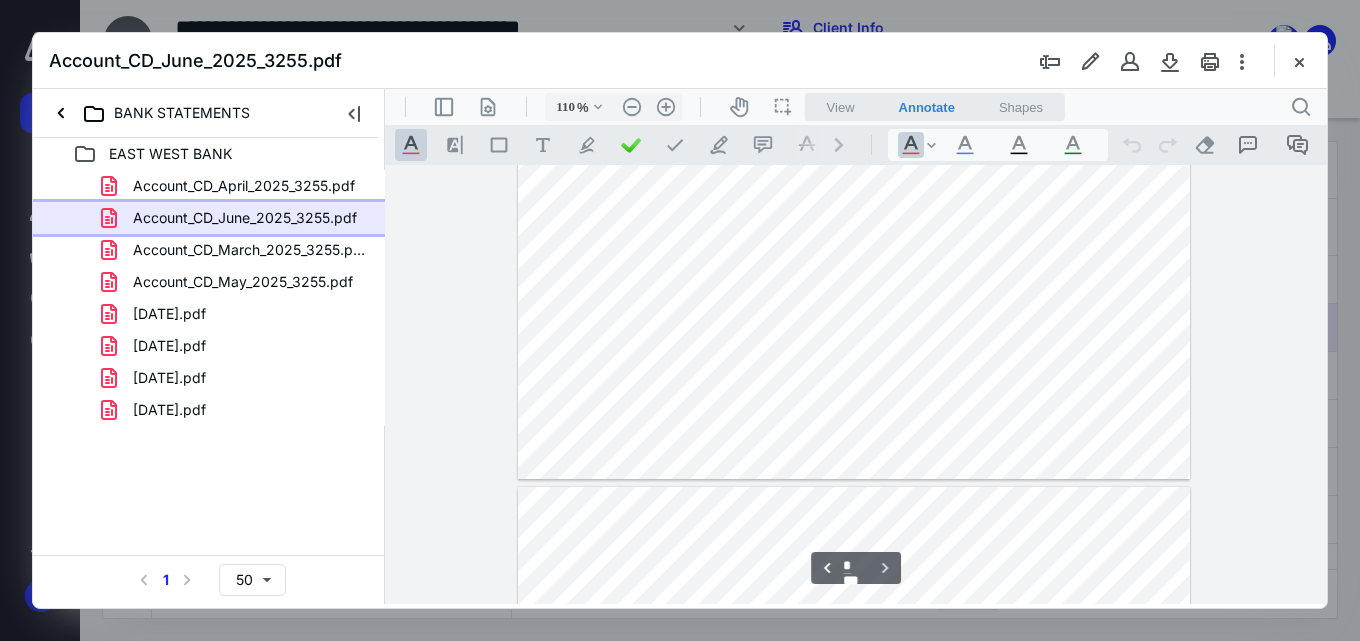 type on "*" 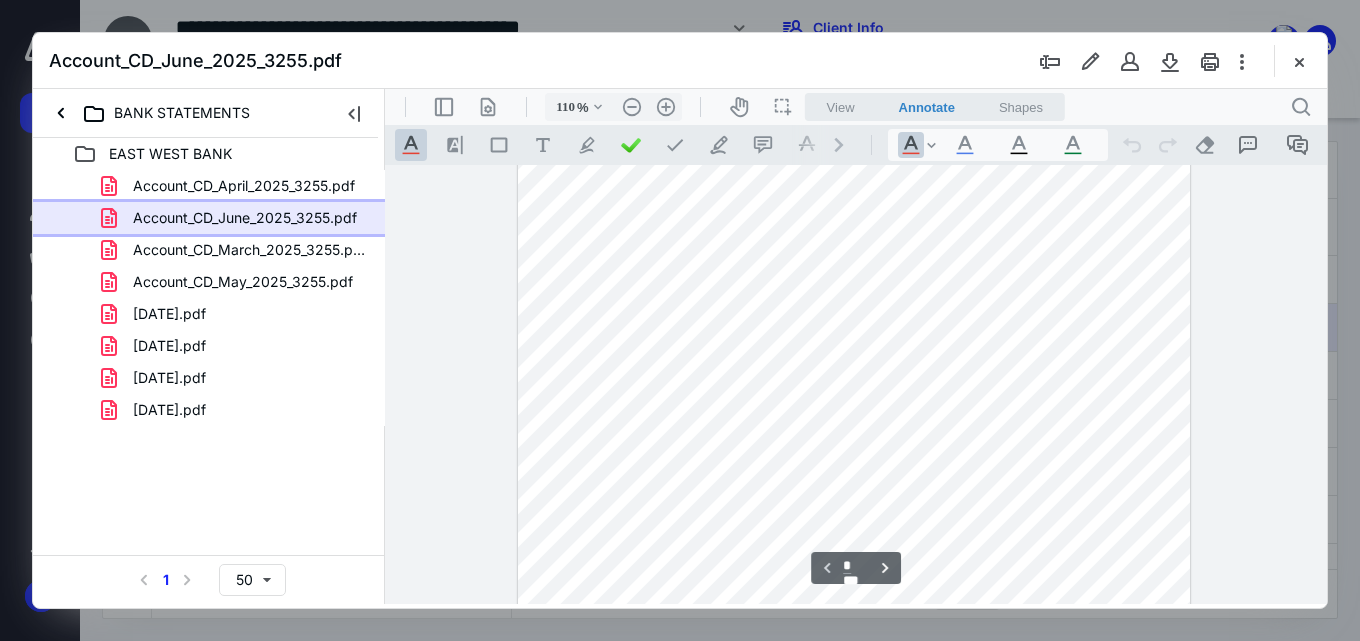 scroll, scrollTop: 17, scrollLeft: 0, axis: vertical 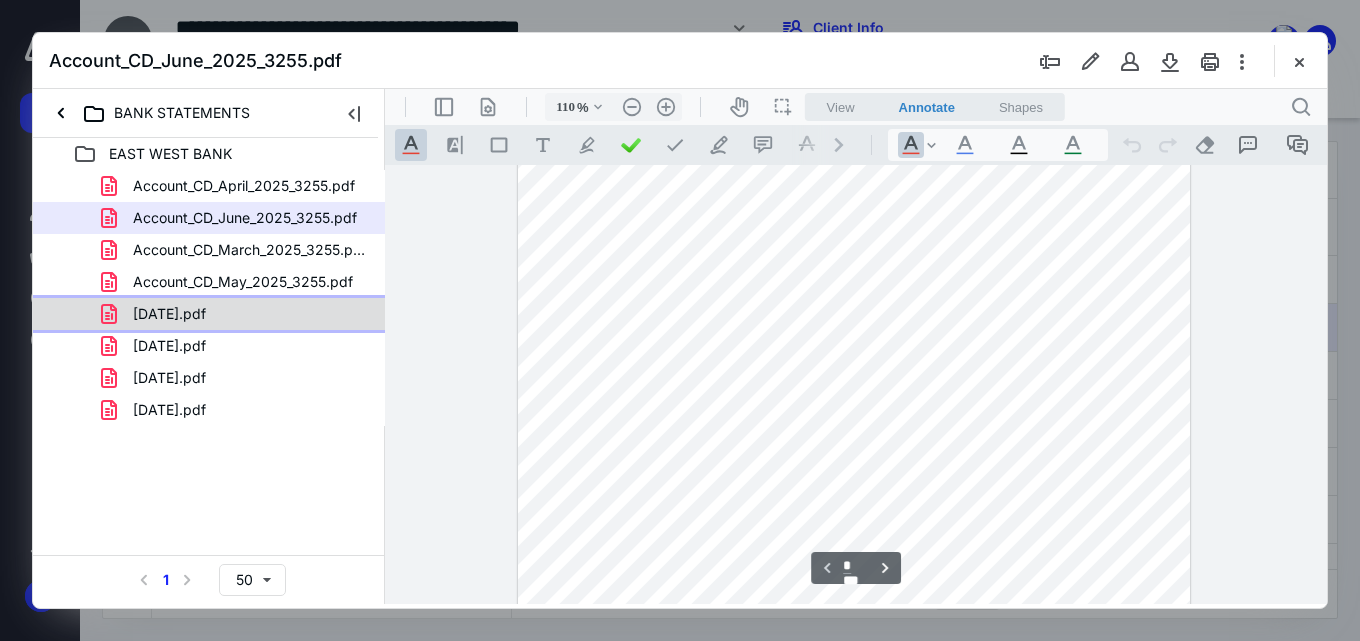 click on "[DATE].pdf" at bounding box center (237, 314) 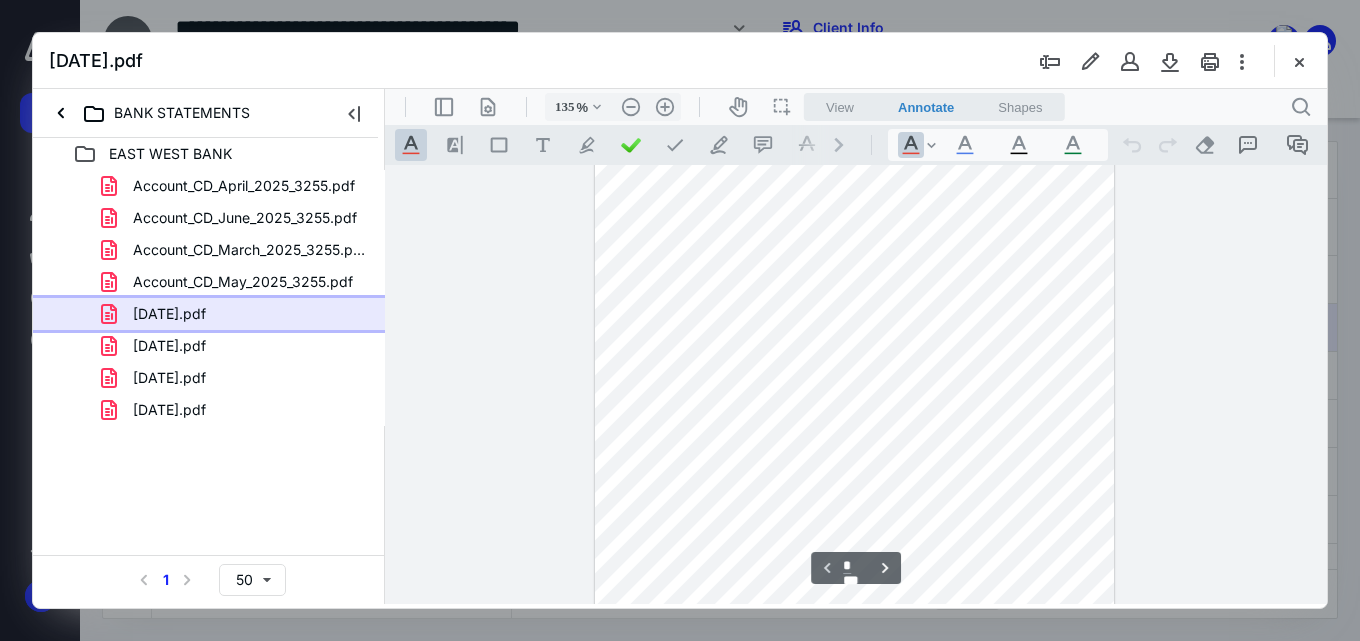 scroll, scrollTop: 329, scrollLeft: 0, axis: vertical 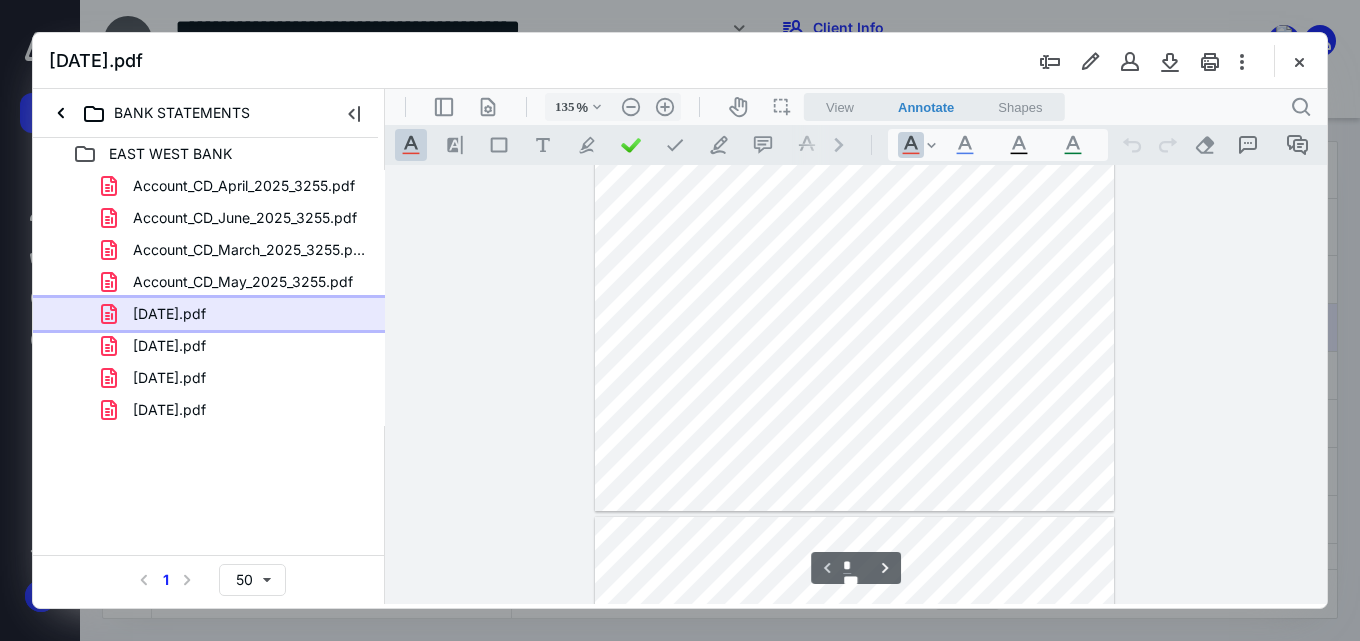type on "160" 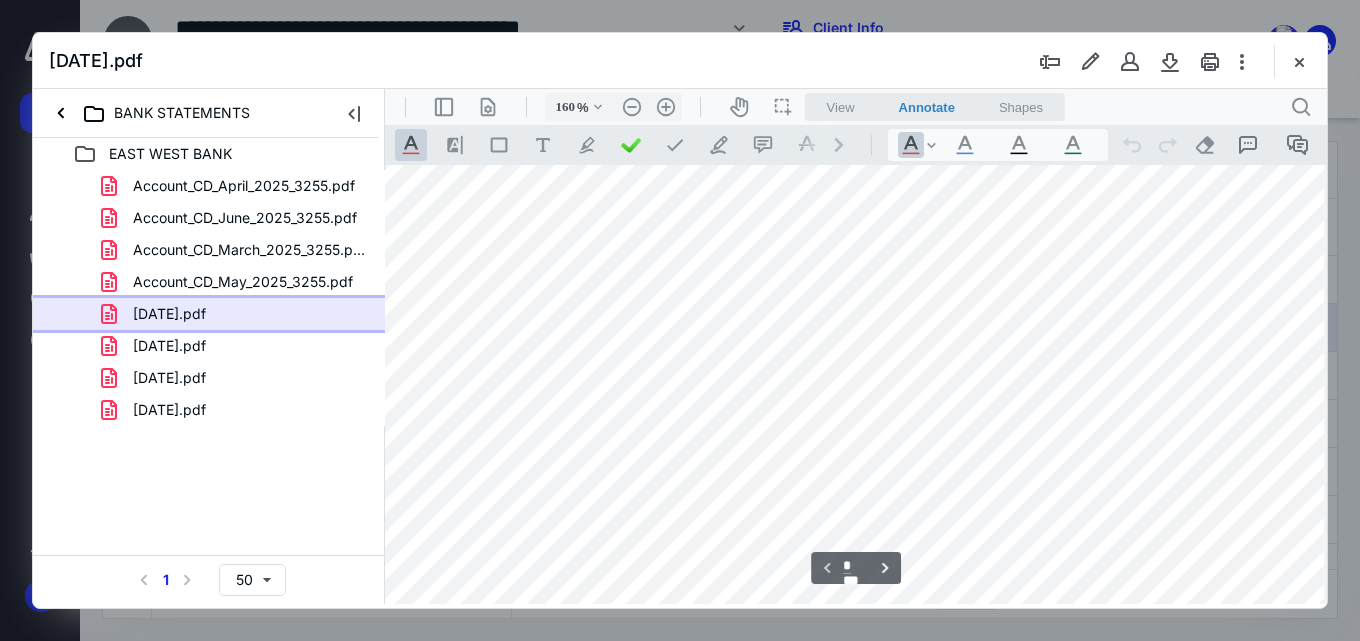 scroll, scrollTop: 432, scrollLeft: 25, axis: both 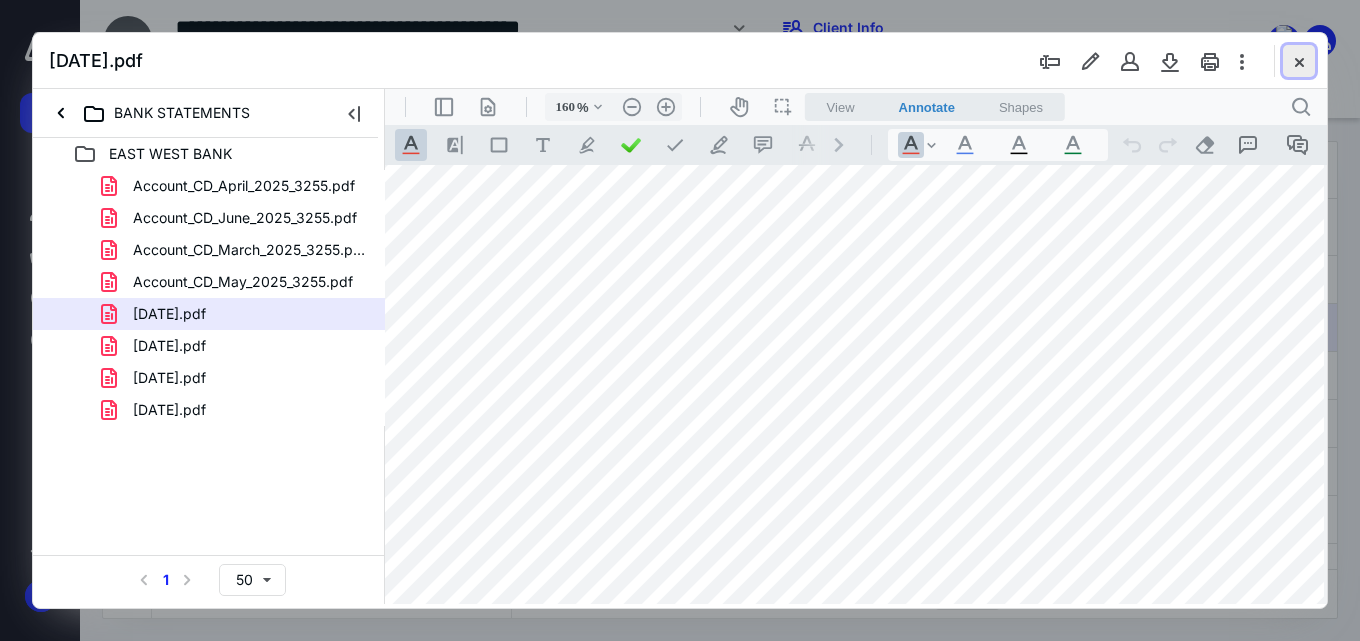click at bounding box center (1299, 61) 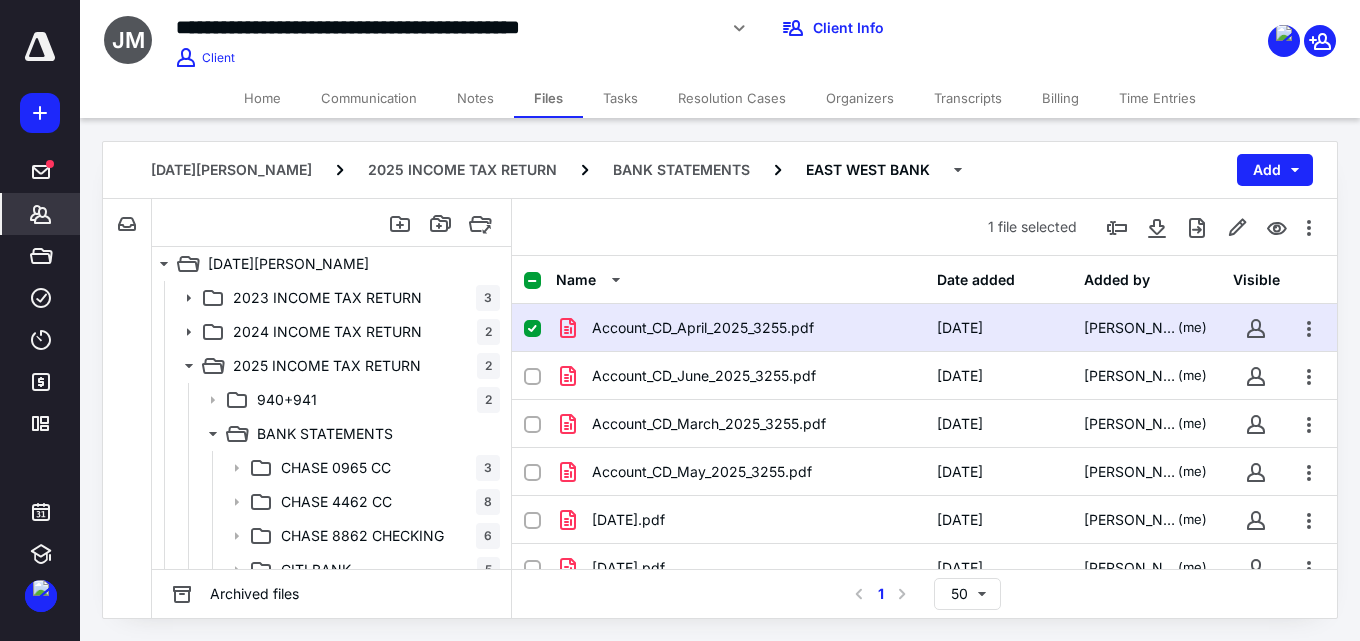 click on "*******" at bounding box center [41, 214] 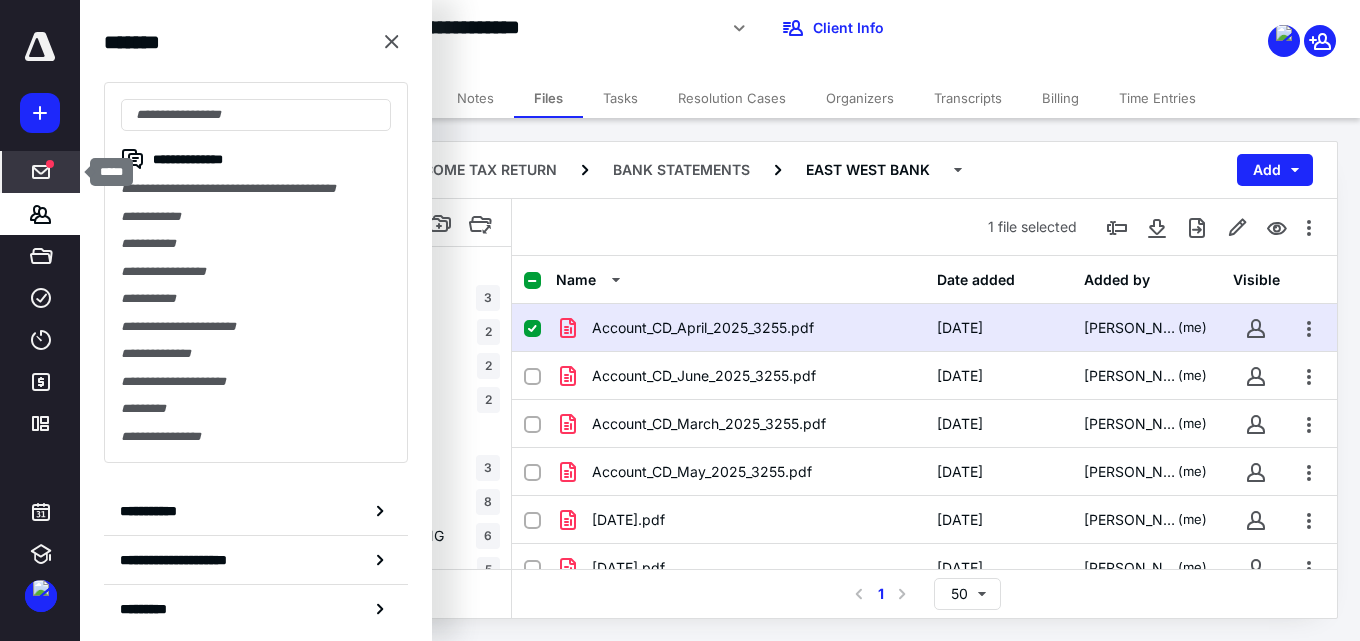 click 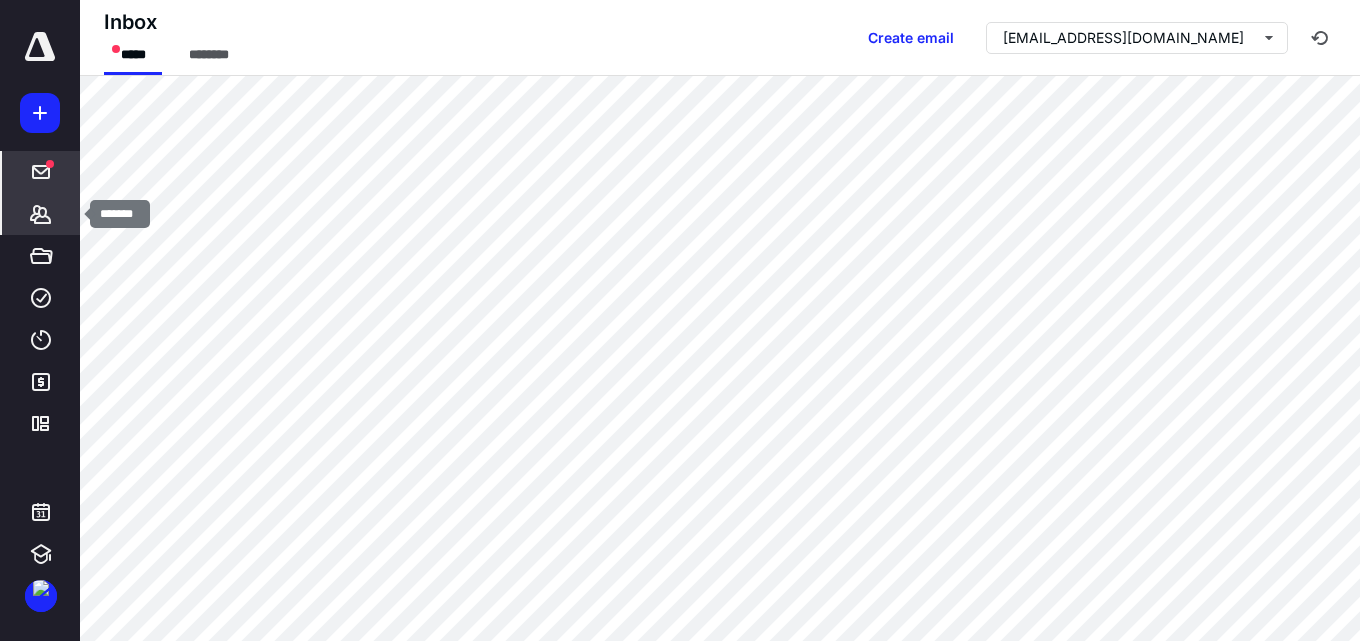 click 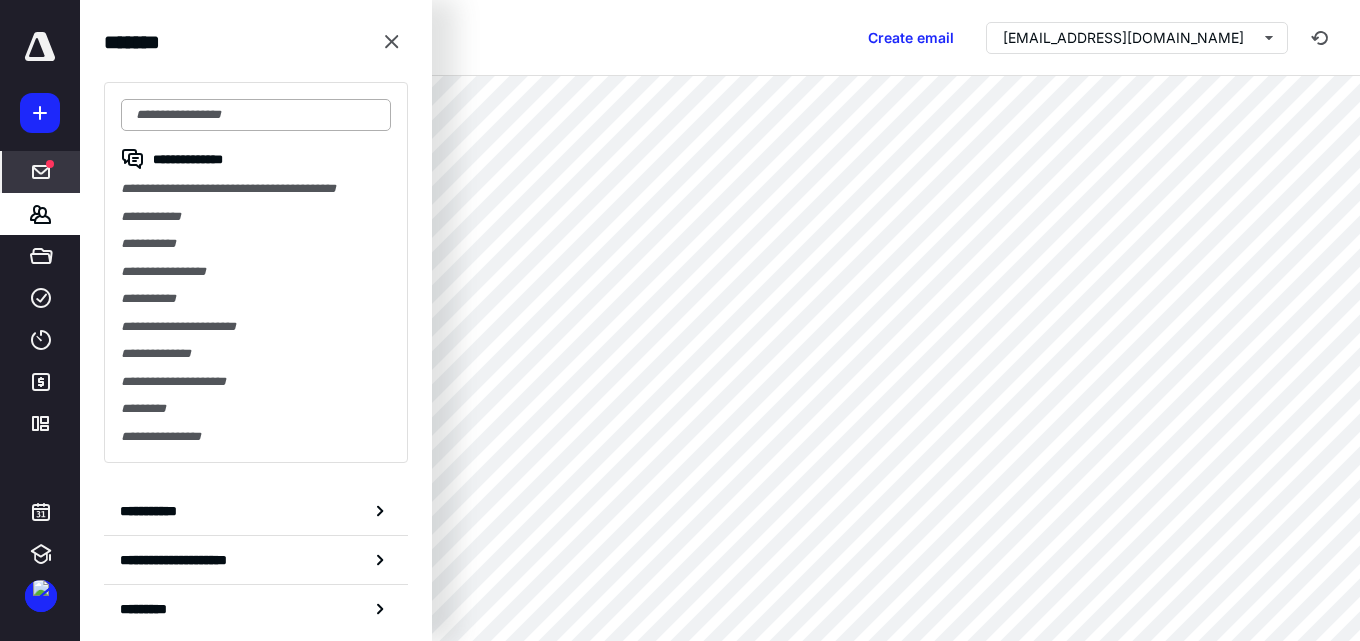 click at bounding box center (256, 115) 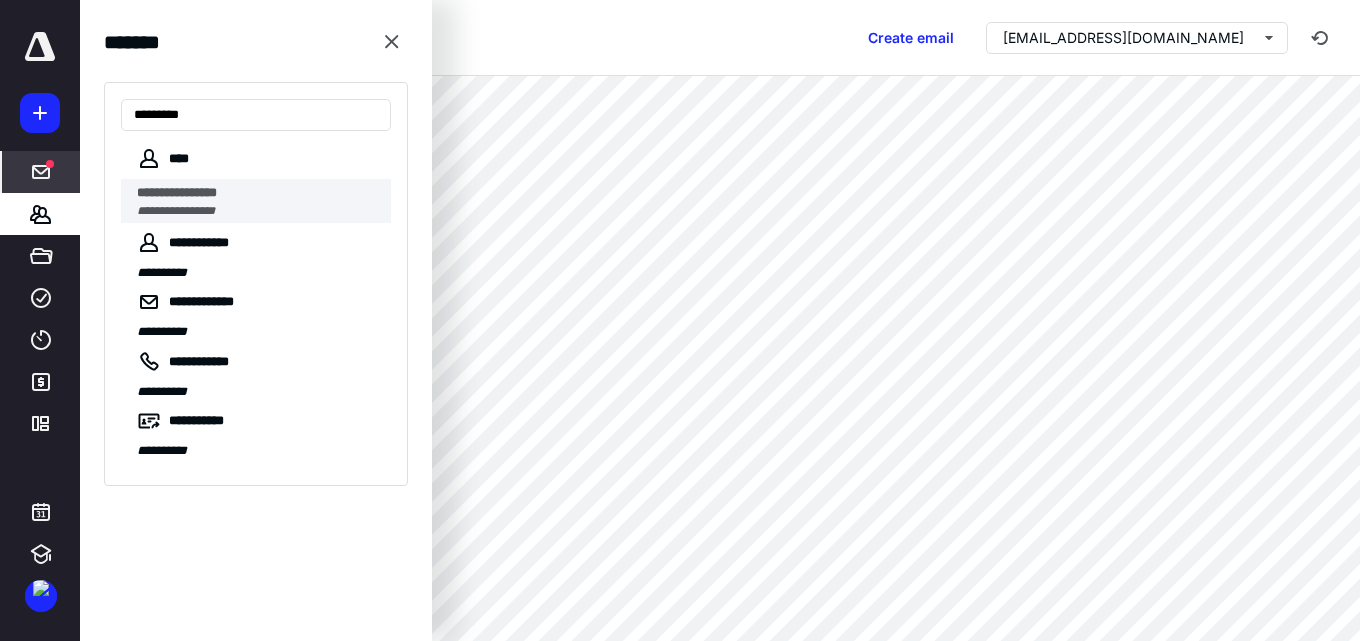 type on "*********" 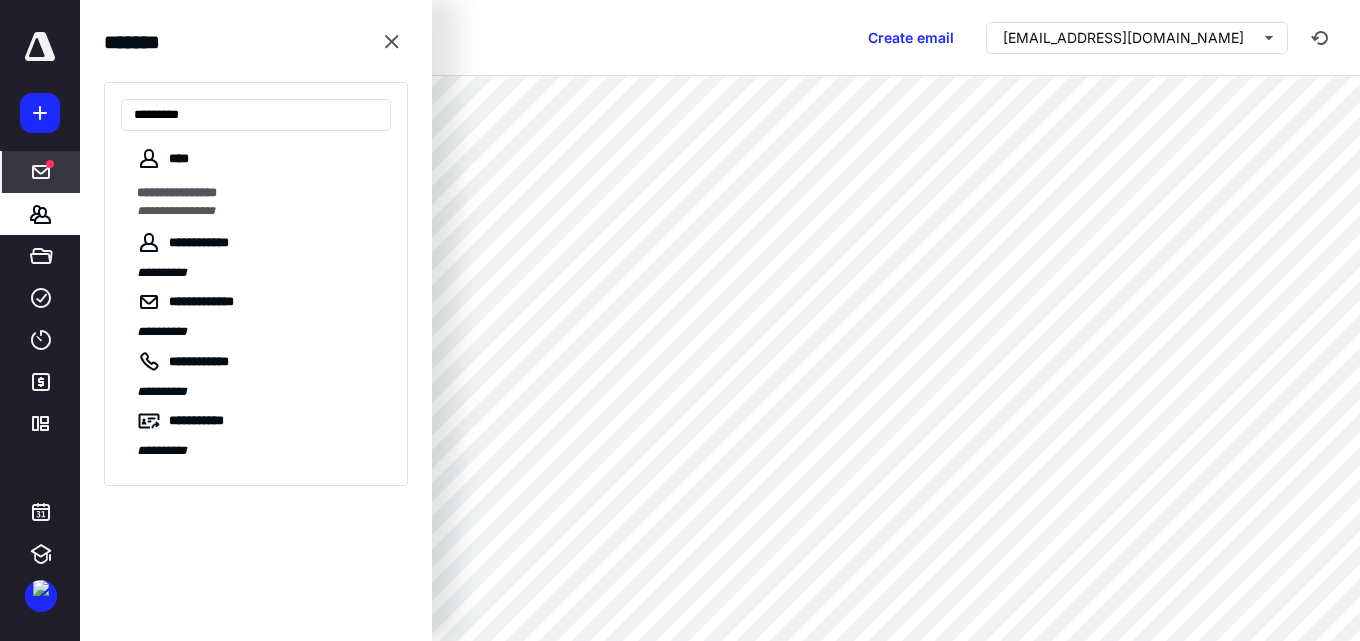 click on "**********" at bounding box center (258, 193) 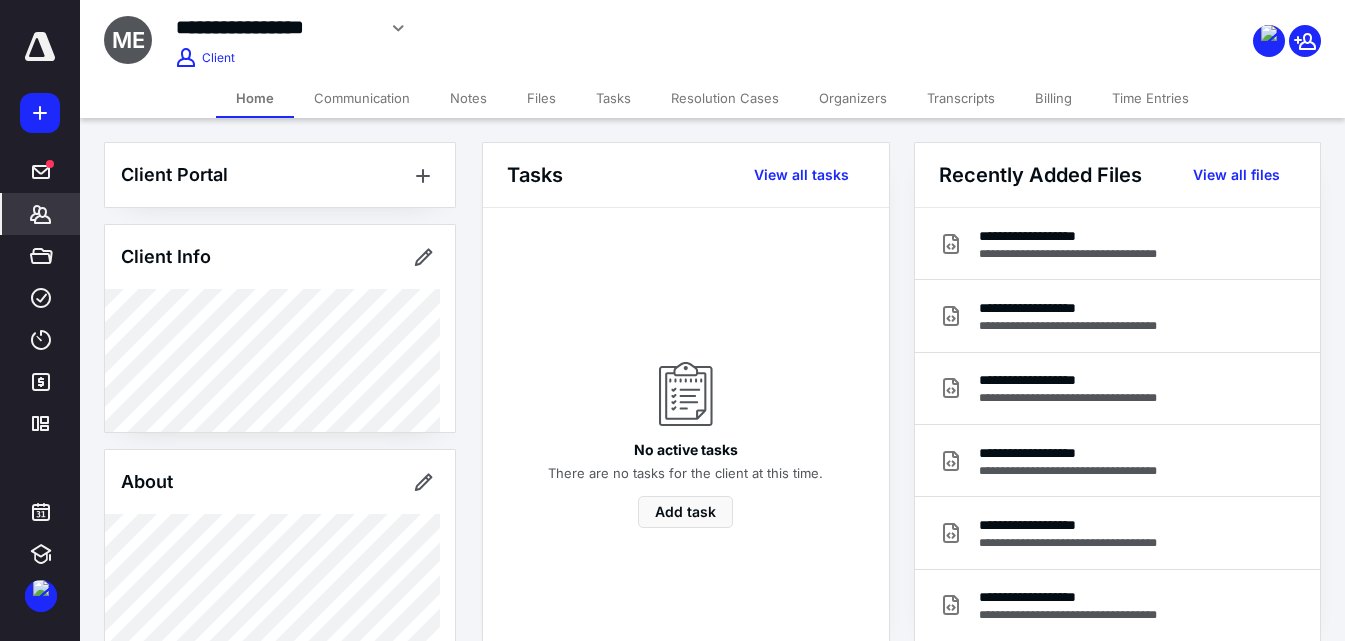 click on "Files" at bounding box center (541, 98) 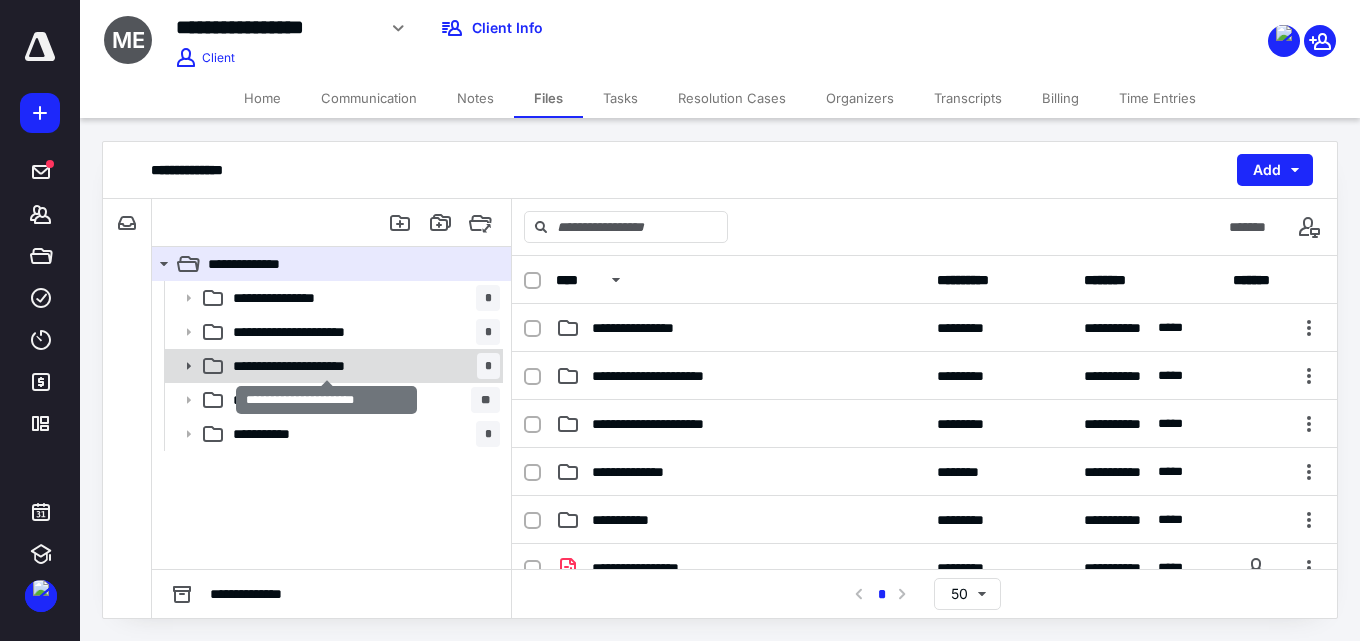 click on "**********" at bounding box center [326, 366] 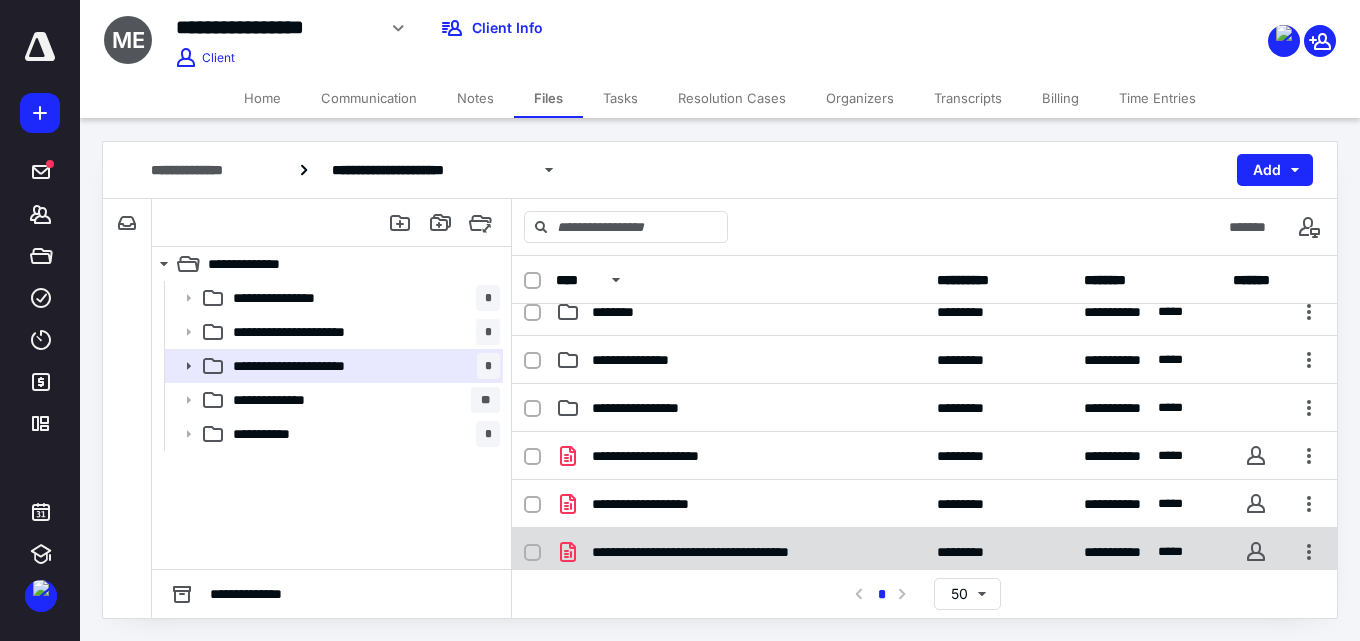 scroll, scrollTop: 0, scrollLeft: 0, axis: both 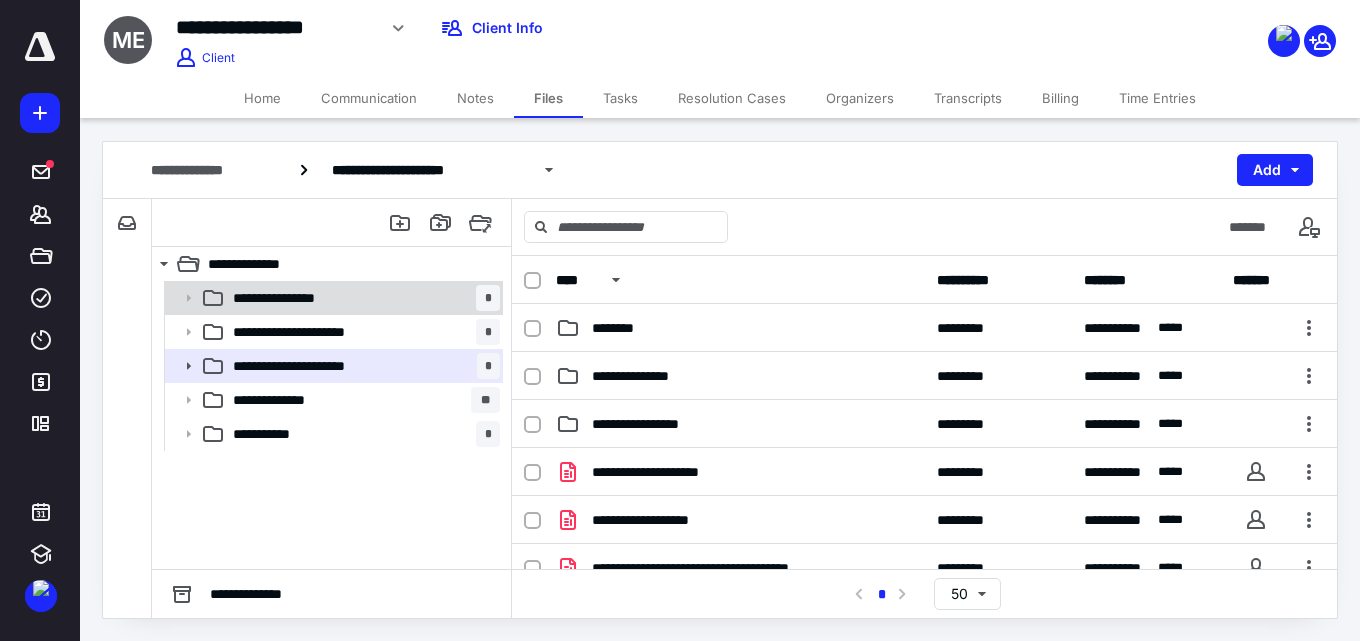 click on "**********" at bounding box center [301, 298] 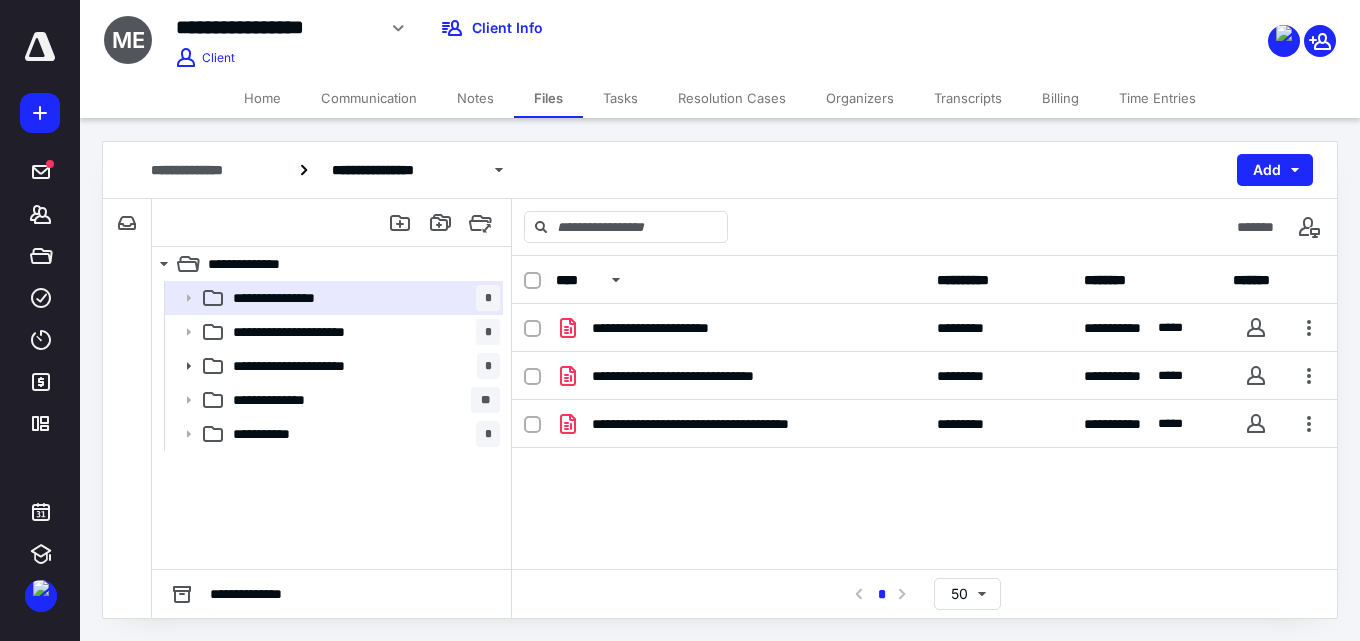 click on "**********" at bounding box center (924, 454) 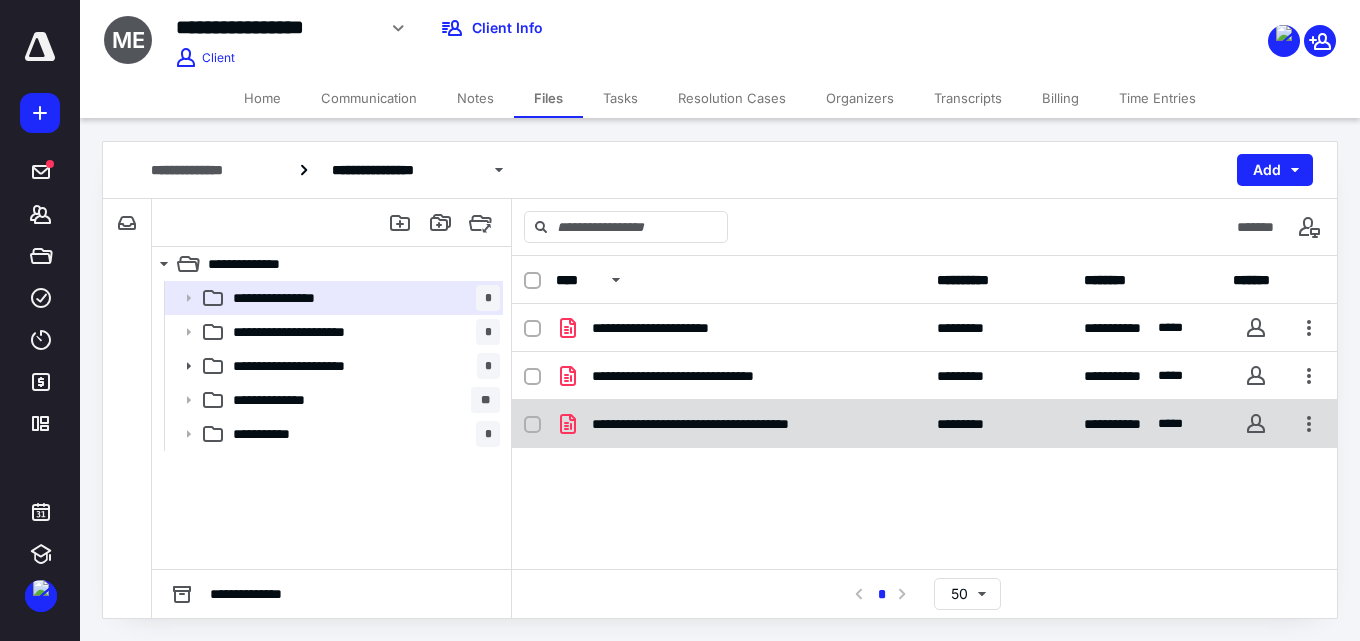 click on "**********" at bounding box center [740, 424] 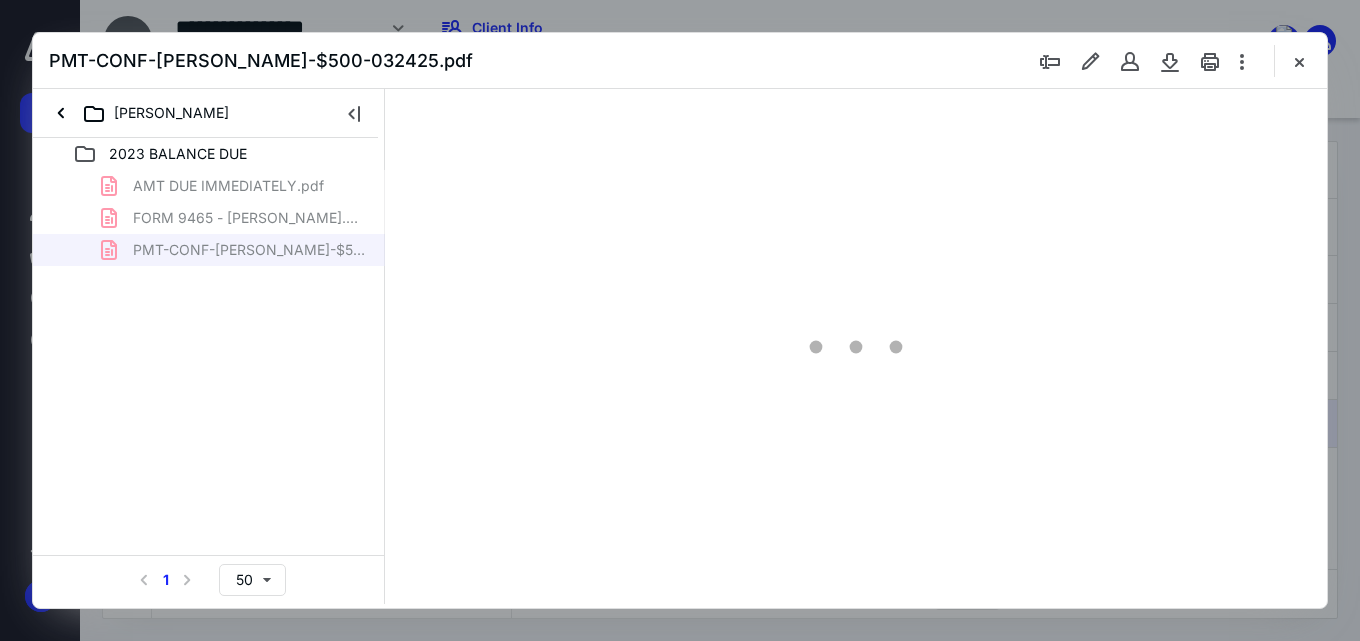 scroll, scrollTop: 0, scrollLeft: 0, axis: both 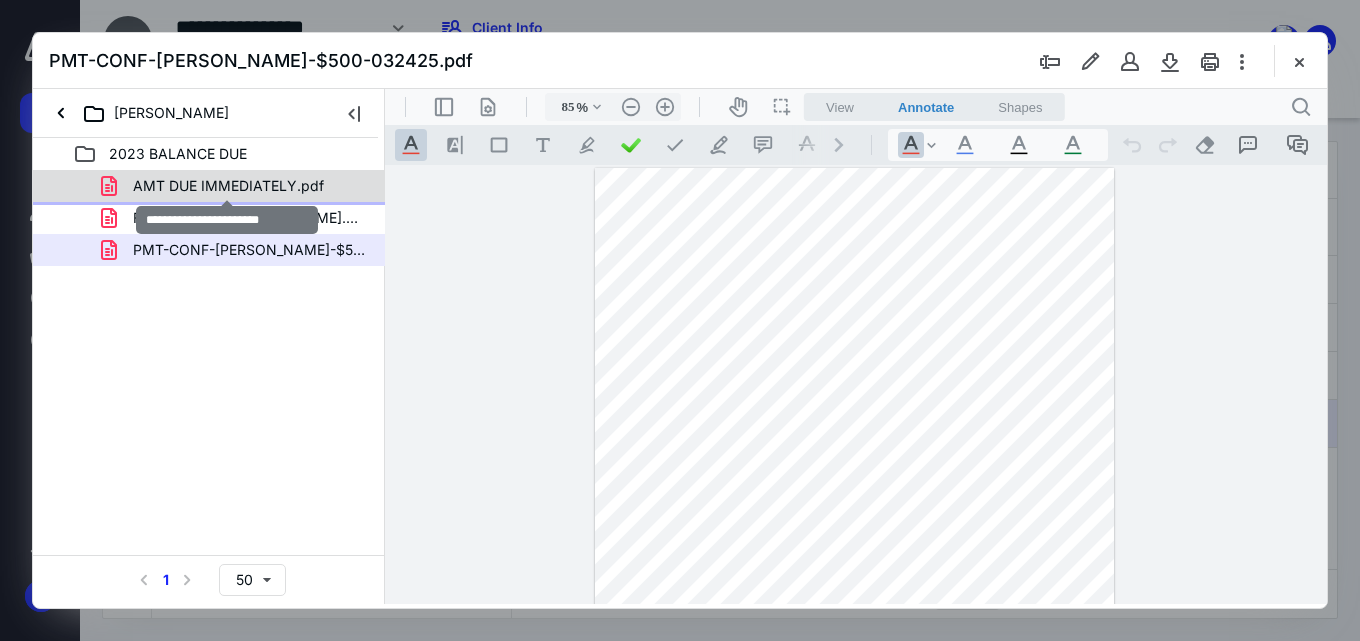 click on "AMT DUE IMMEDIATELY.pdf" at bounding box center [228, 186] 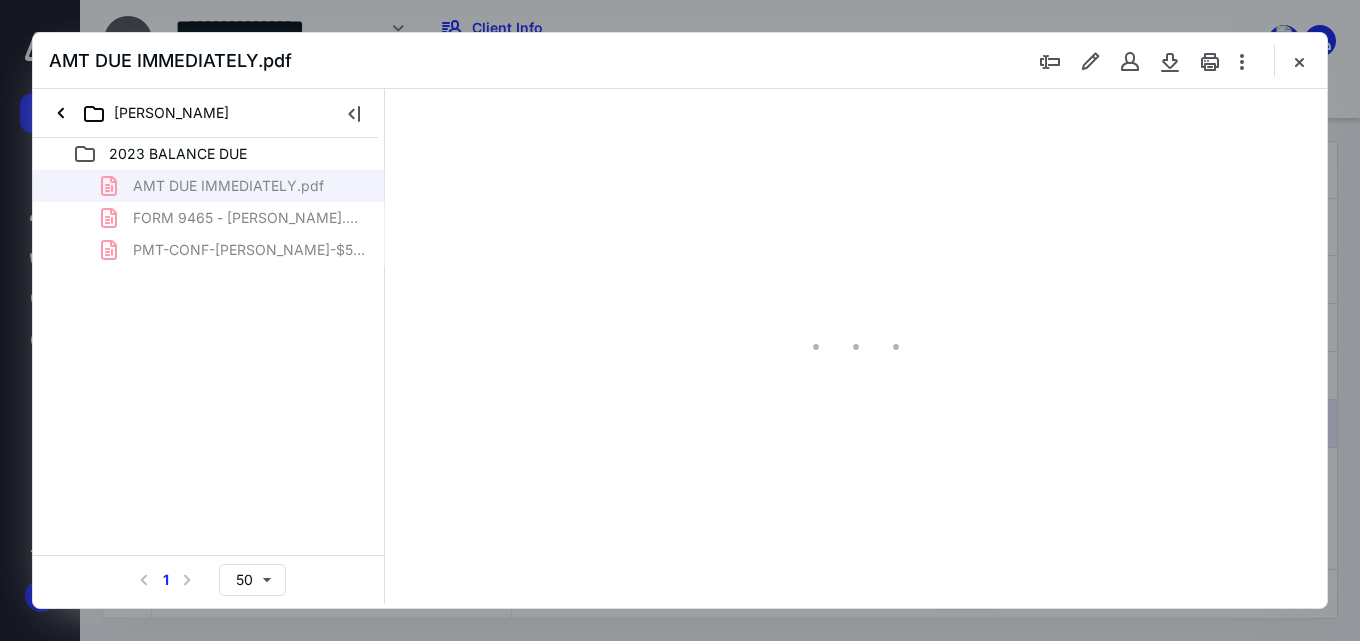 type on "56" 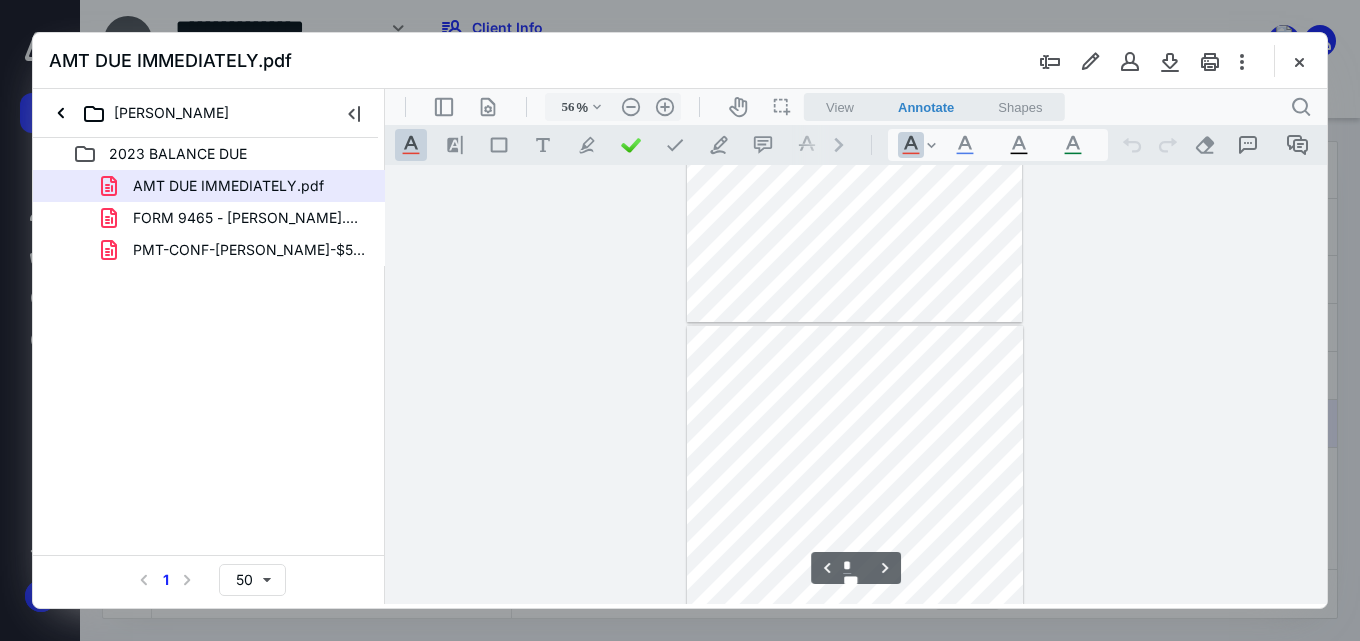 scroll, scrollTop: 2821, scrollLeft: 0, axis: vertical 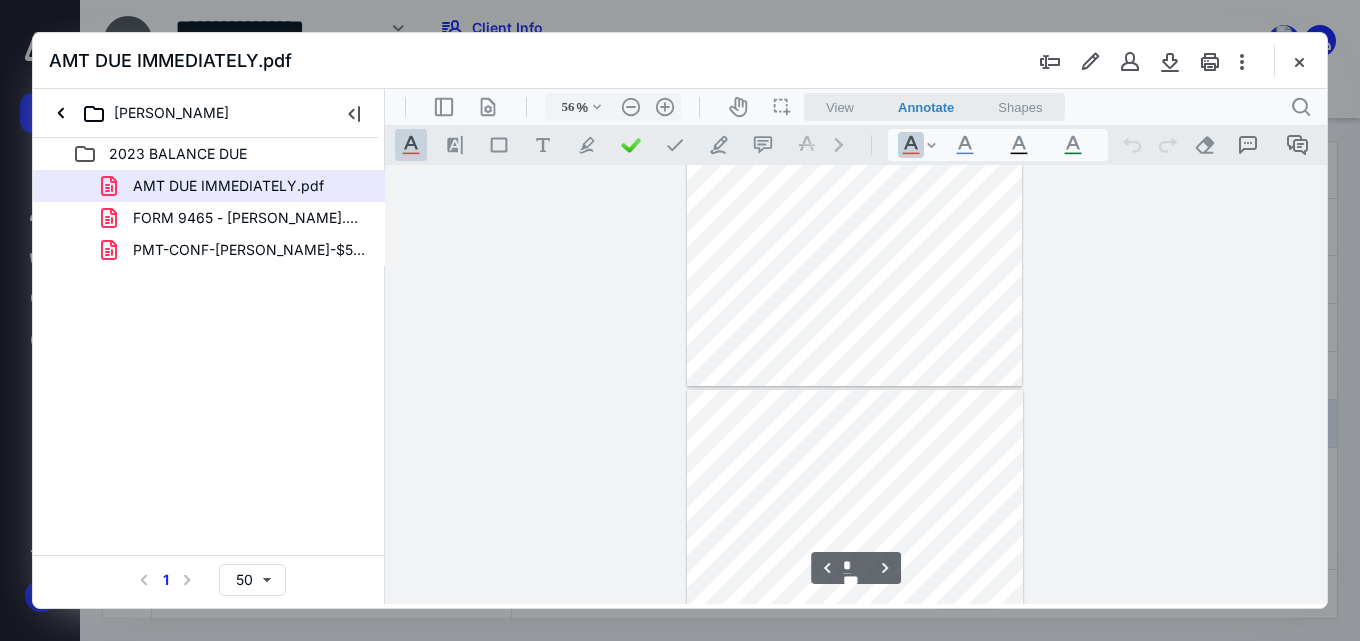 type on "*" 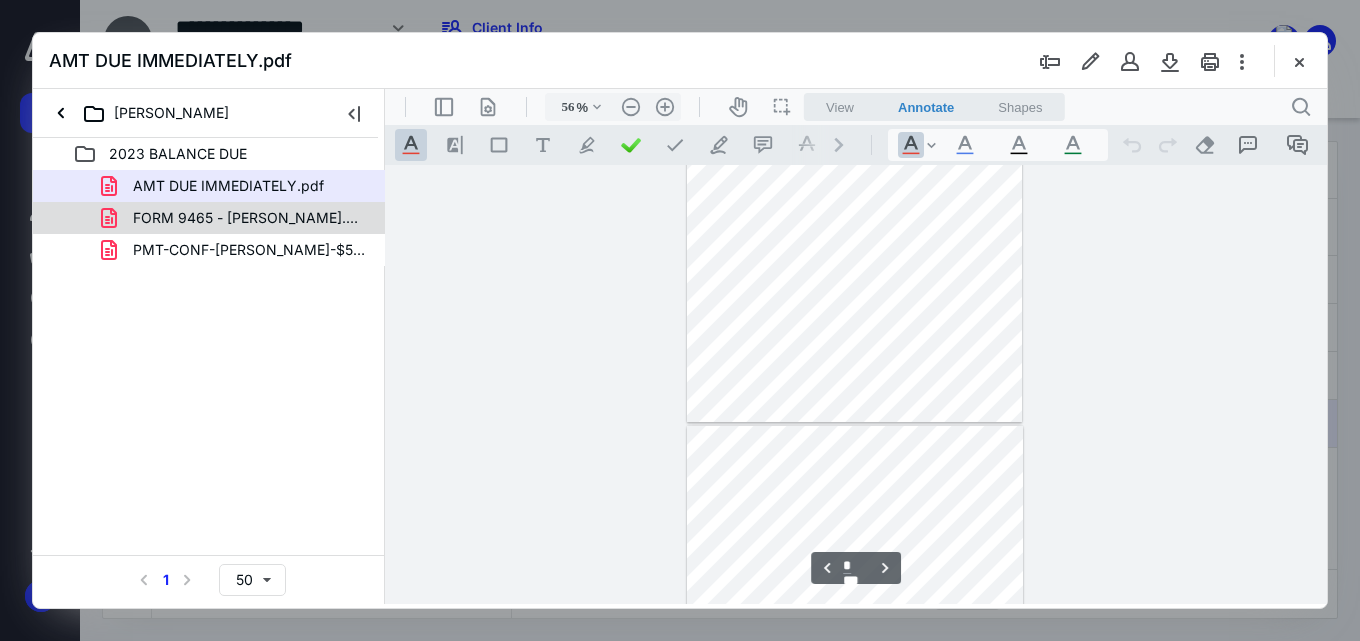 click on "FORM 9465 - [PERSON_NAME].pdf" at bounding box center [209, 218] 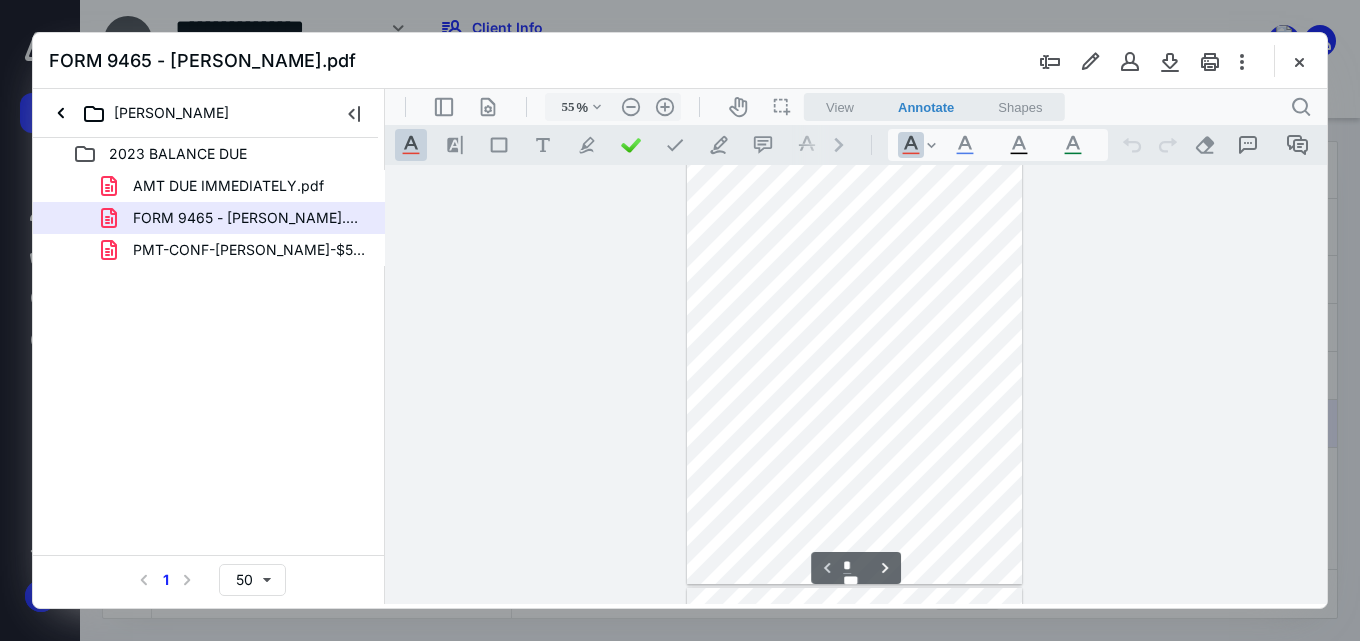 scroll, scrollTop: 0, scrollLeft: 0, axis: both 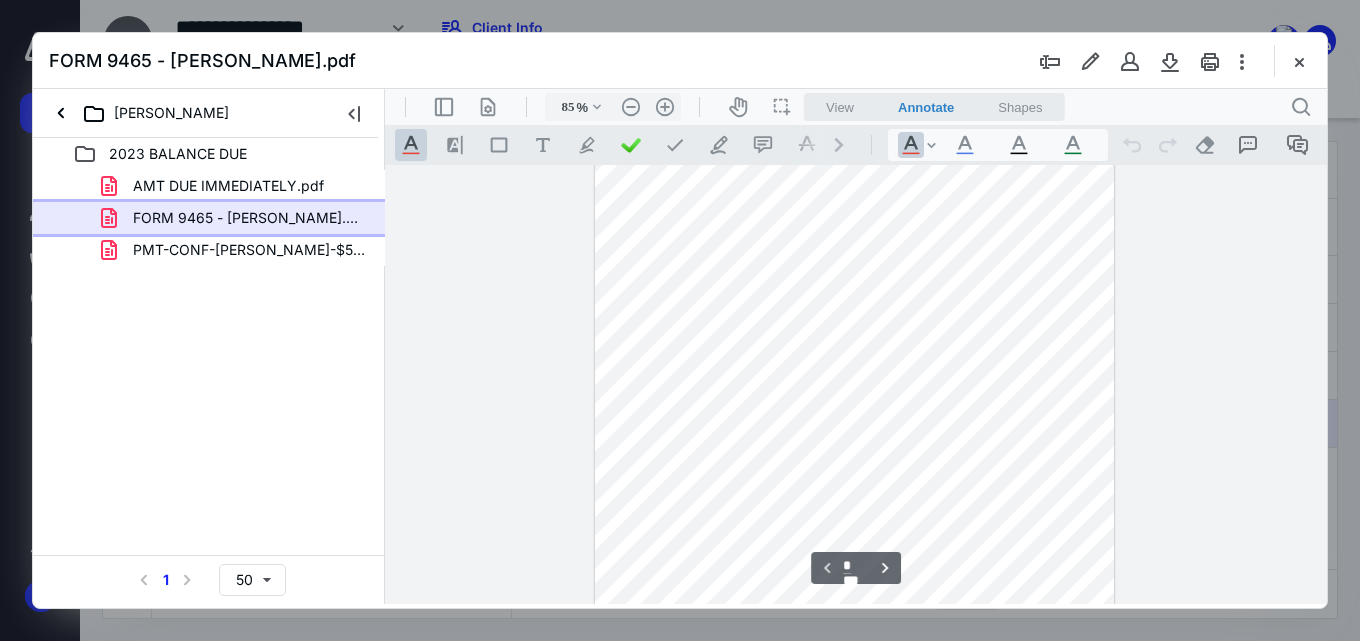 type on "110" 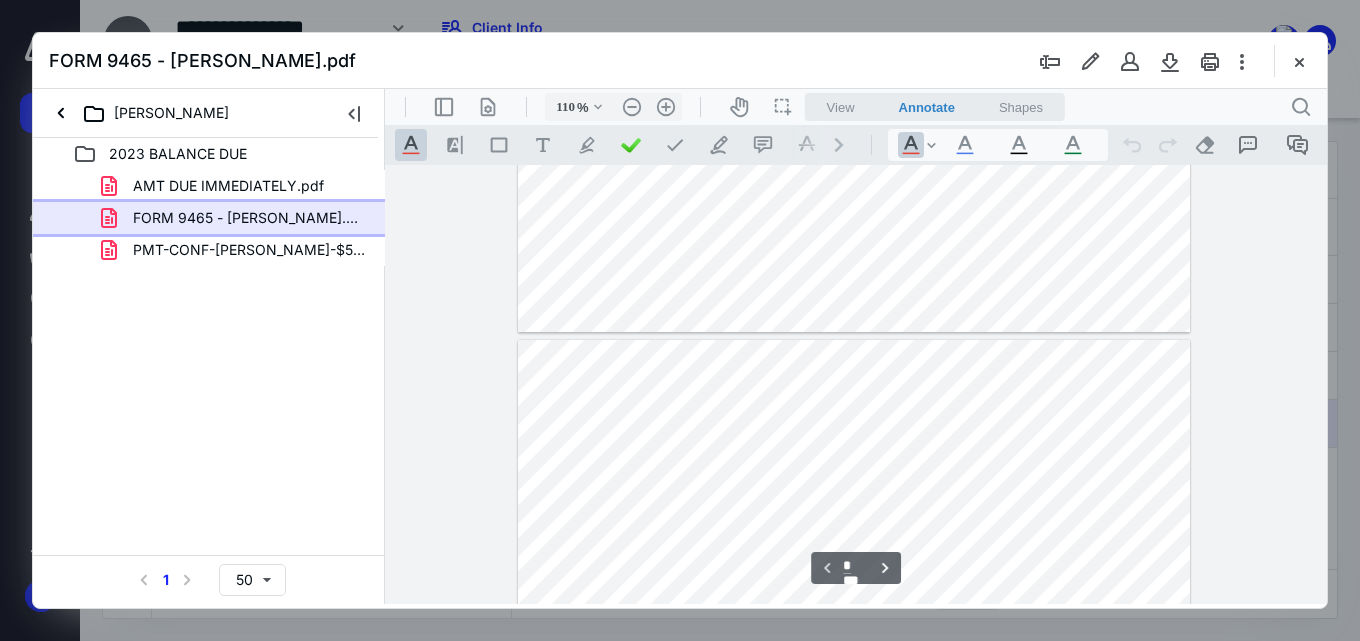 type on "*" 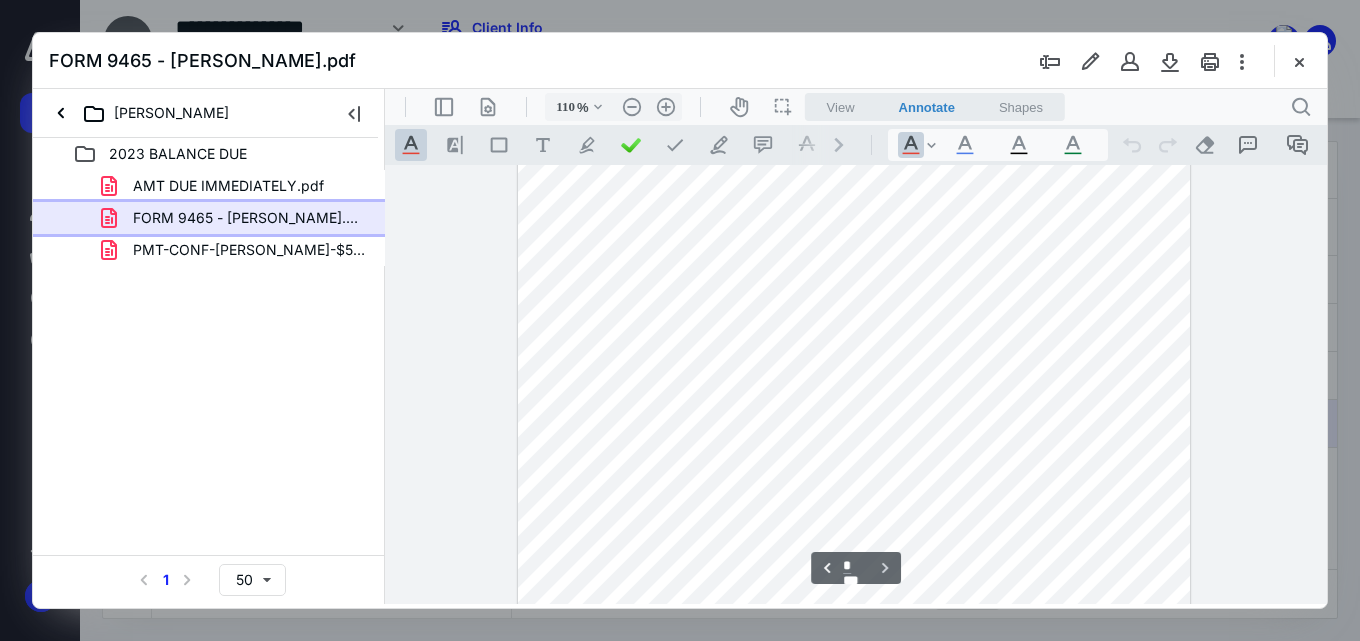 scroll, scrollTop: 1317, scrollLeft: 0, axis: vertical 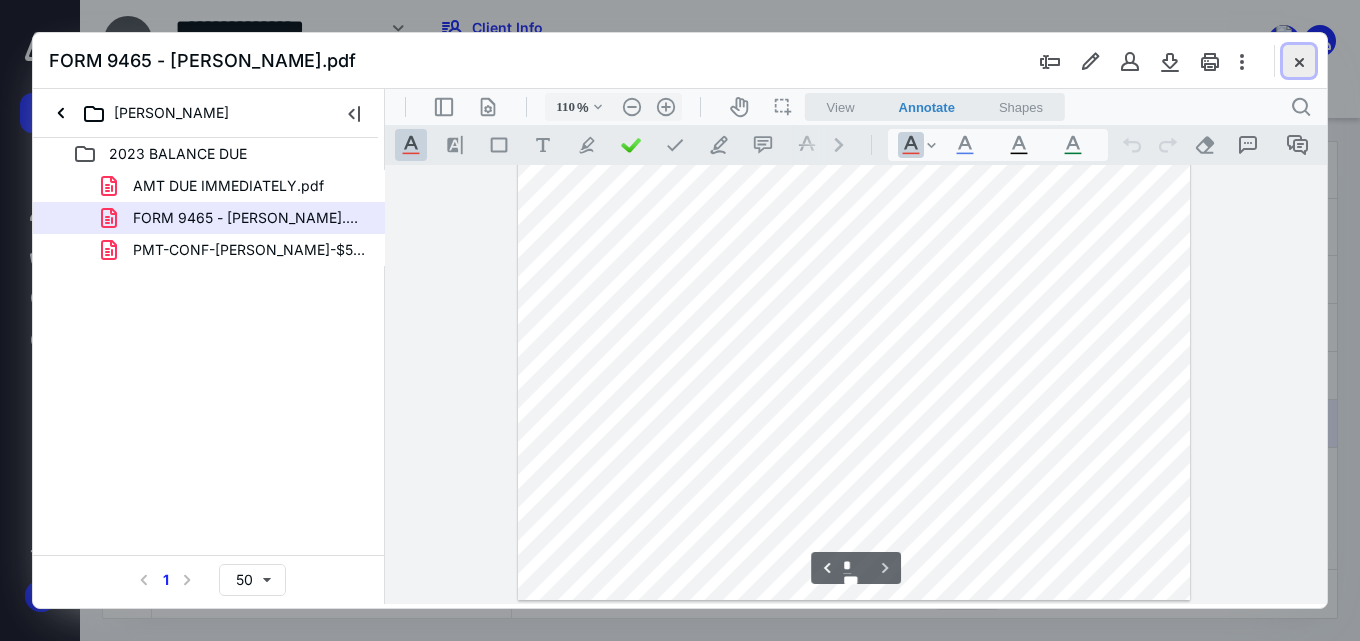 click at bounding box center [1299, 61] 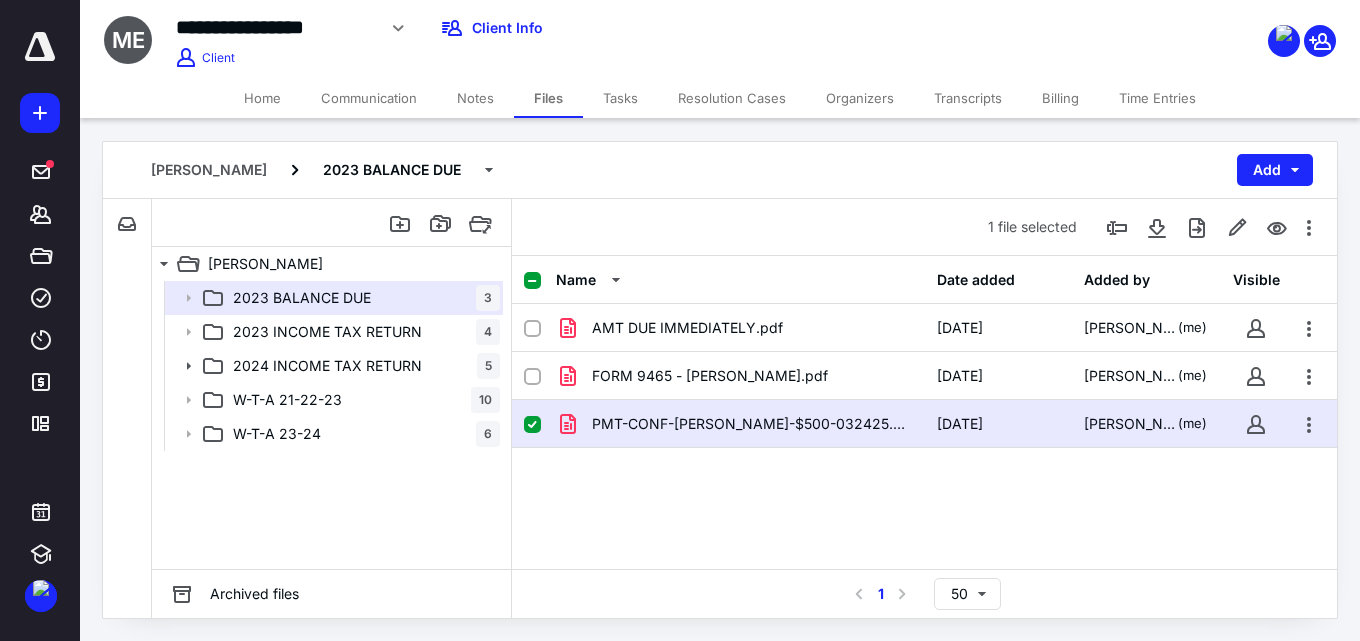 click on "AMT DUE IMMEDIATELY.pdf [DATE] [PERSON_NAME]  (me) FORM 9465 - [PERSON_NAME].pdf [DATE] [PERSON_NAME]  (me) PMT-CONF-[PERSON_NAME]-$500-032425.pdf [DATE] [PERSON_NAME]  (me)" at bounding box center (924, 454) 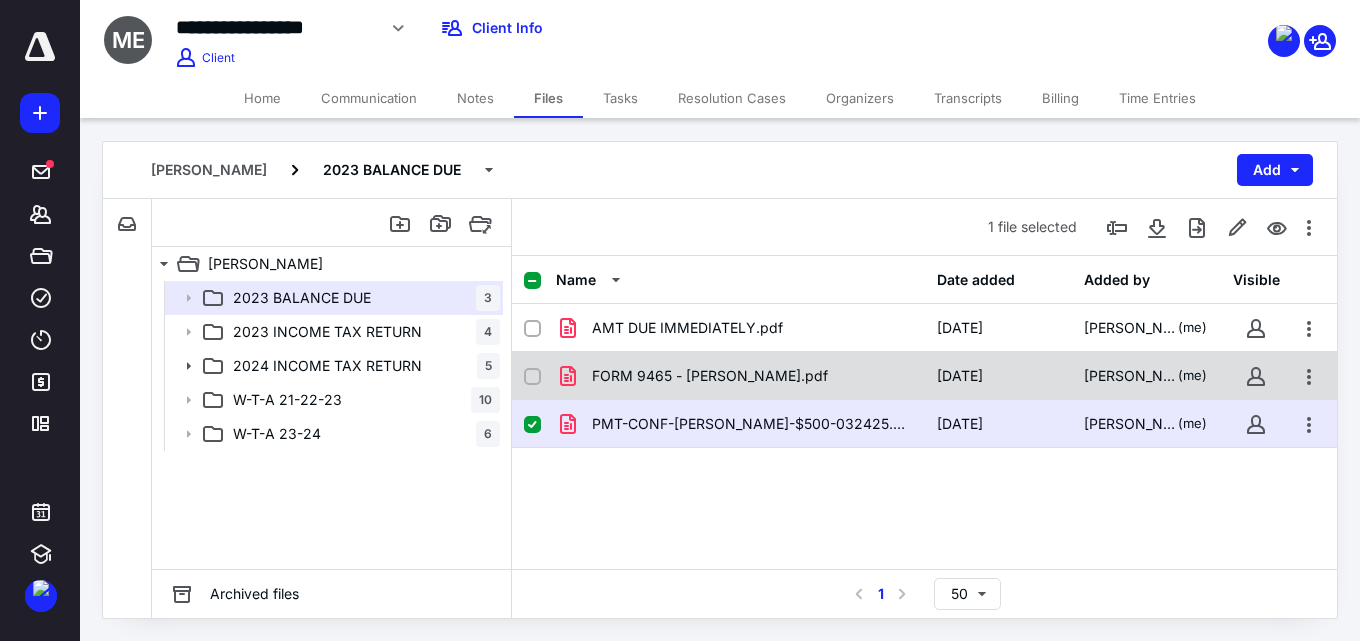 click on "FORM 9465 - [PERSON_NAME].pdf" at bounding box center [740, 376] 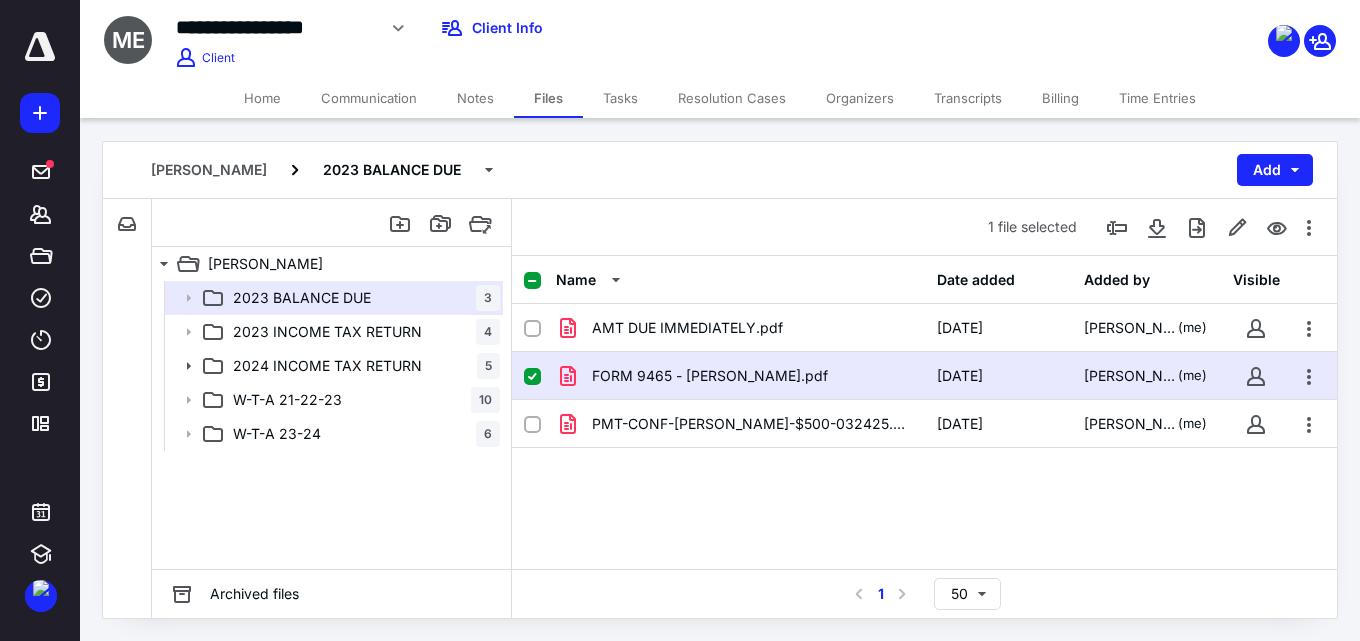 click on "FORM 9465 - [PERSON_NAME].pdf" at bounding box center (740, 376) 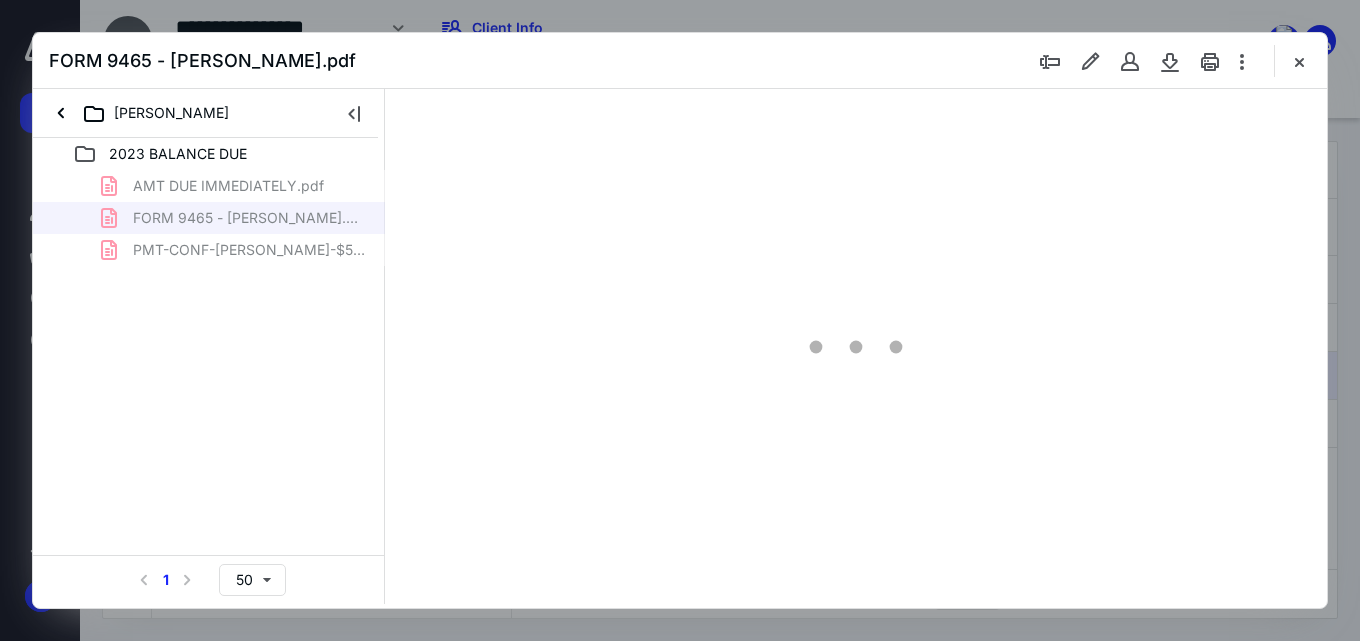 scroll, scrollTop: 0, scrollLeft: 0, axis: both 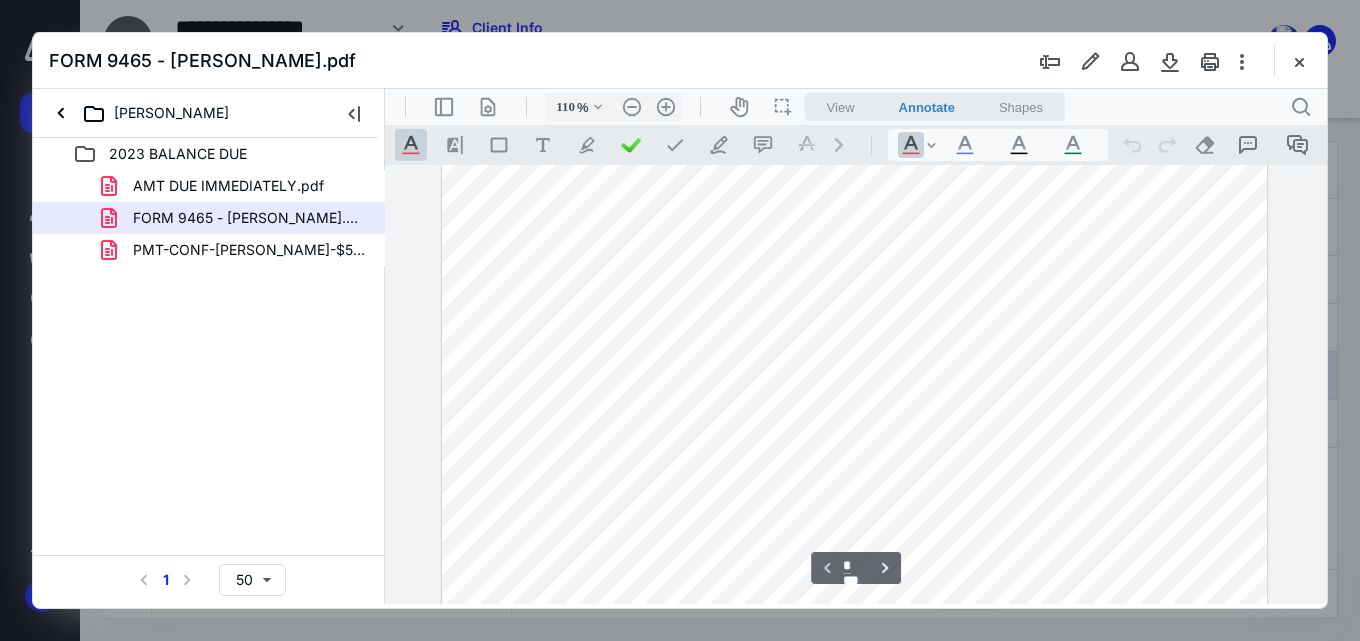 type on "135" 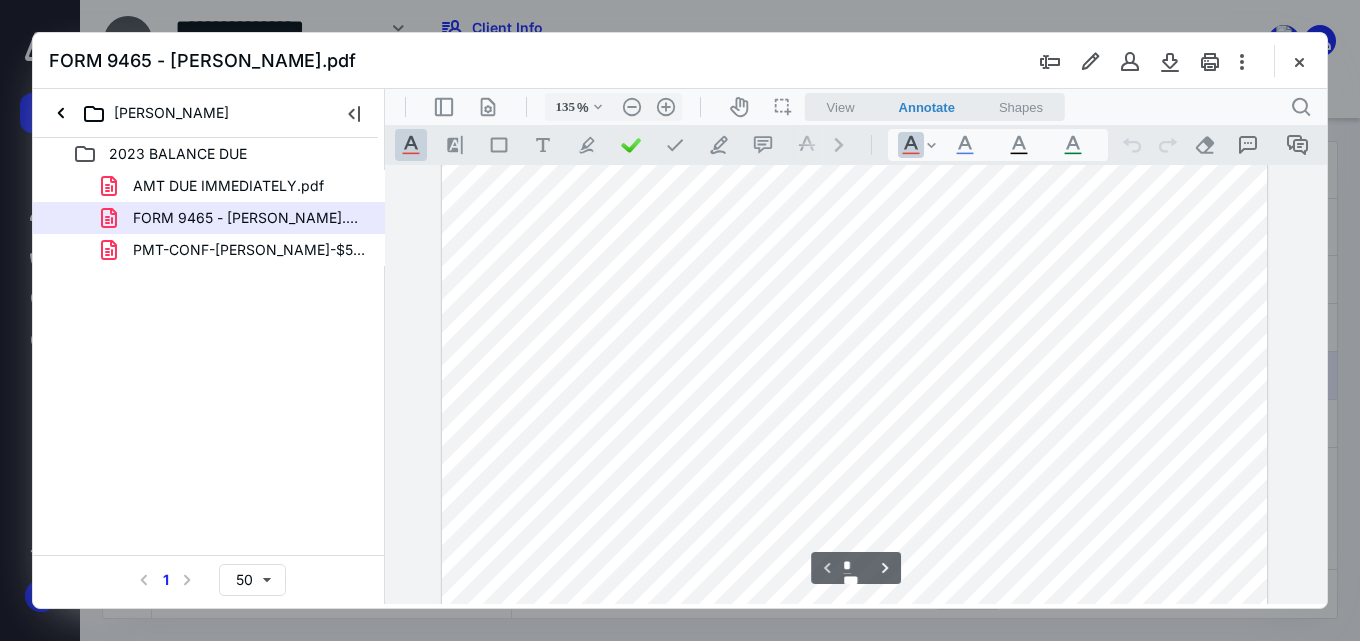 scroll, scrollTop: 616, scrollLeft: 0, axis: vertical 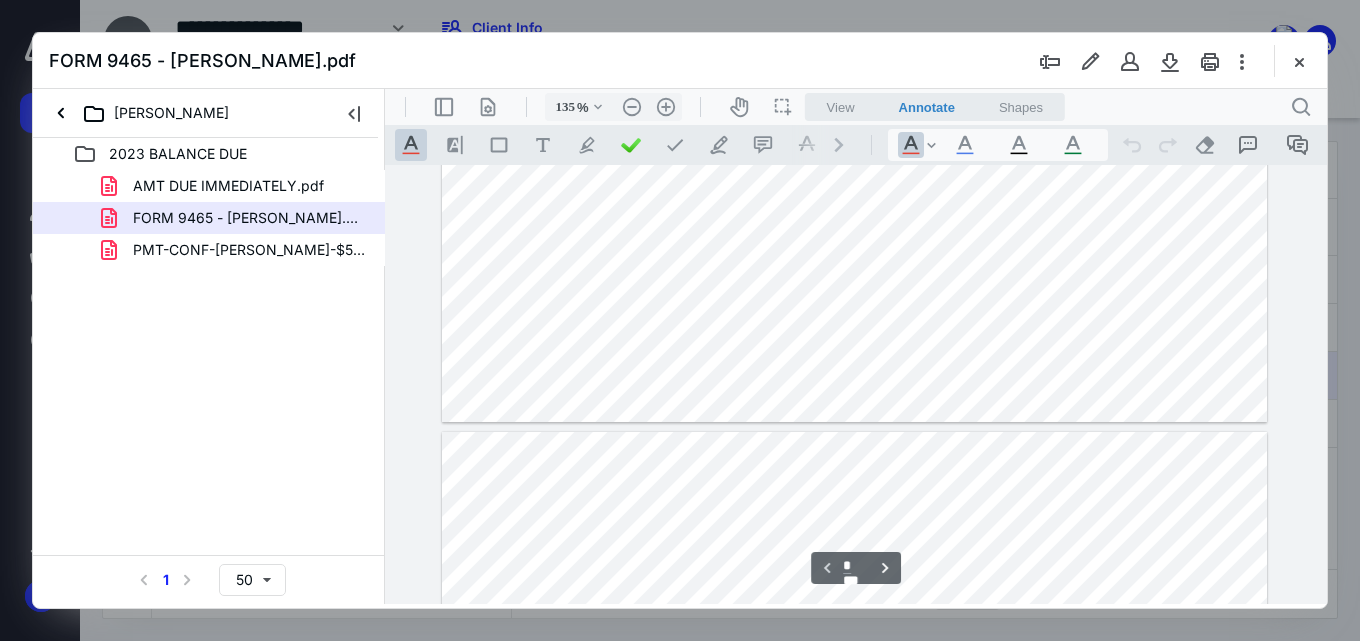 type on "*" 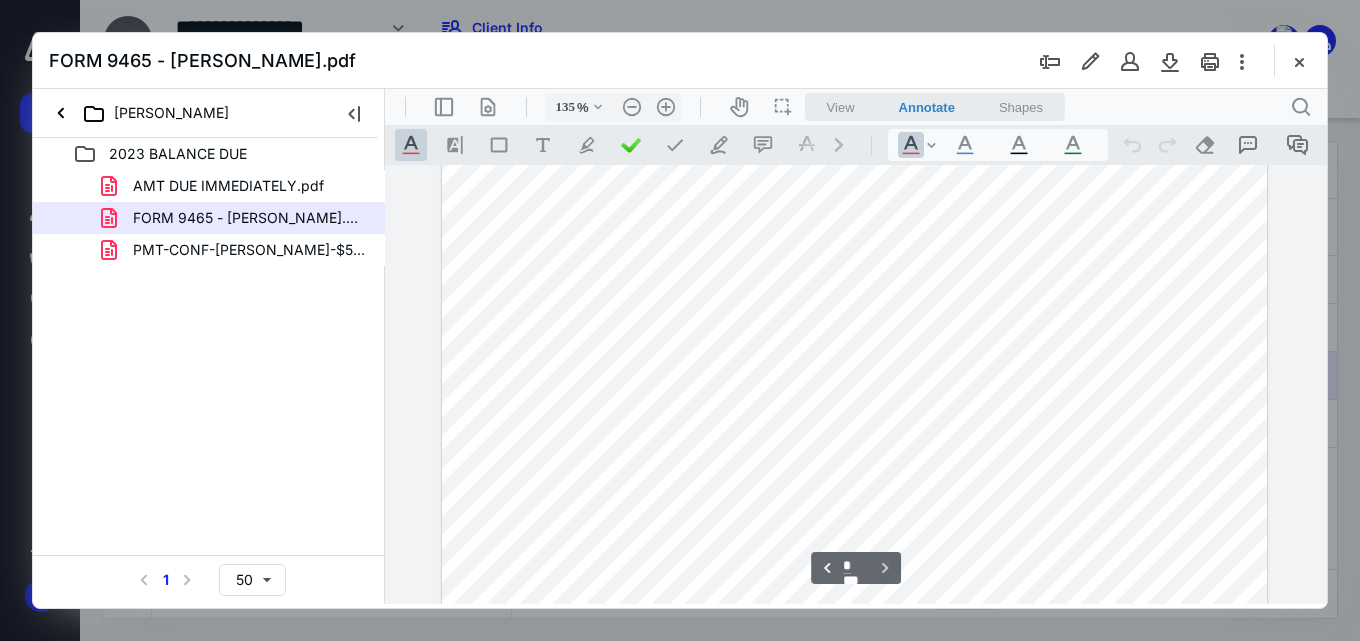 scroll, scrollTop: 1116, scrollLeft: 0, axis: vertical 